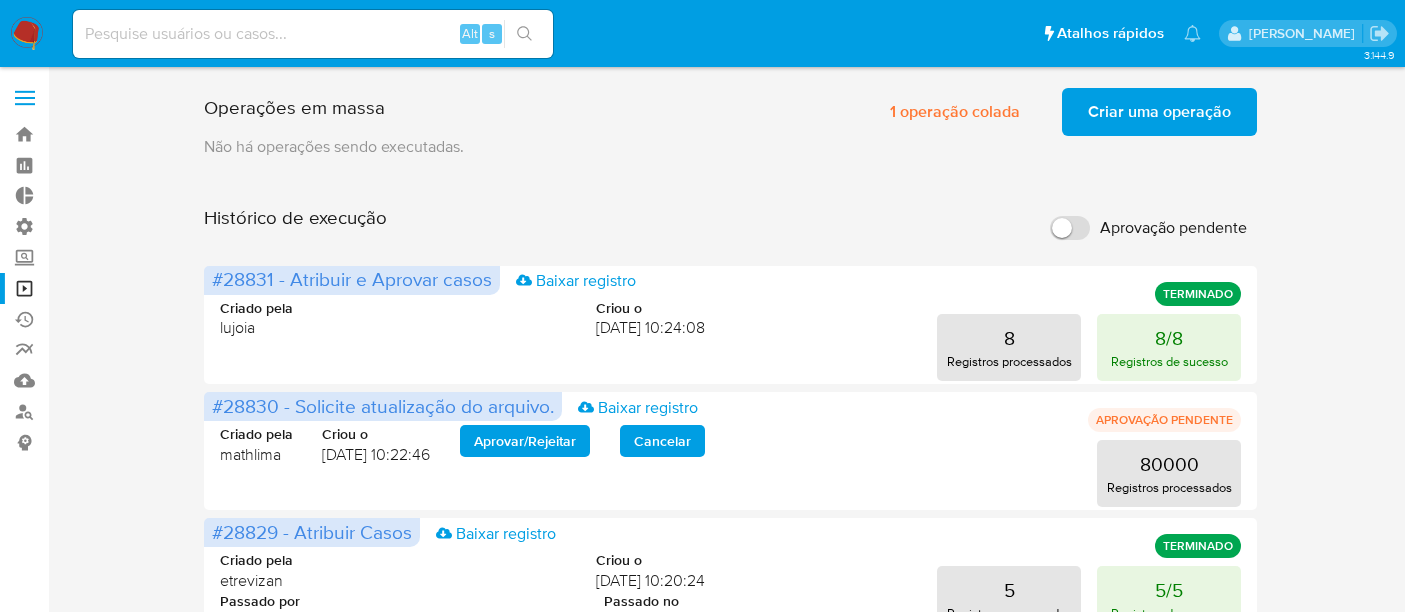 scroll, scrollTop: 0, scrollLeft: 0, axis: both 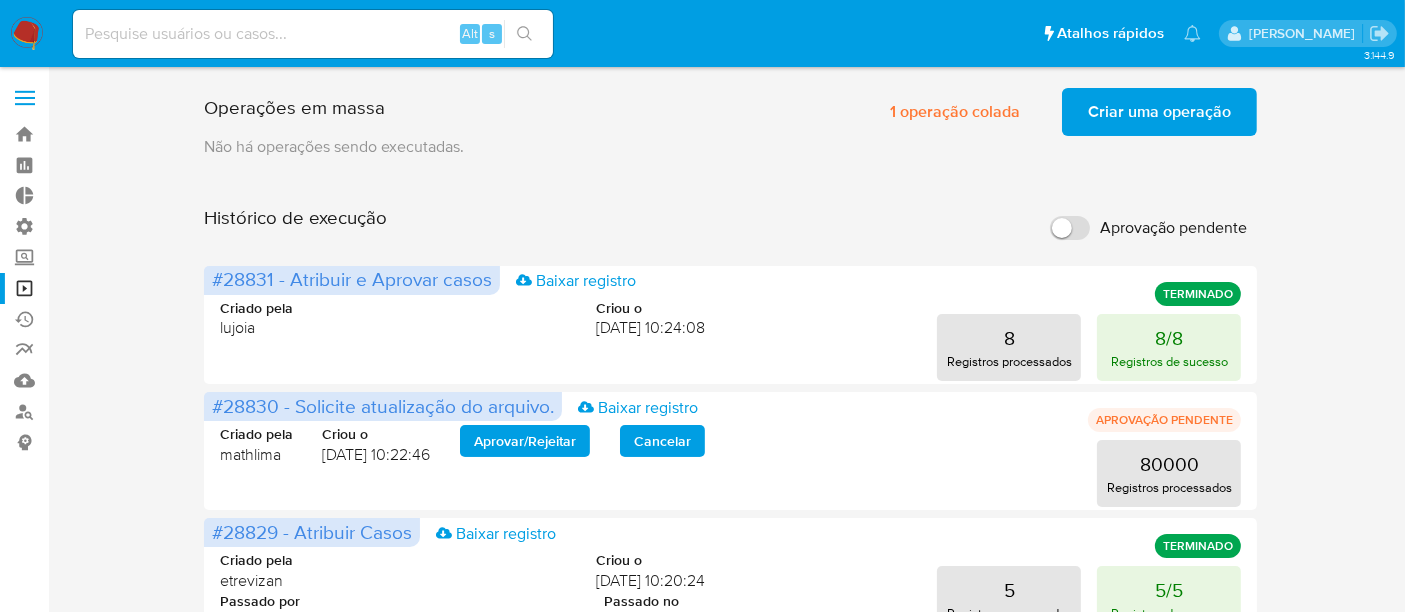 click at bounding box center (25, 98) 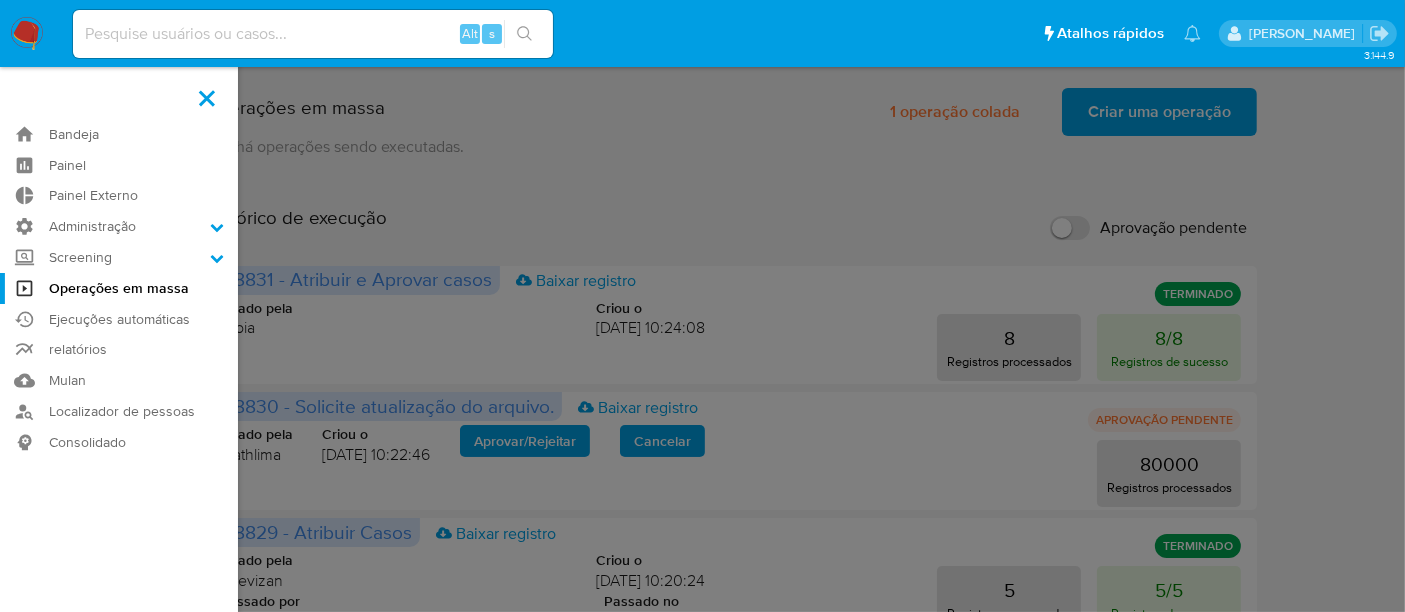 click at bounding box center (207, 98) 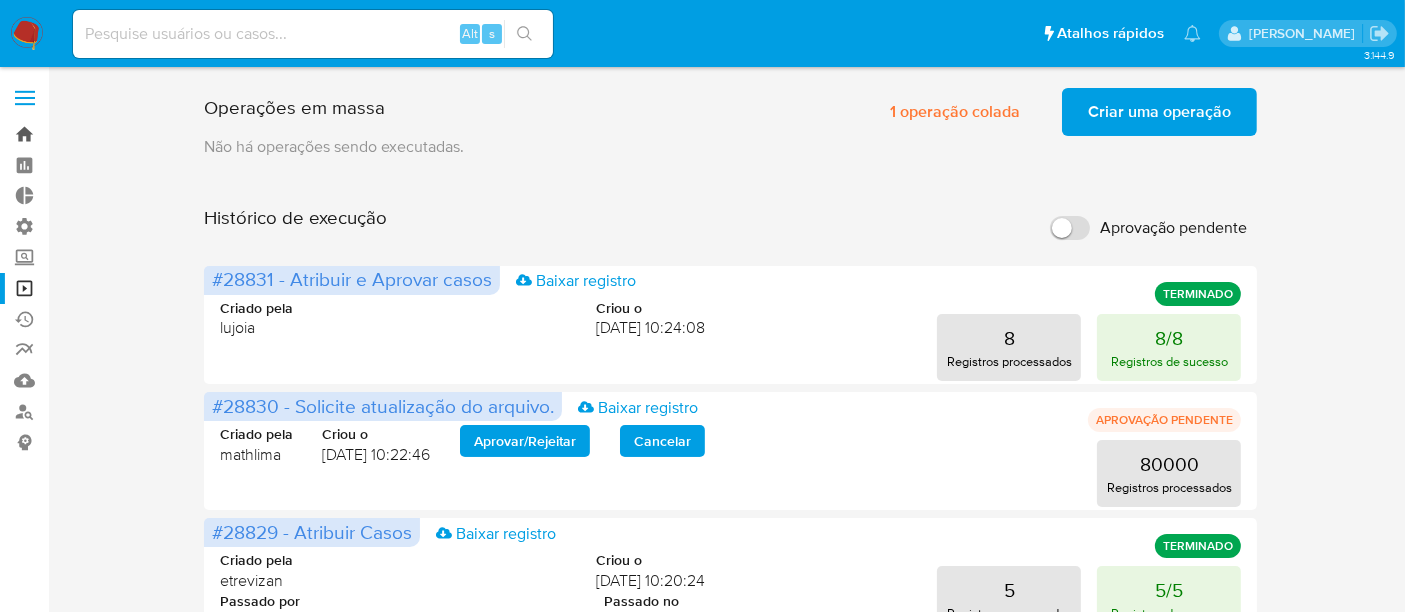 click on "Bandeja" at bounding box center (119, 134) 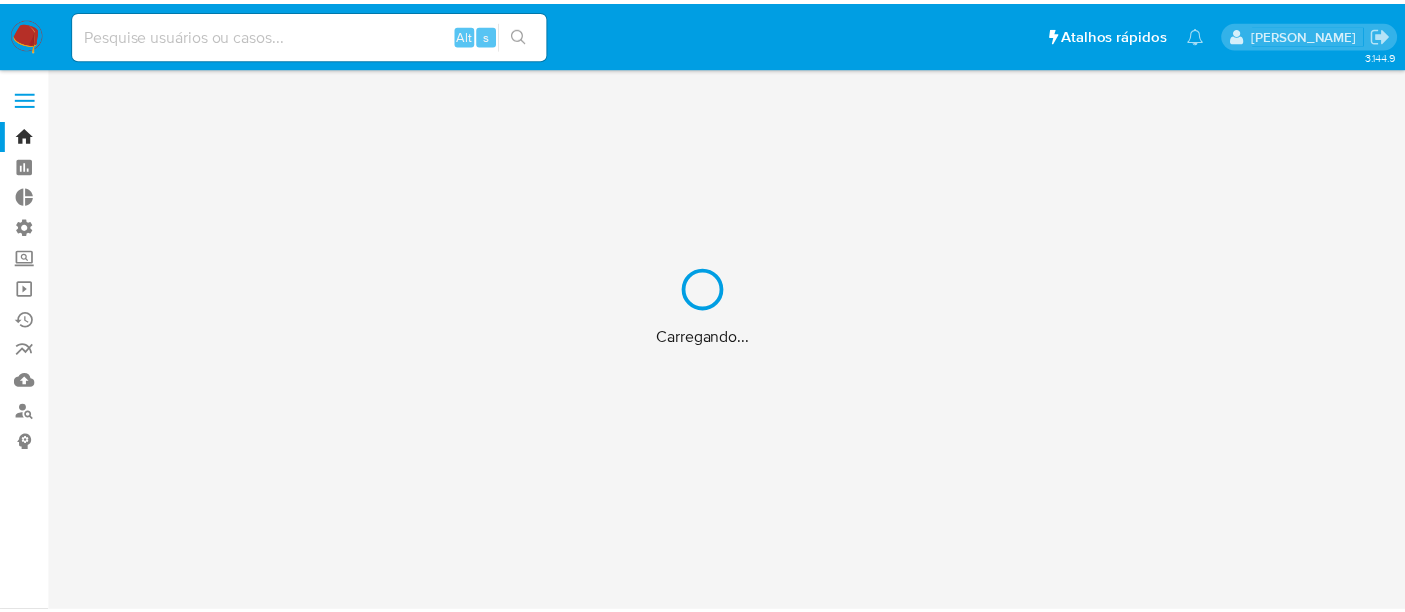 scroll, scrollTop: 0, scrollLeft: 0, axis: both 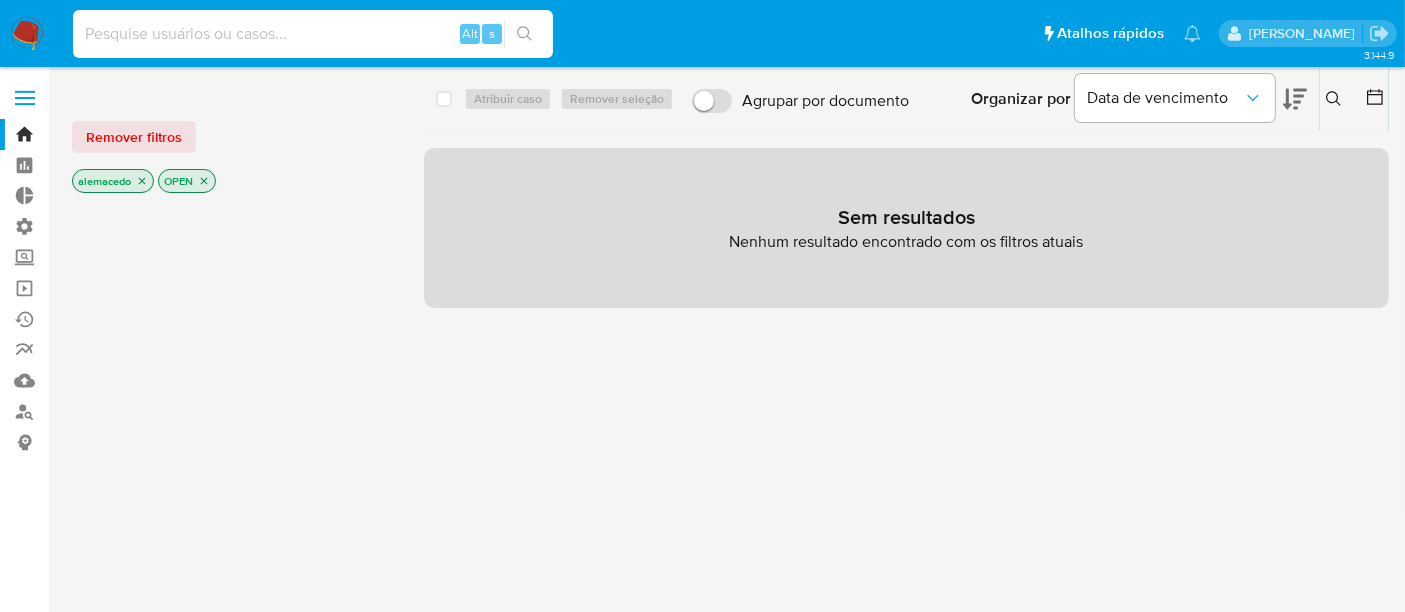 click at bounding box center (313, 34) 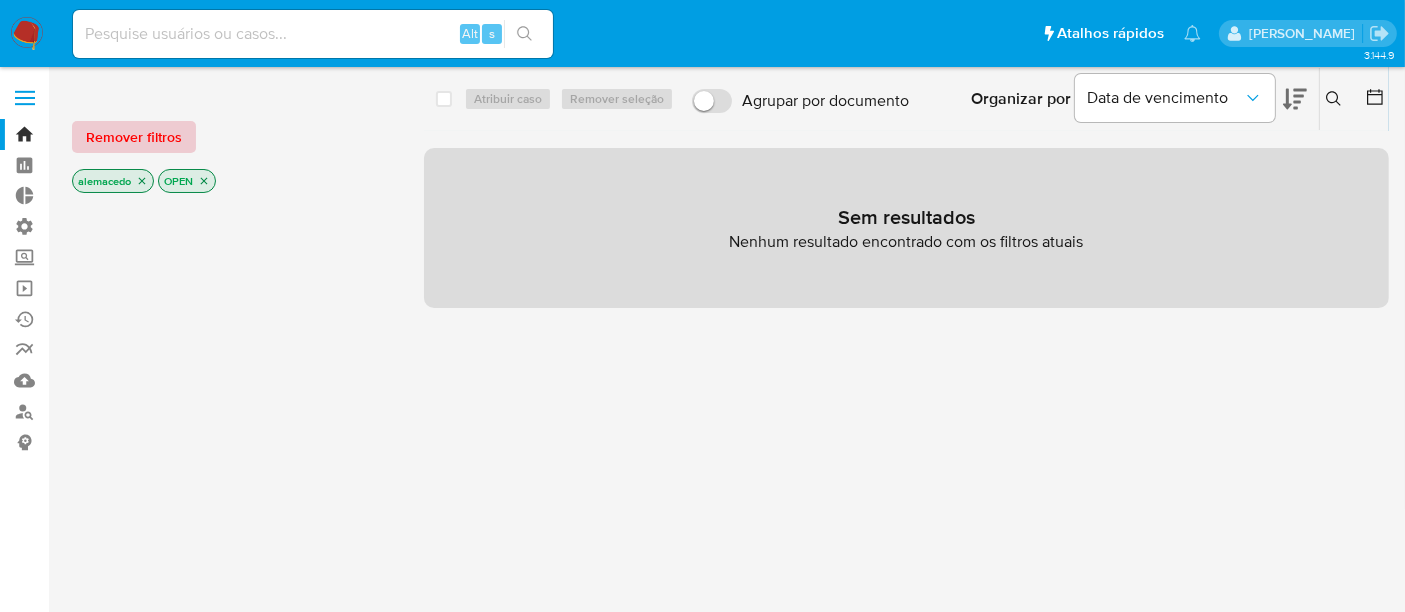 click on "Remover filtros" at bounding box center (134, 137) 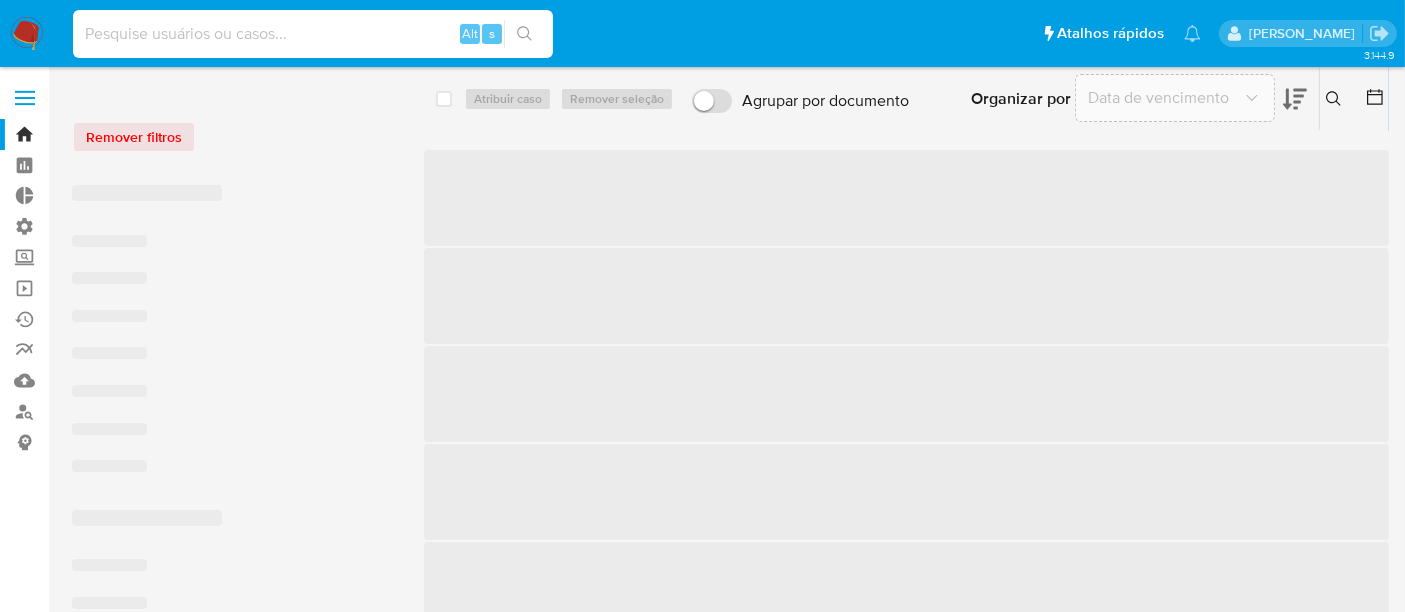 click at bounding box center [313, 34] 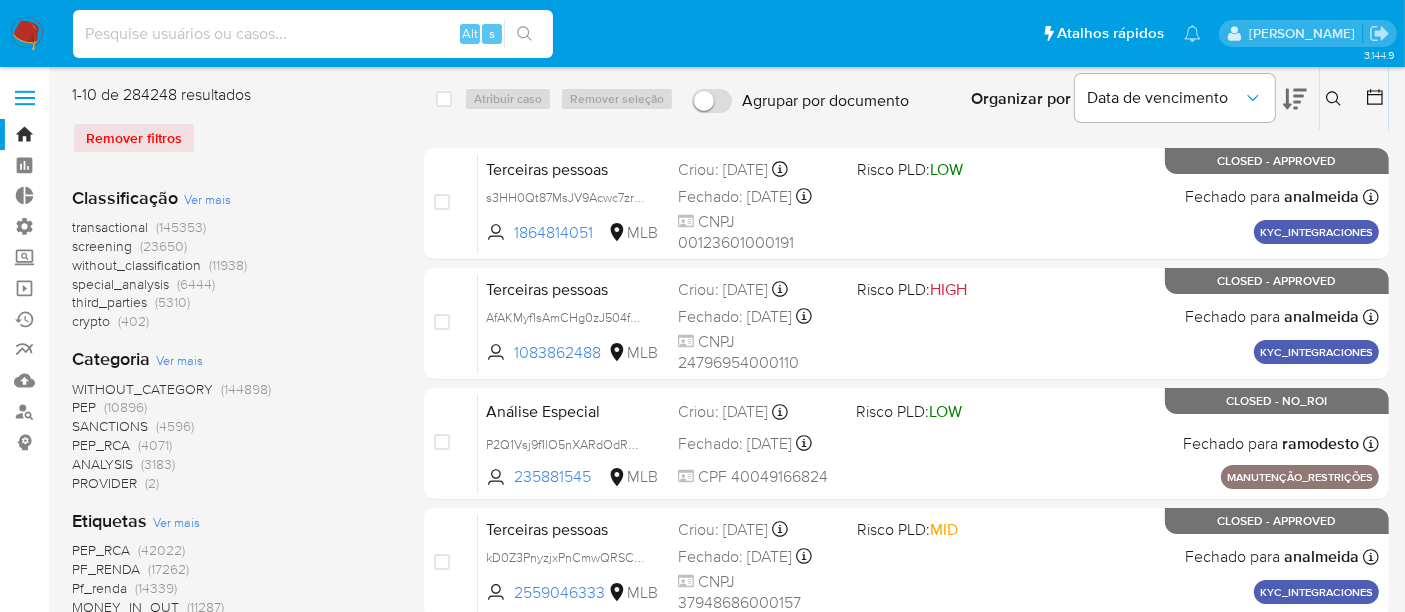 paste on "199503672" 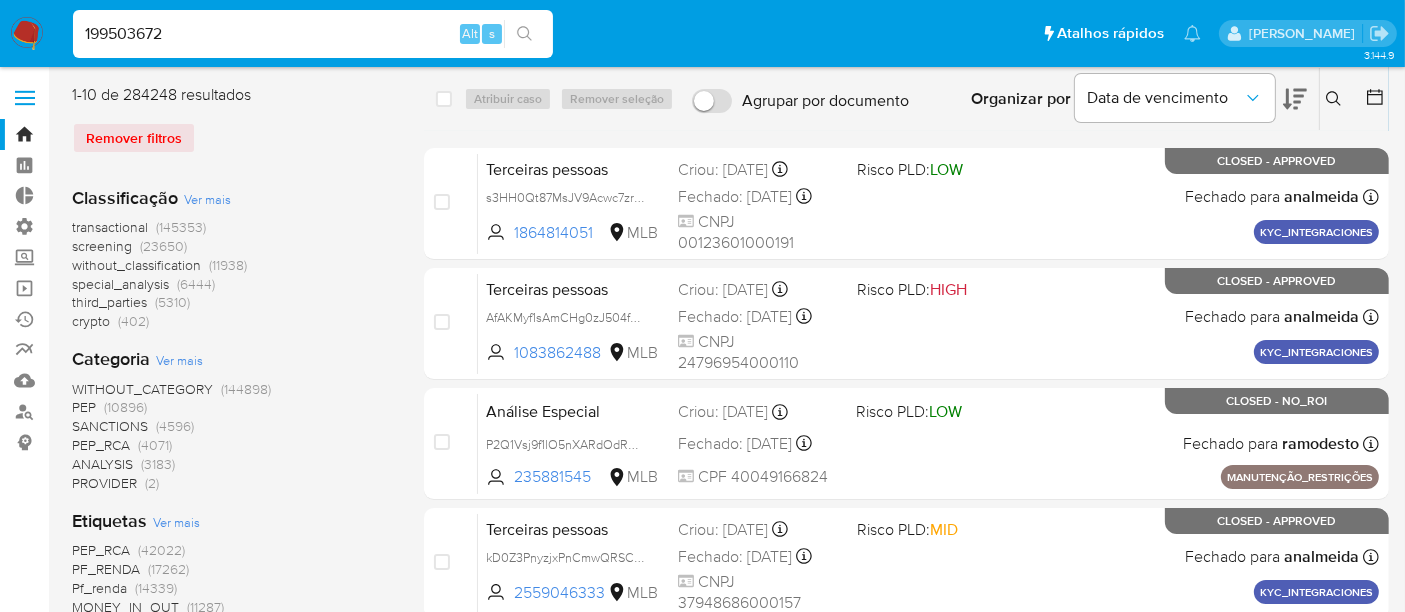 type on "199503672" 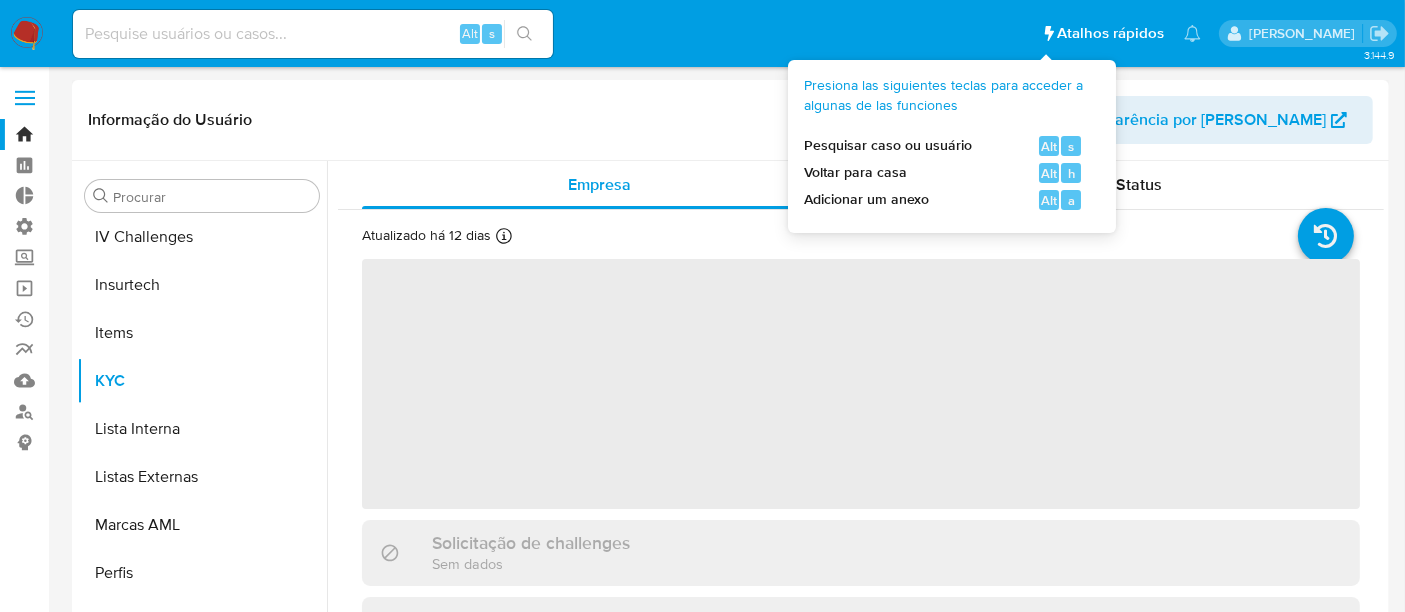scroll, scrollTop: 844, scrollLeft: 0, axis: vertical 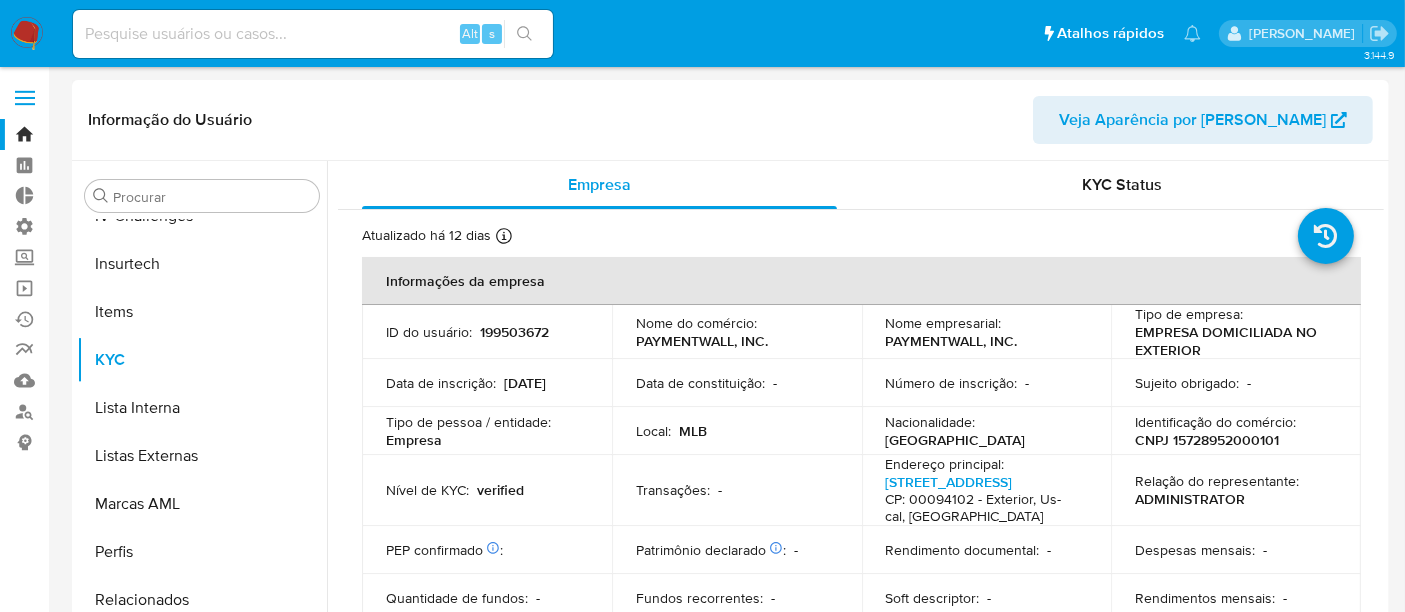 select on "10" 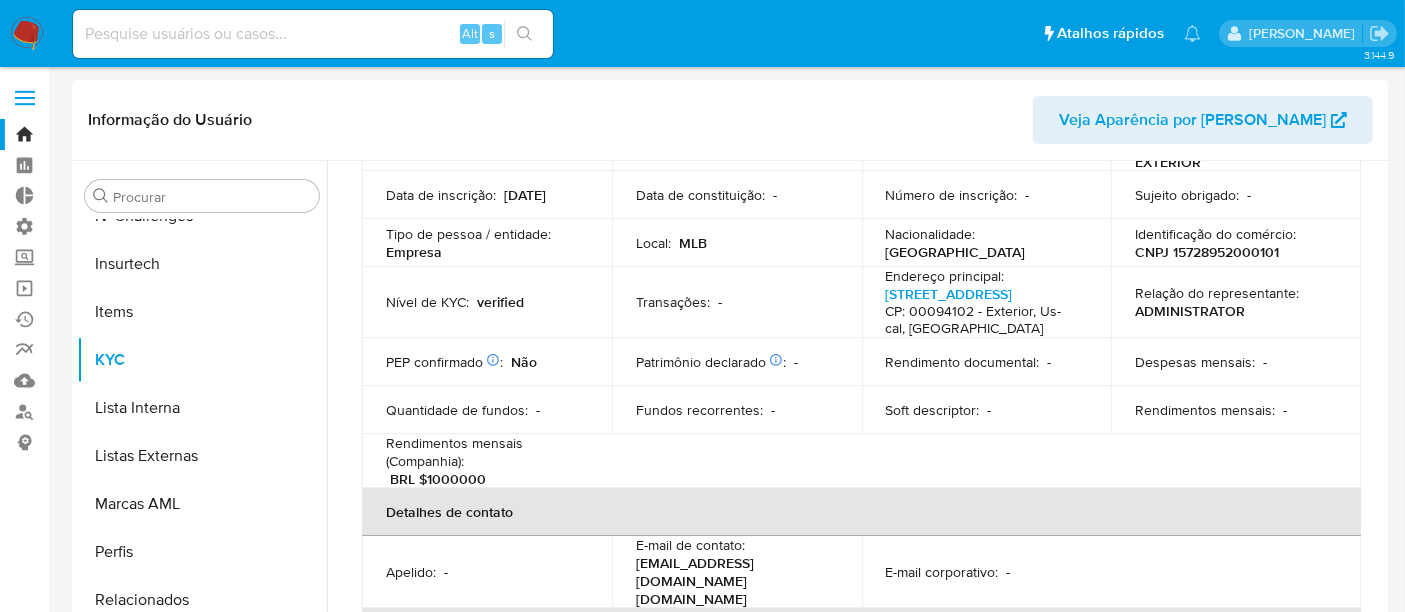 scroll, scrollTop: 222, scrollLeft: 0, axis: vertical 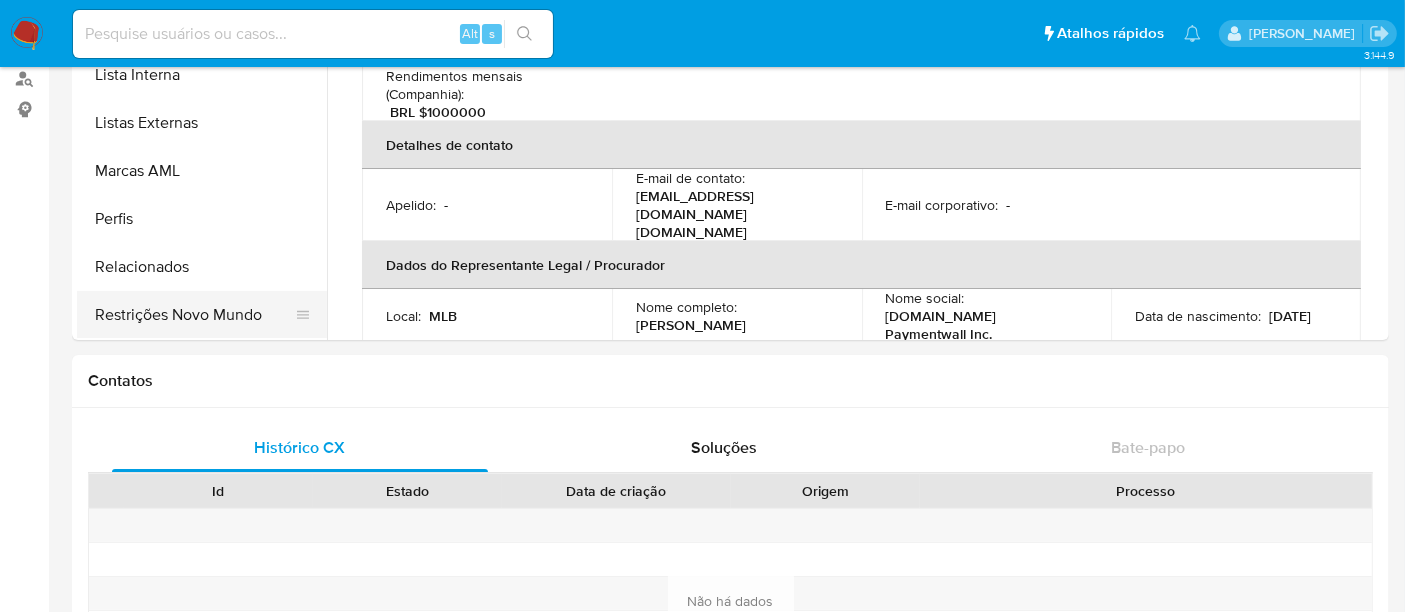 click on "Restrições Novo Mundo" at bounding box center [194, 315] 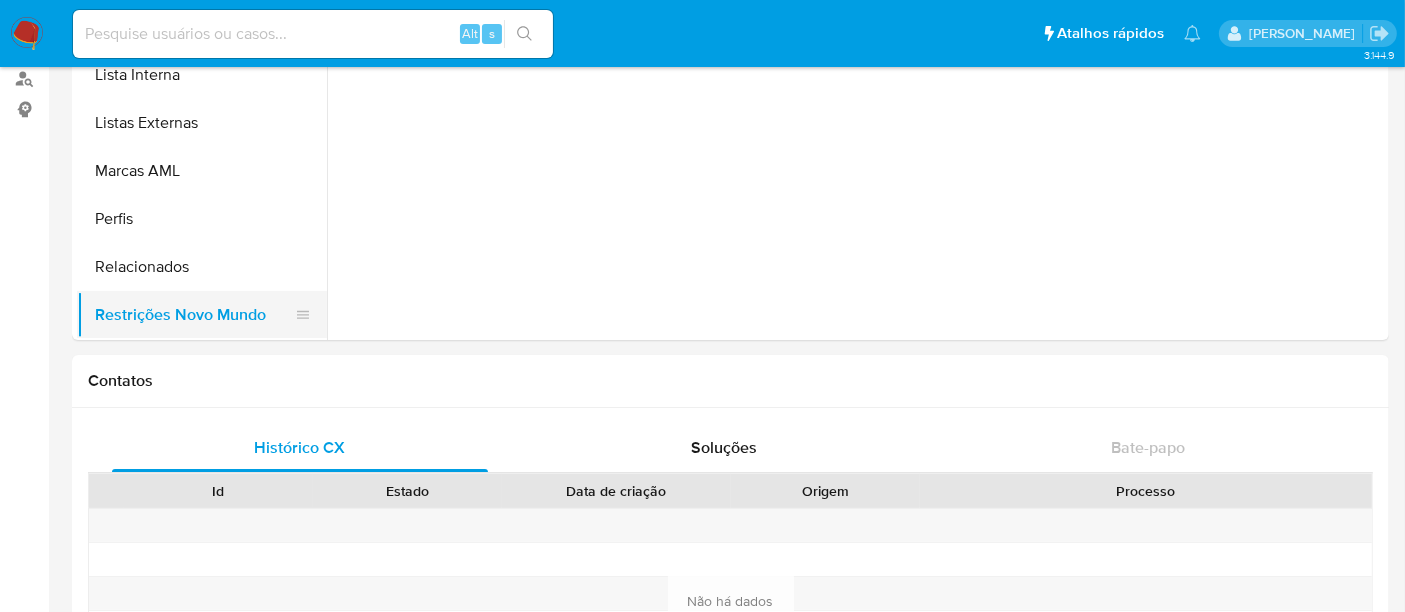scroll, scrollTop: 0, scrollLeft: 0, axis: both 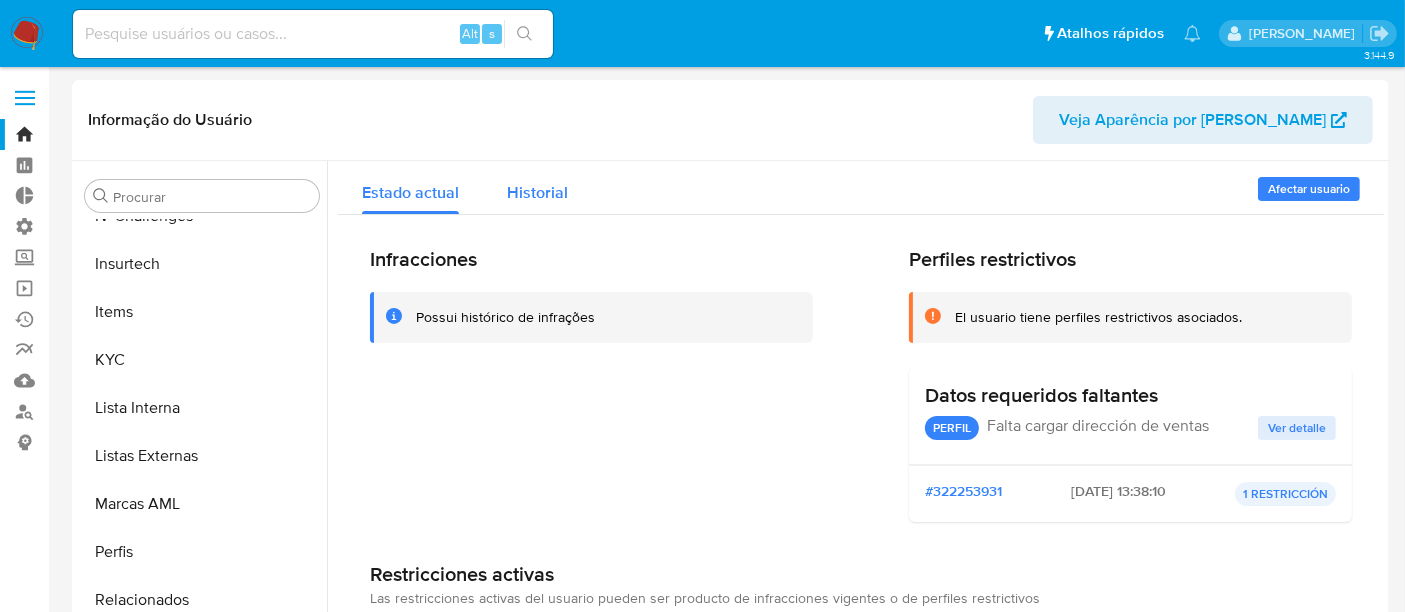 click on "Historial" at bounding box center [537, 192] 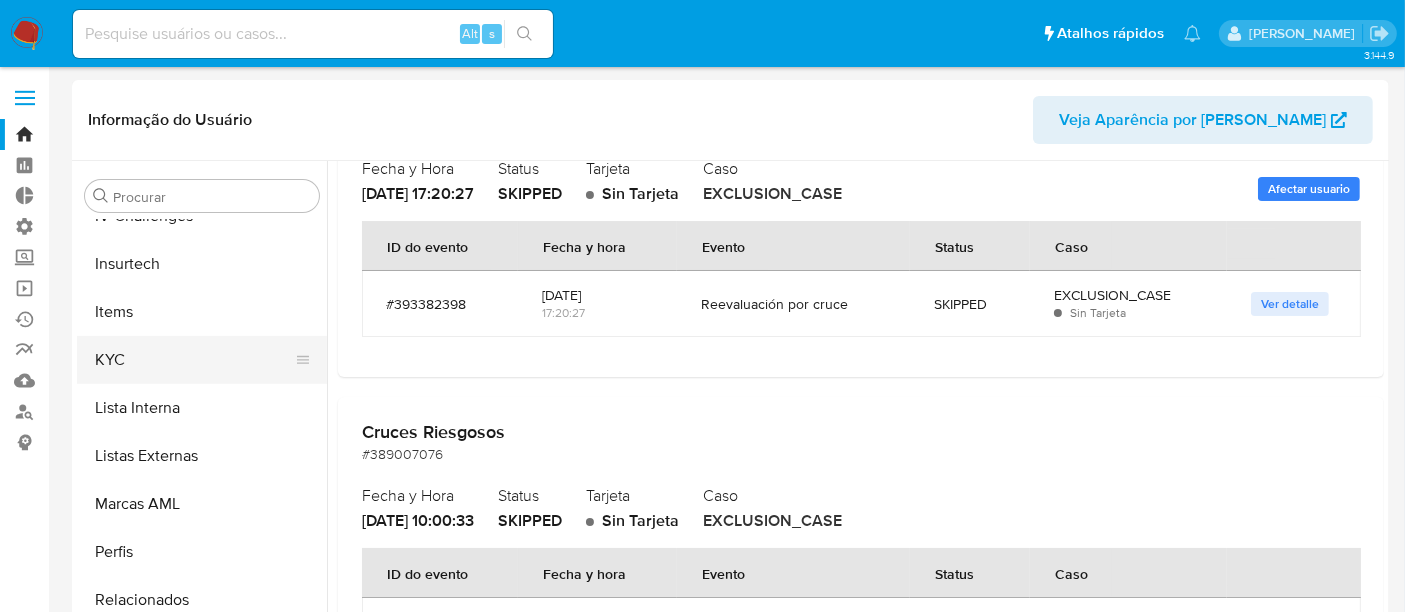 scroll, scrollTop: 3081, scrollLeft: 0, axis: vertical 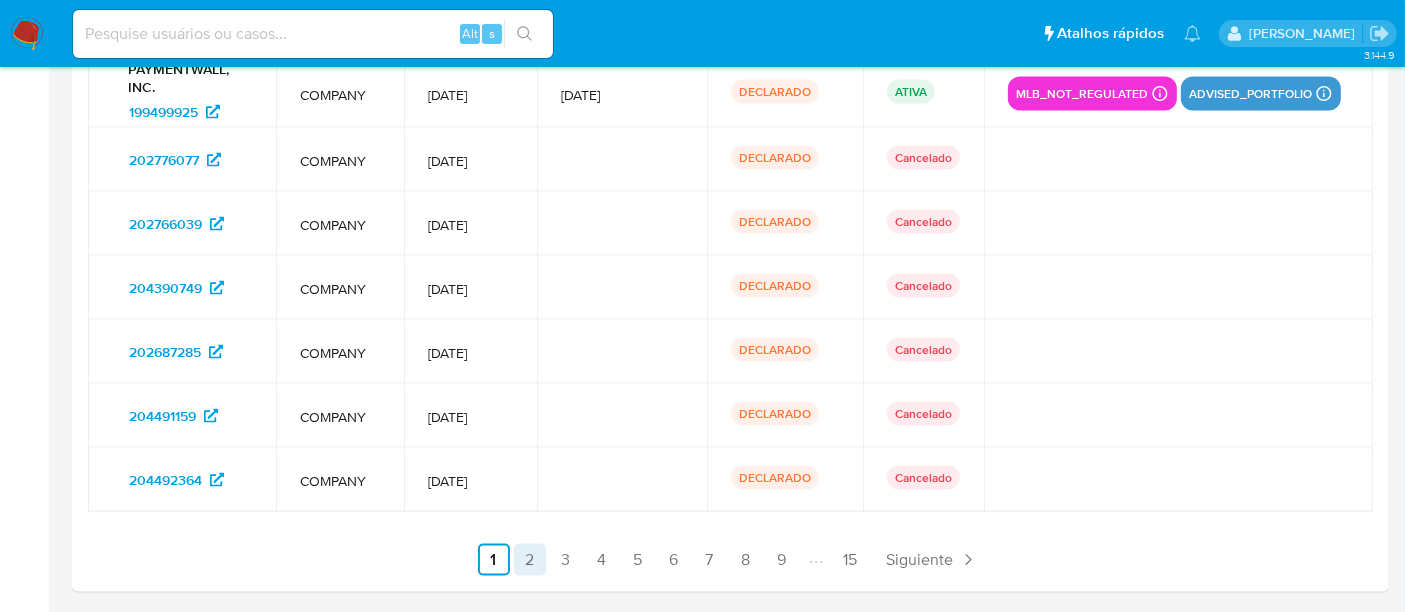 click on "2" at bounding box center (530, 560) 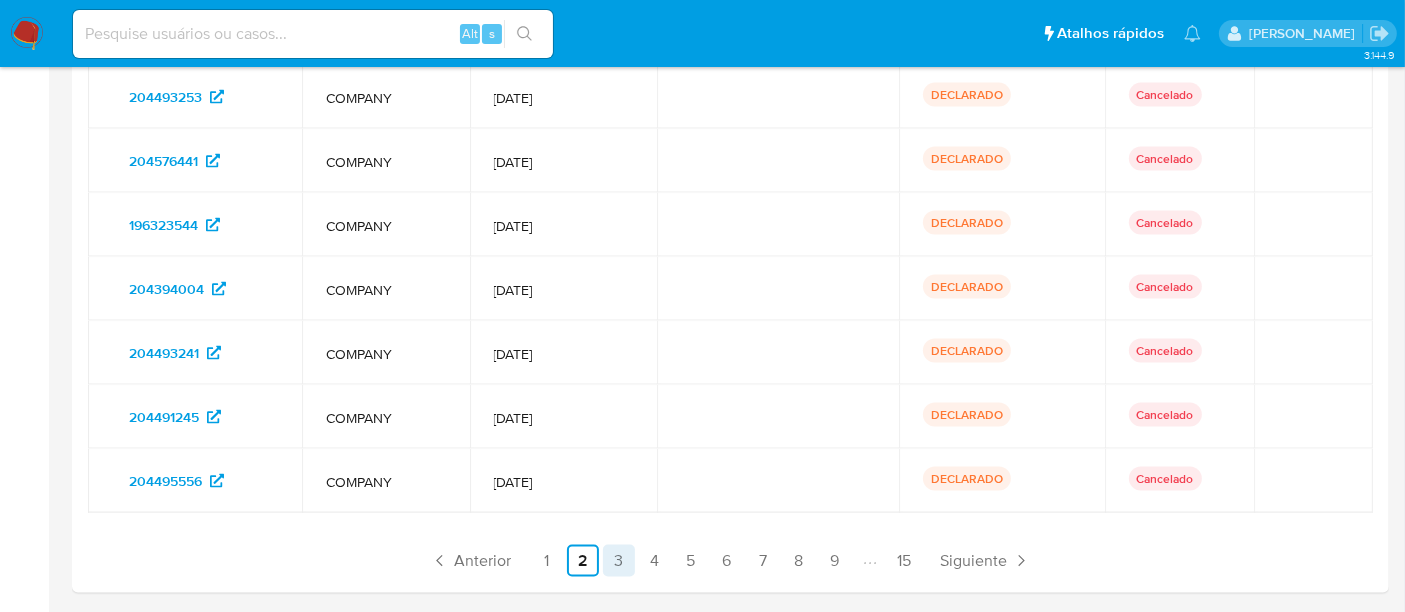 click on "3" at bounding box center [619, 561] 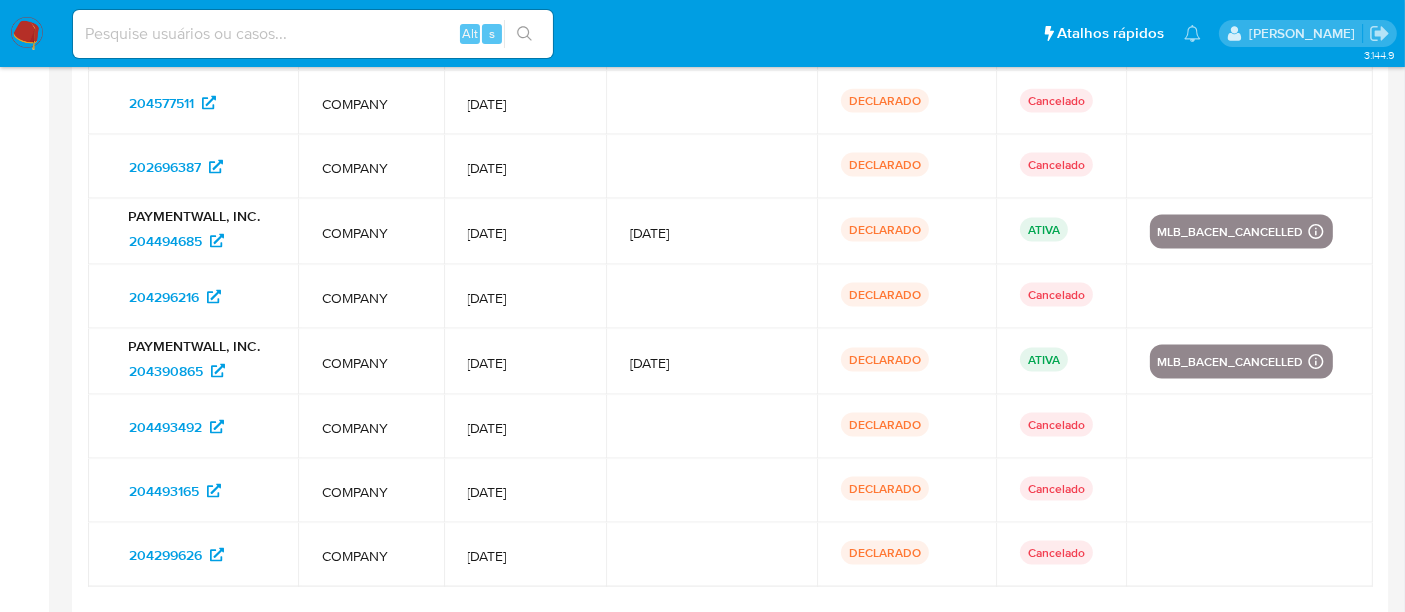 scroll, scrollTop: 2829, scrollLeft: 0, axis: vertical 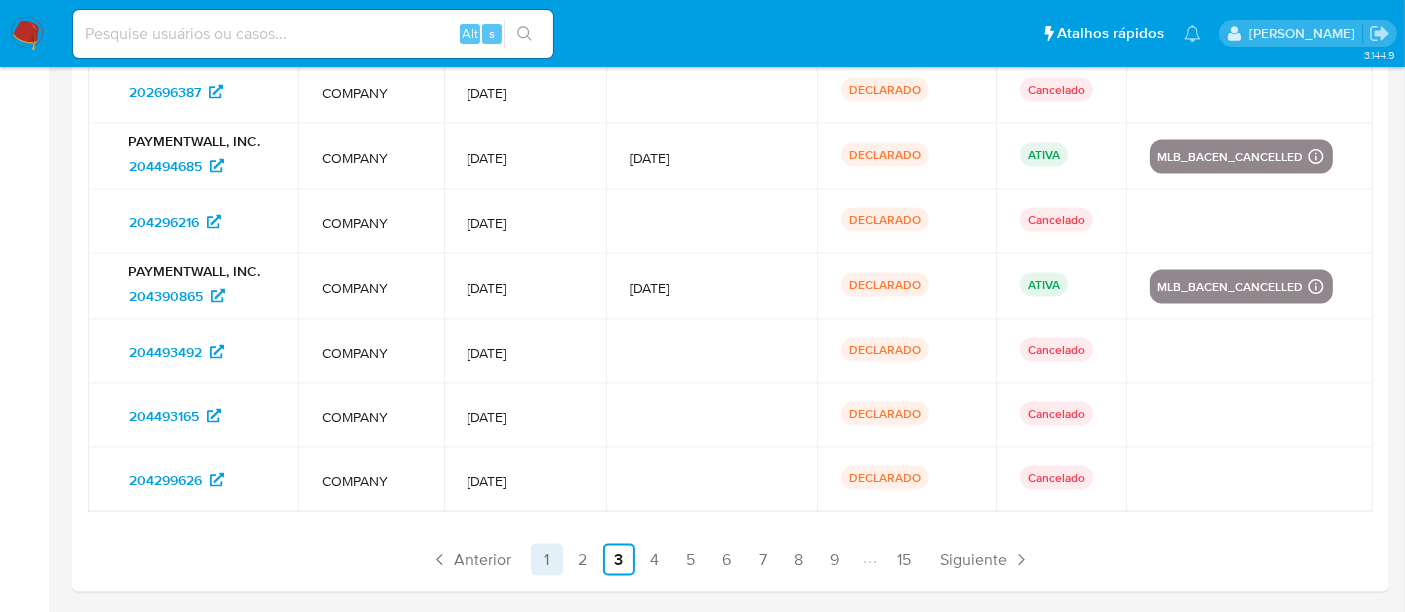 click on "1" at bounding box center (547, 560) 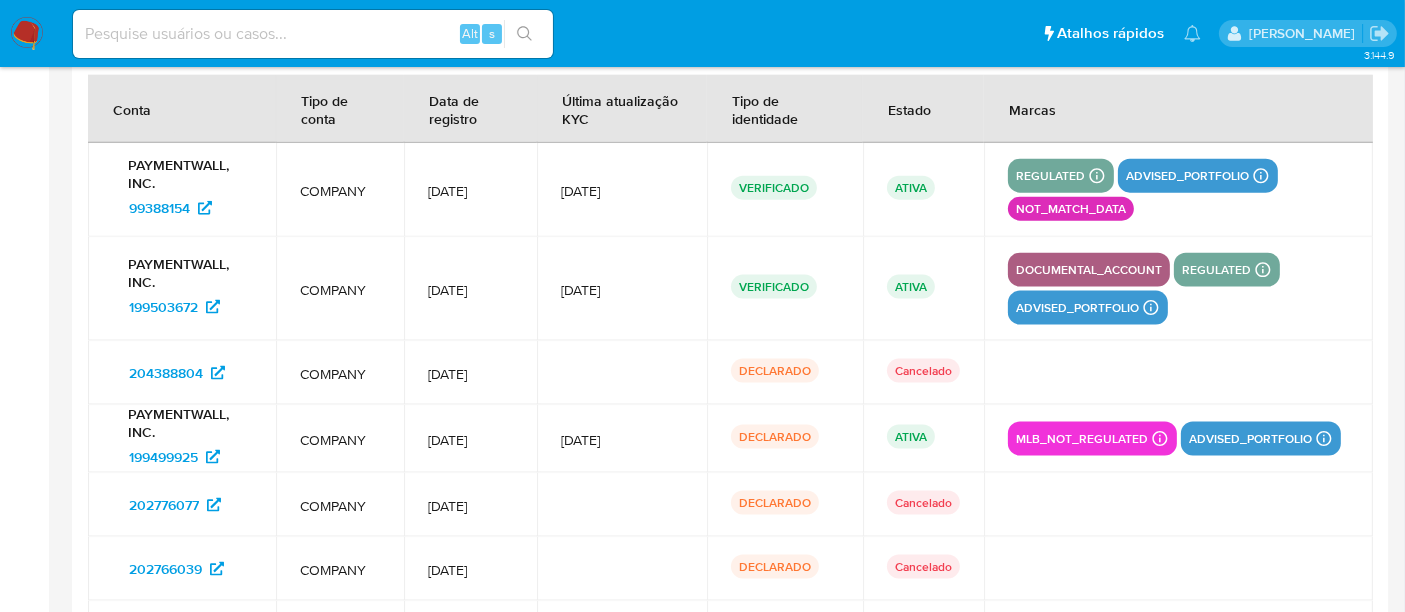 scroll, scrollTop: 2607, scrollLeft: 0, axis: vertical 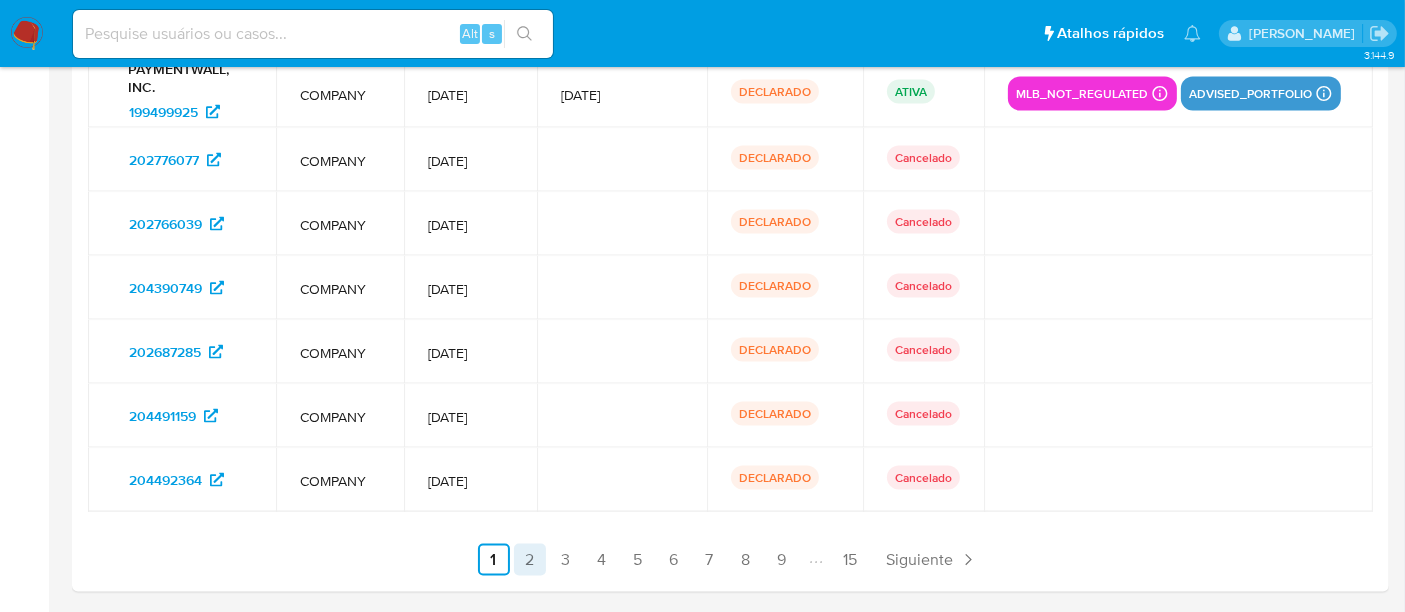 click on "2" at bounding box center (530, 560) 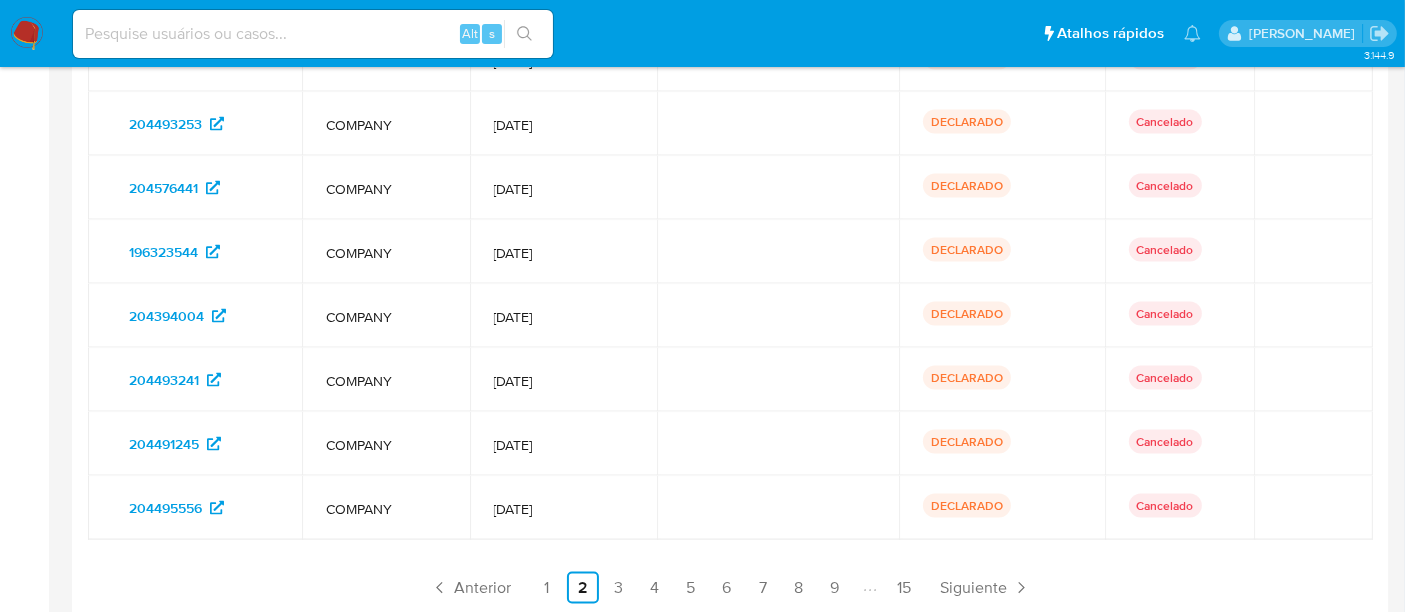 scroll, scrollTop: 2824, scrollLeft: 0, axis: vertical 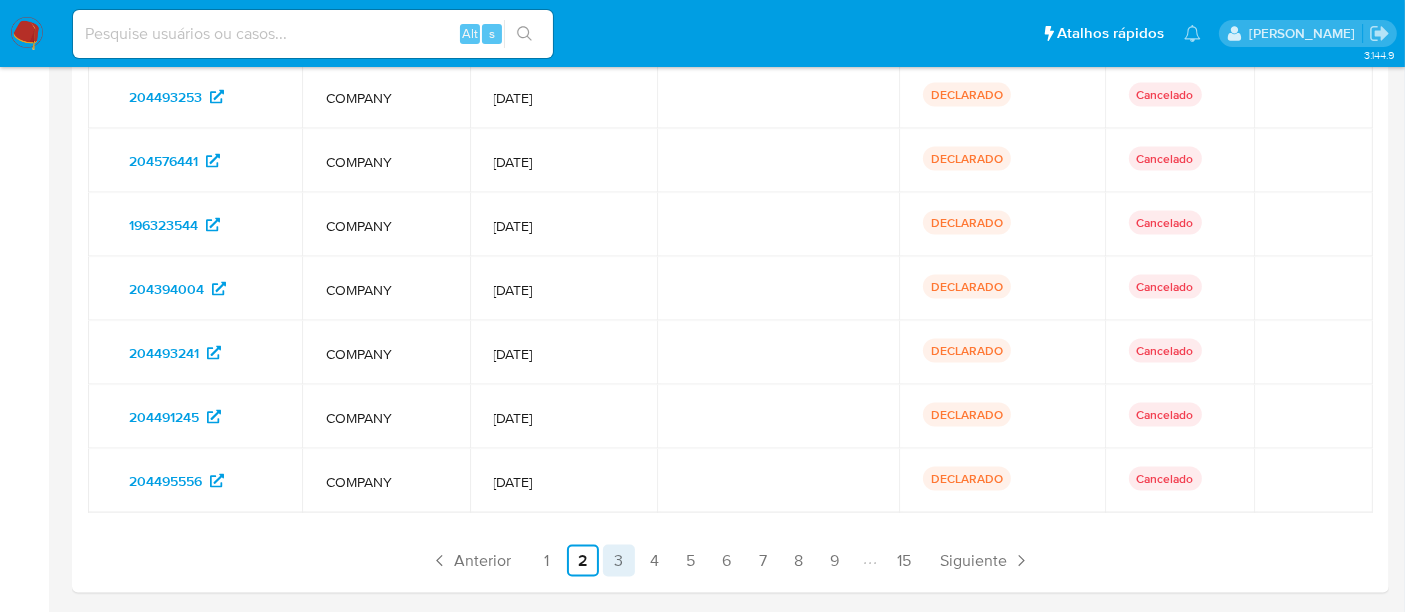 click on "3" at bounding box center (619, 561) 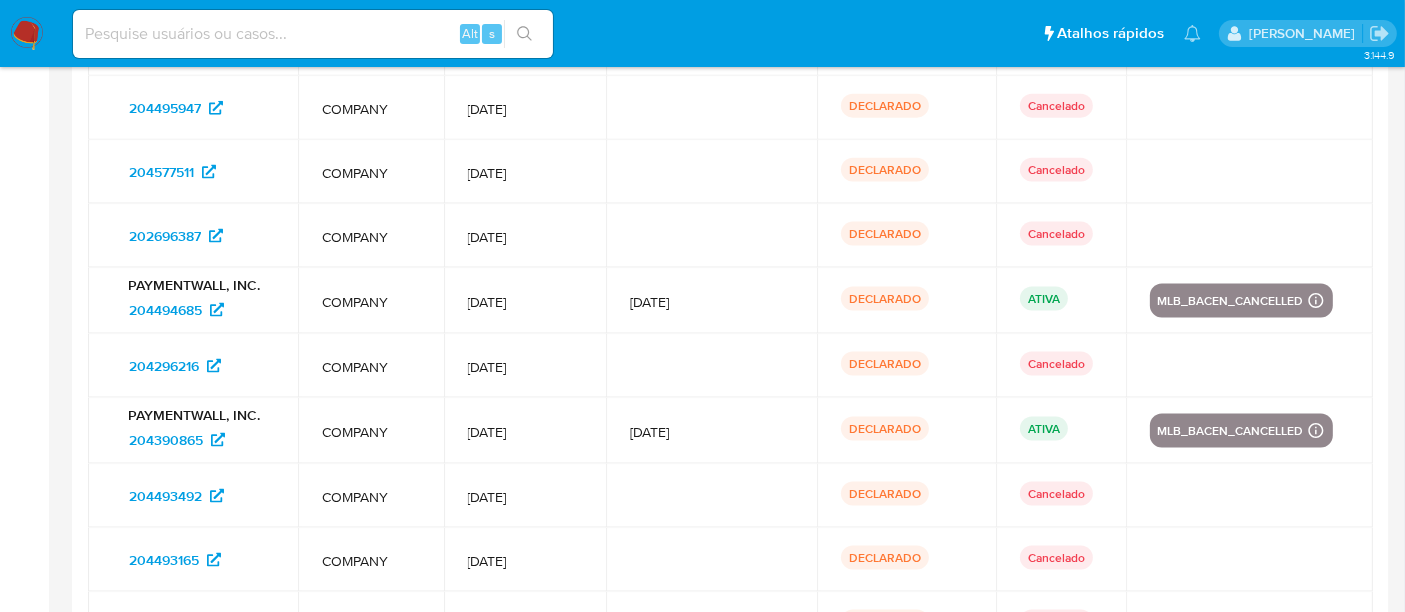 scroll, scrollTop: 2829, scrollLeft: 0, axis: vertical 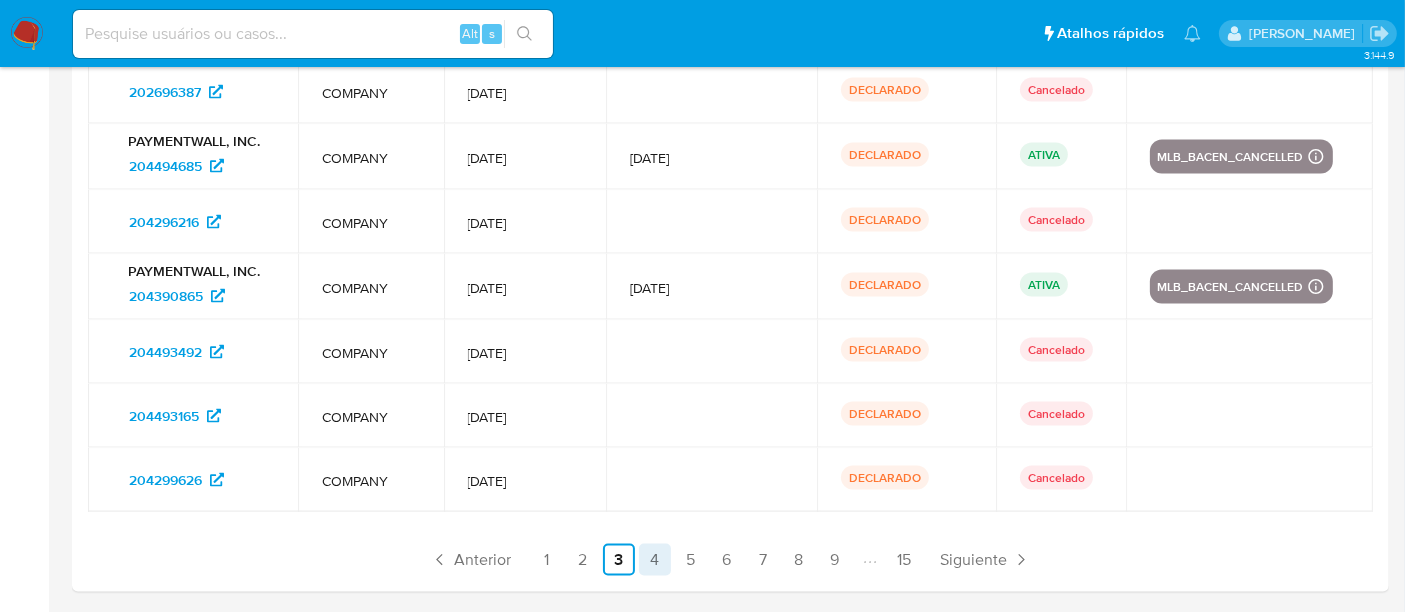 click on "4" at bounding box center (655, 560) 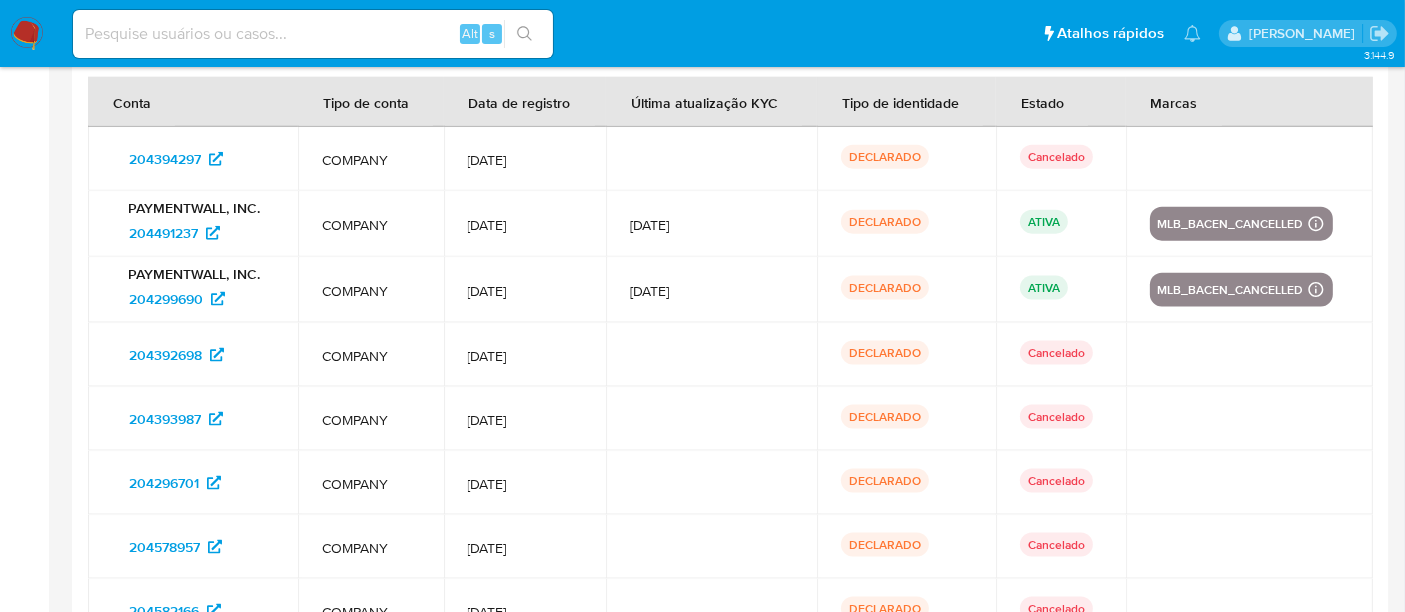 scroll, scrollTop: 2496, scrollLeft: 0, axis: vertical 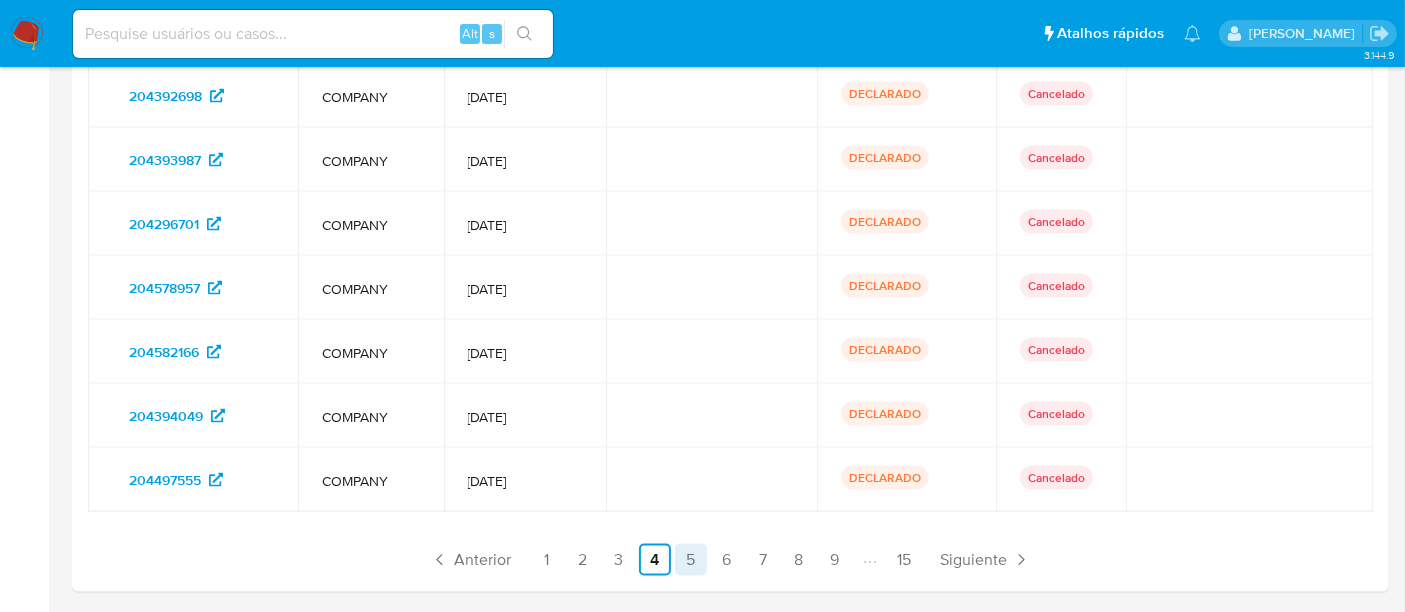 click on "5" at bounding box center [691, 560] 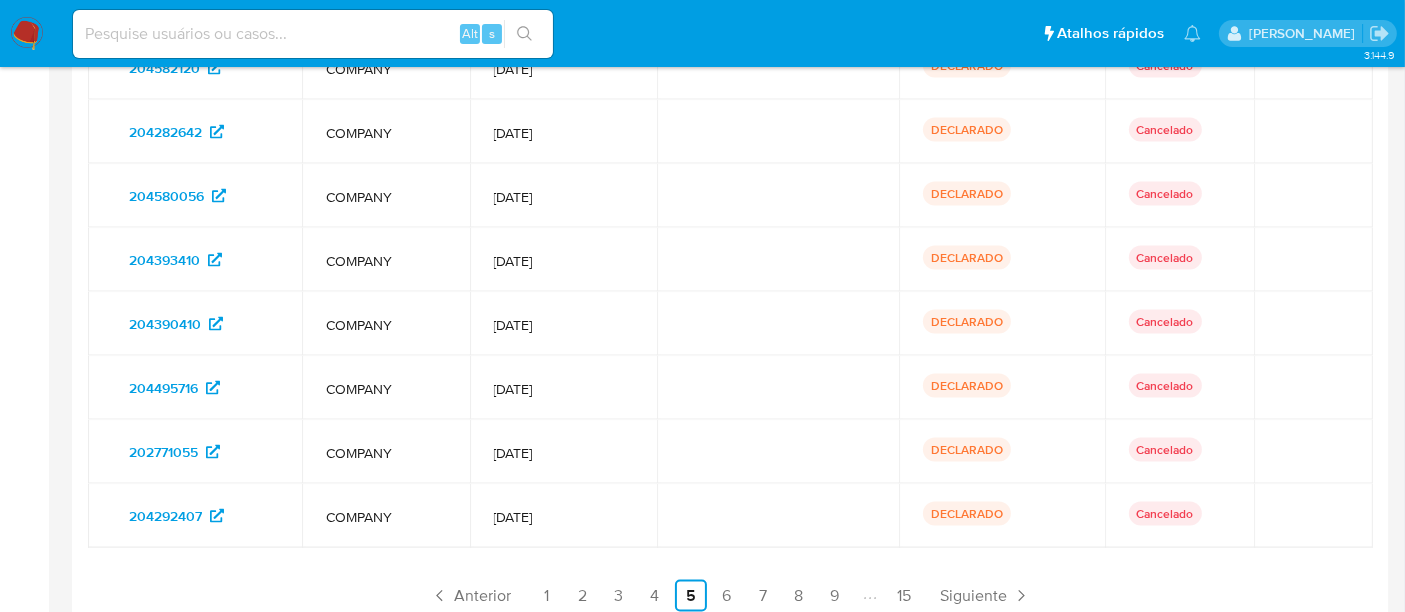 scroll, scrollTop: 2824, scrollLeft: 0, axis: vertical 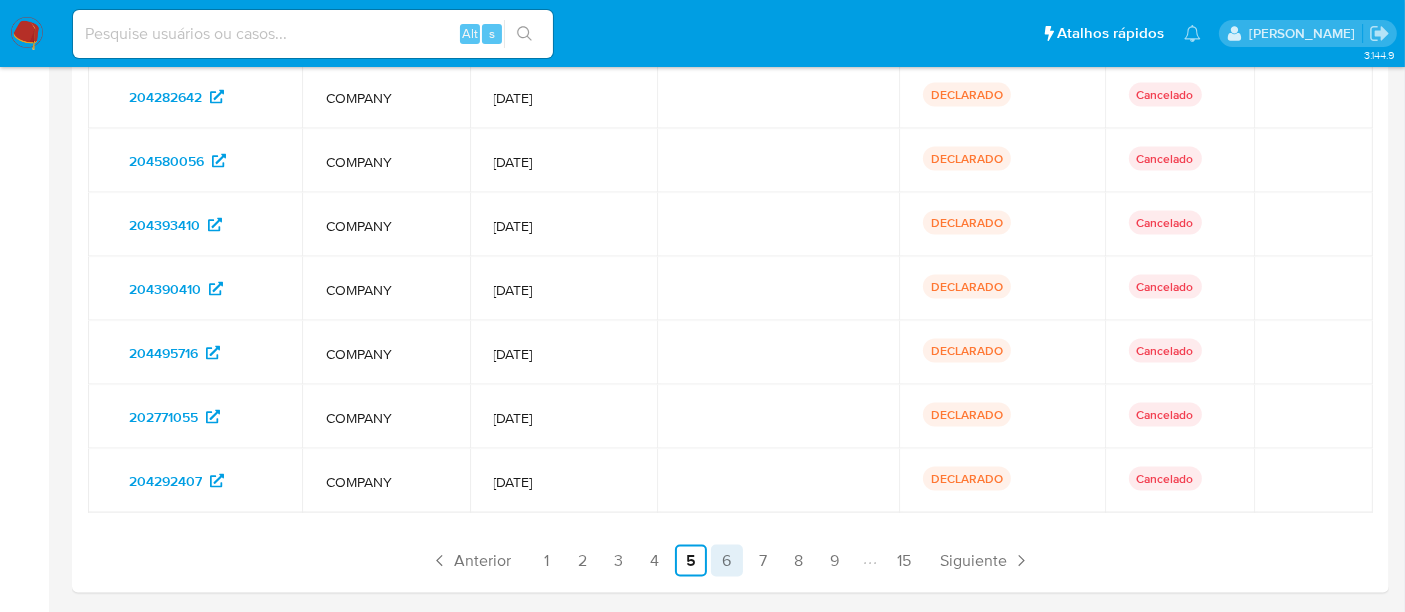 click on "6" at bounding box center [727, 561] 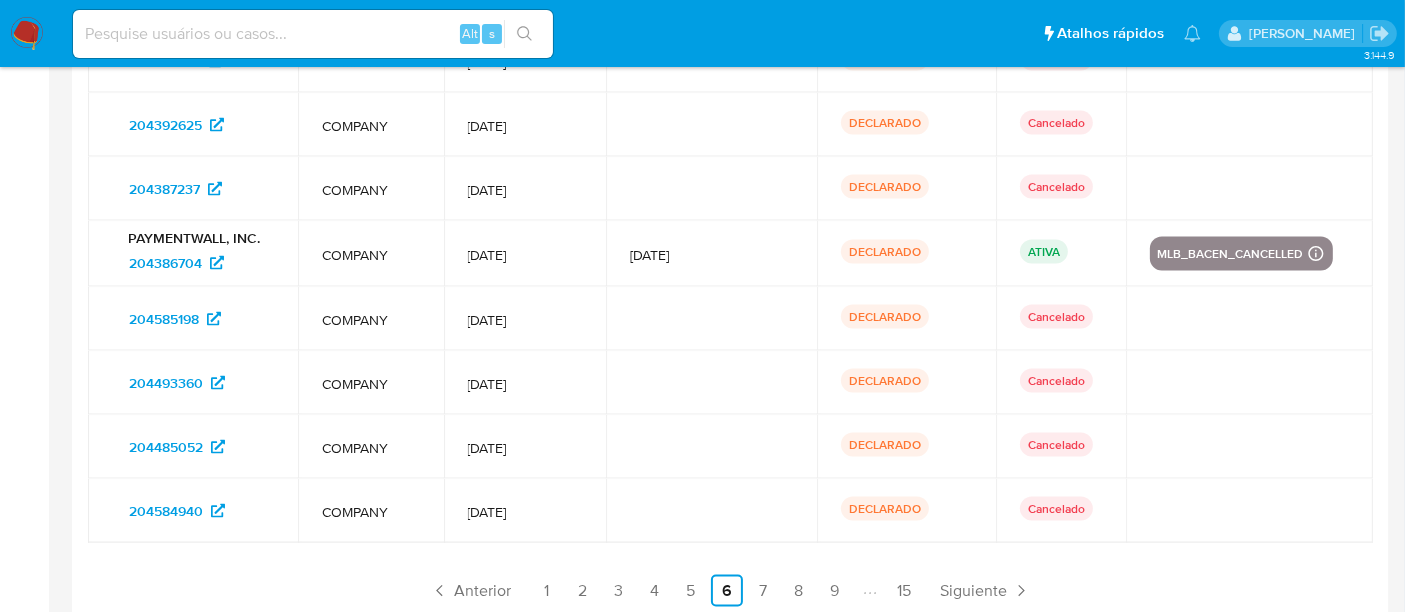 scroll, scrollTop: 2826, scrollLeft: 0, axis: vertical 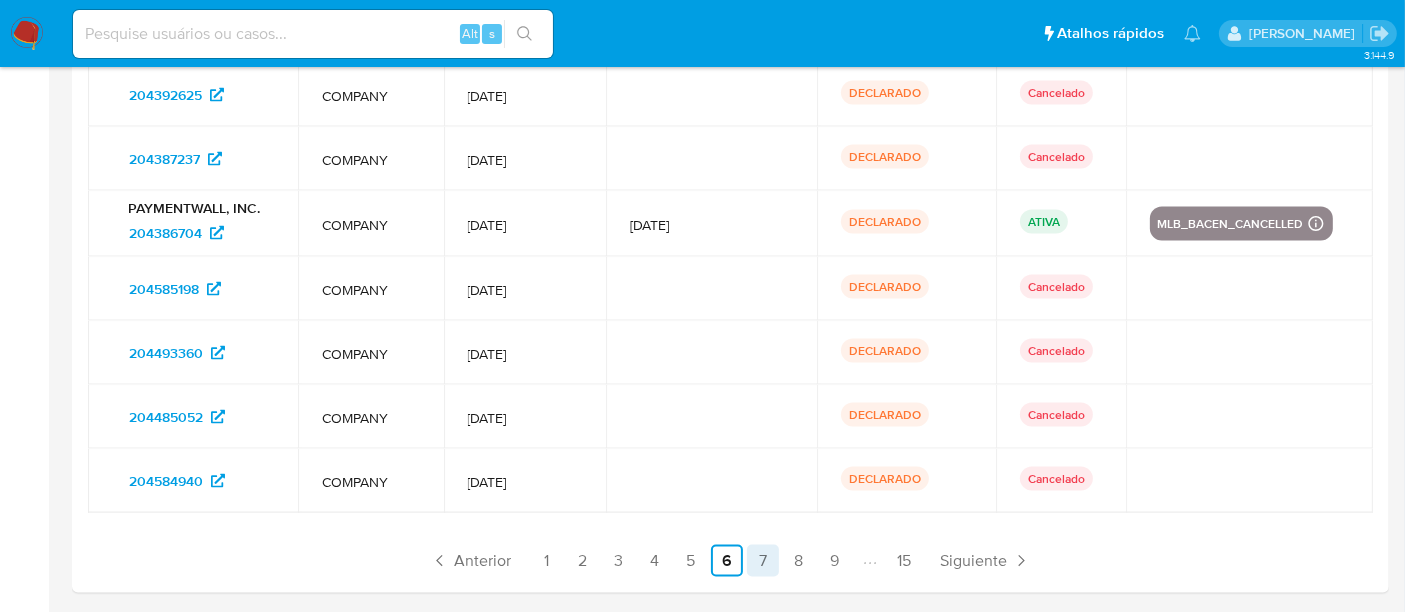 click on "7" at bounding box center (763, 561) 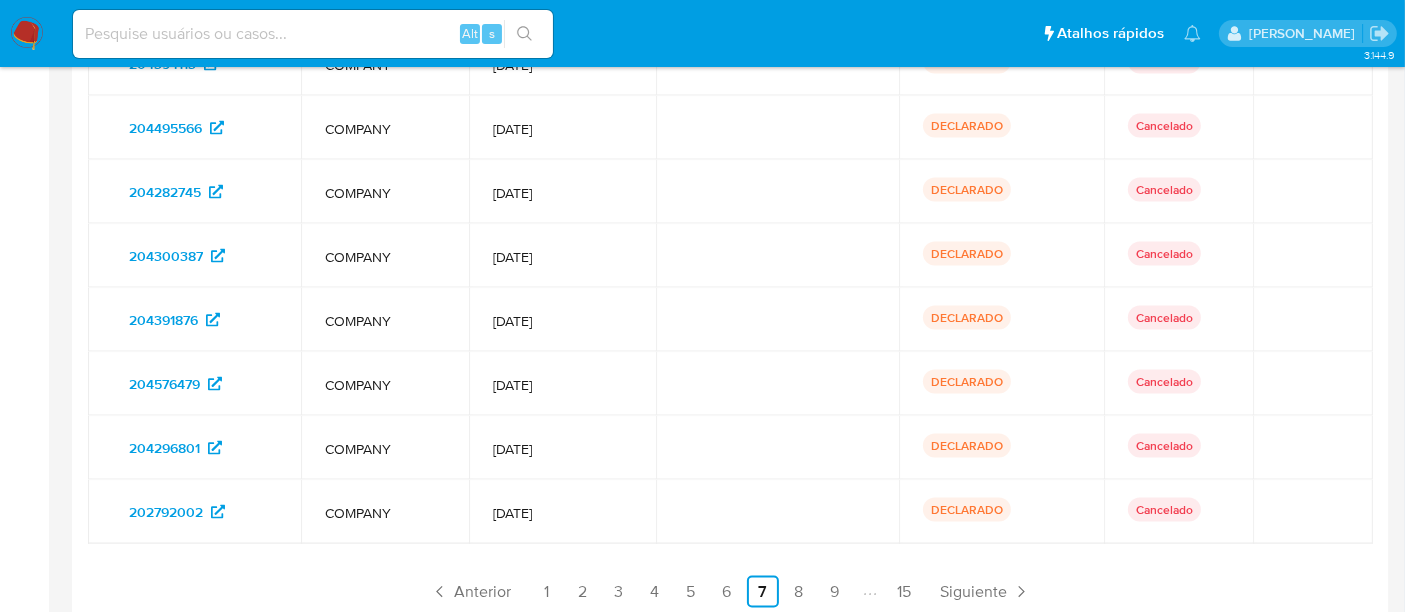 scroll, scrollTop: 2824, scrollLeft: 0, axis: vertical 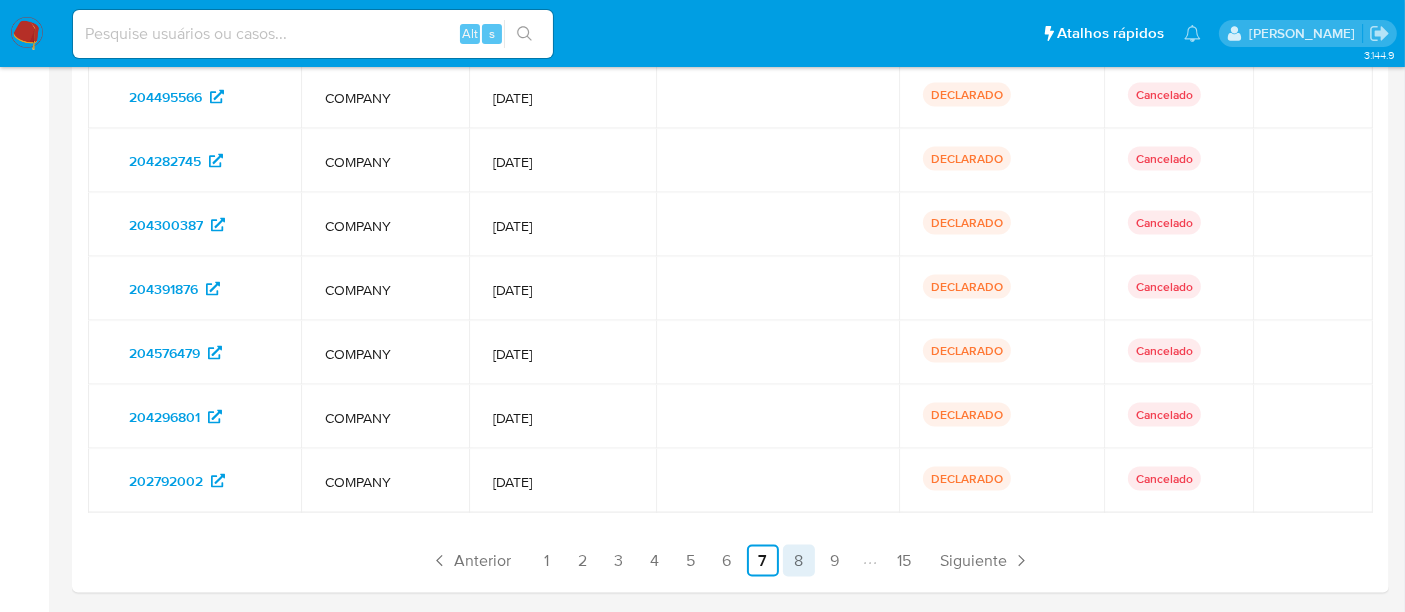 click on "8" at bounding box center [799, 561] 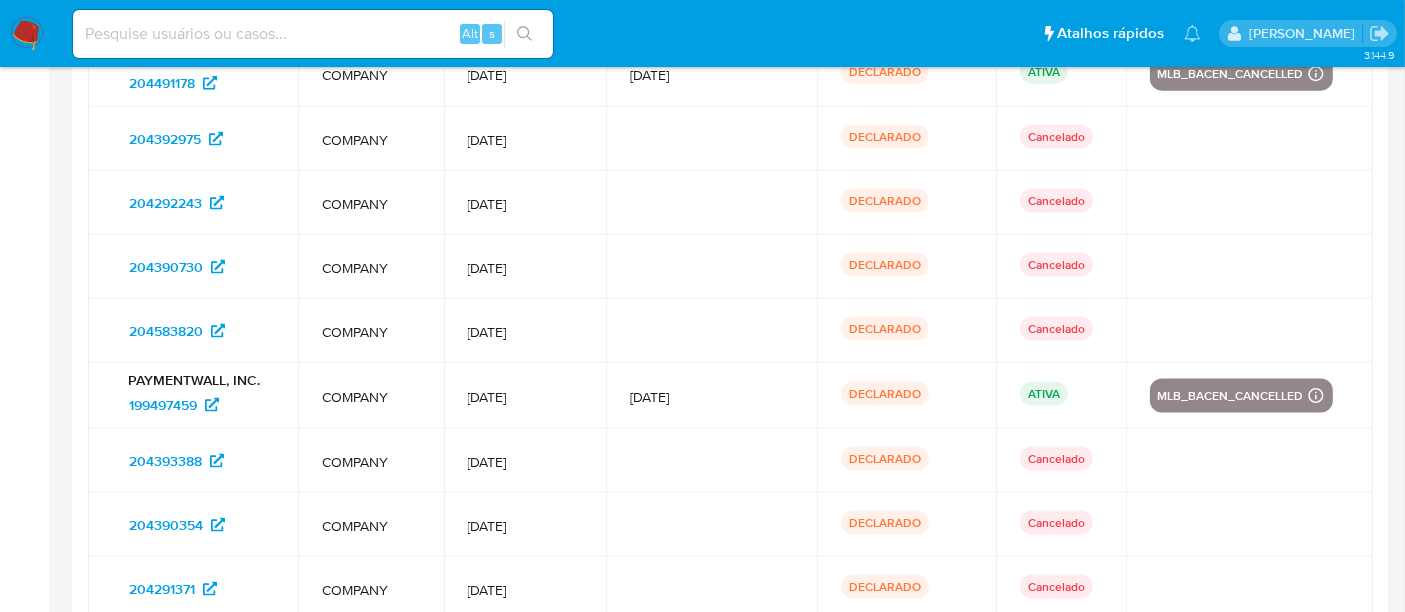 scroll, scrollTop: 2824, scrollLeft: 0, axis: vertical 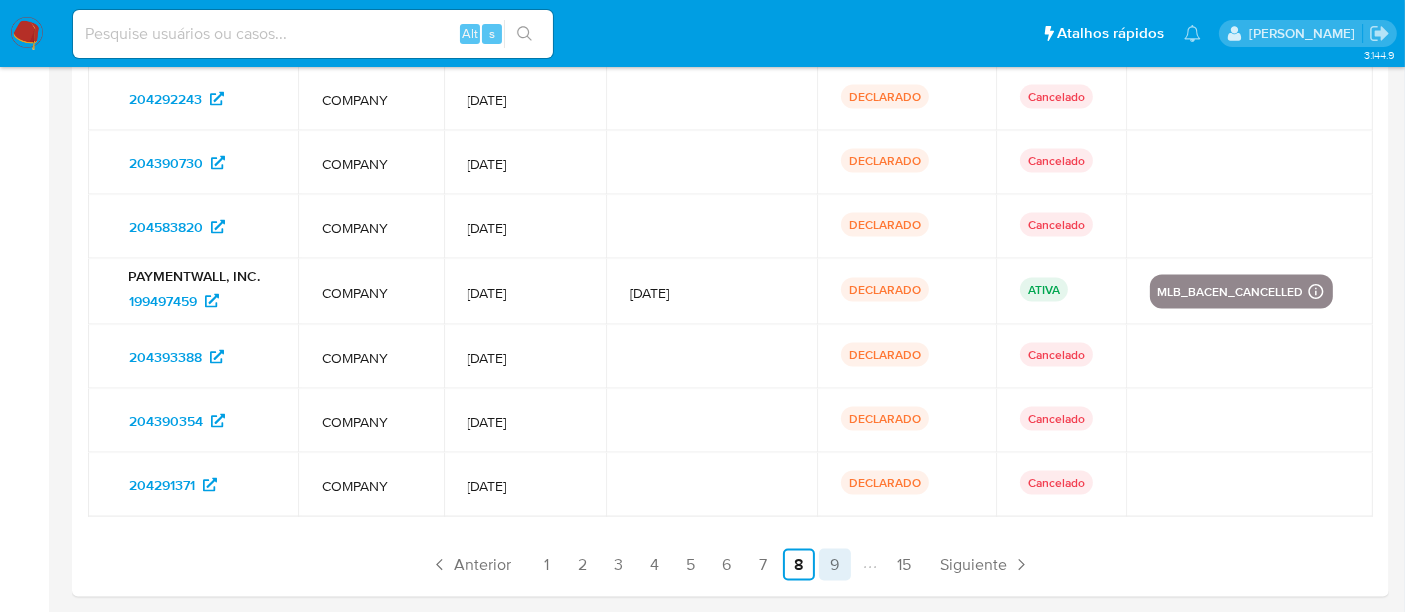 click on "9" at bounding box center [835, 565] 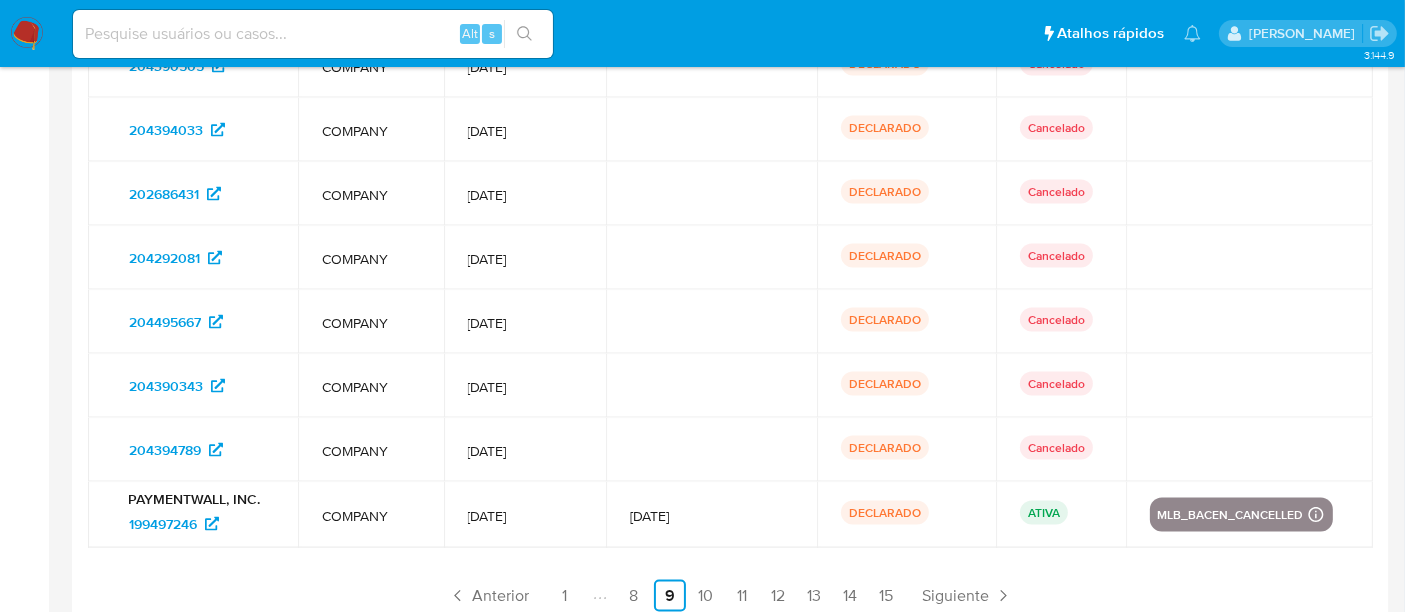 scroll, scrollTop: 2826, scrollLeft: 0, axis: vertical 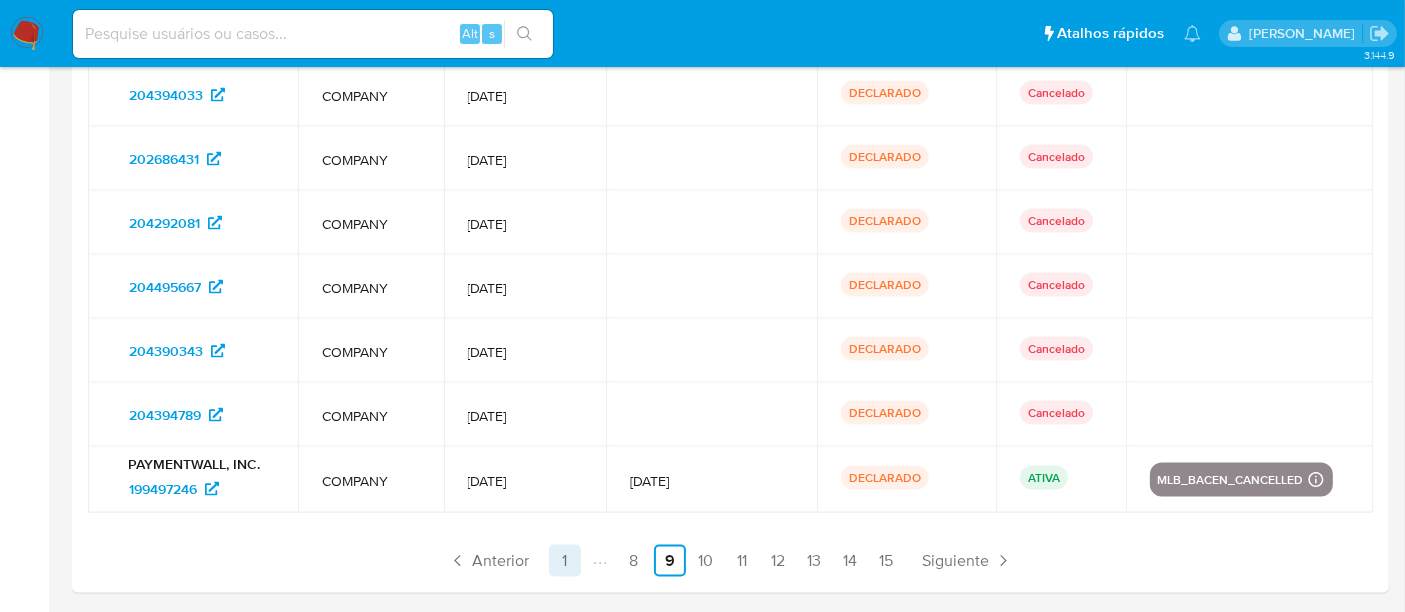 click on "1" at bounding box center [565, 561] 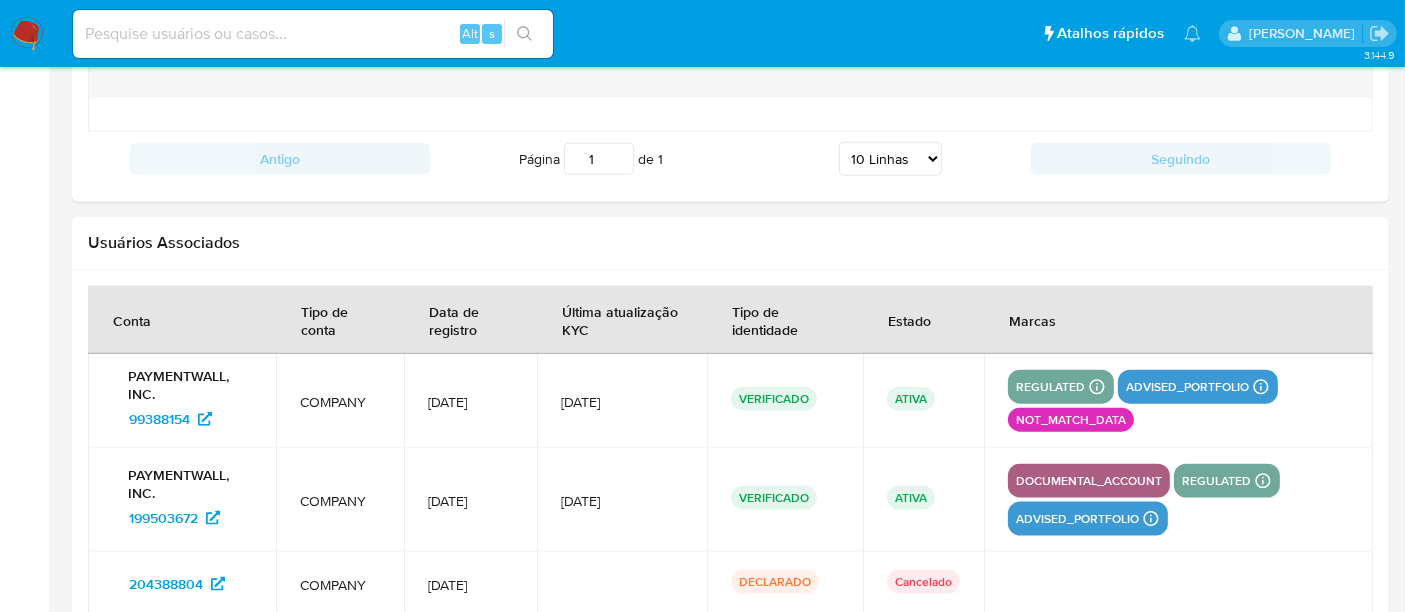scroll, scrollTop: 2382, scrollLeft: 0, axis: vertical 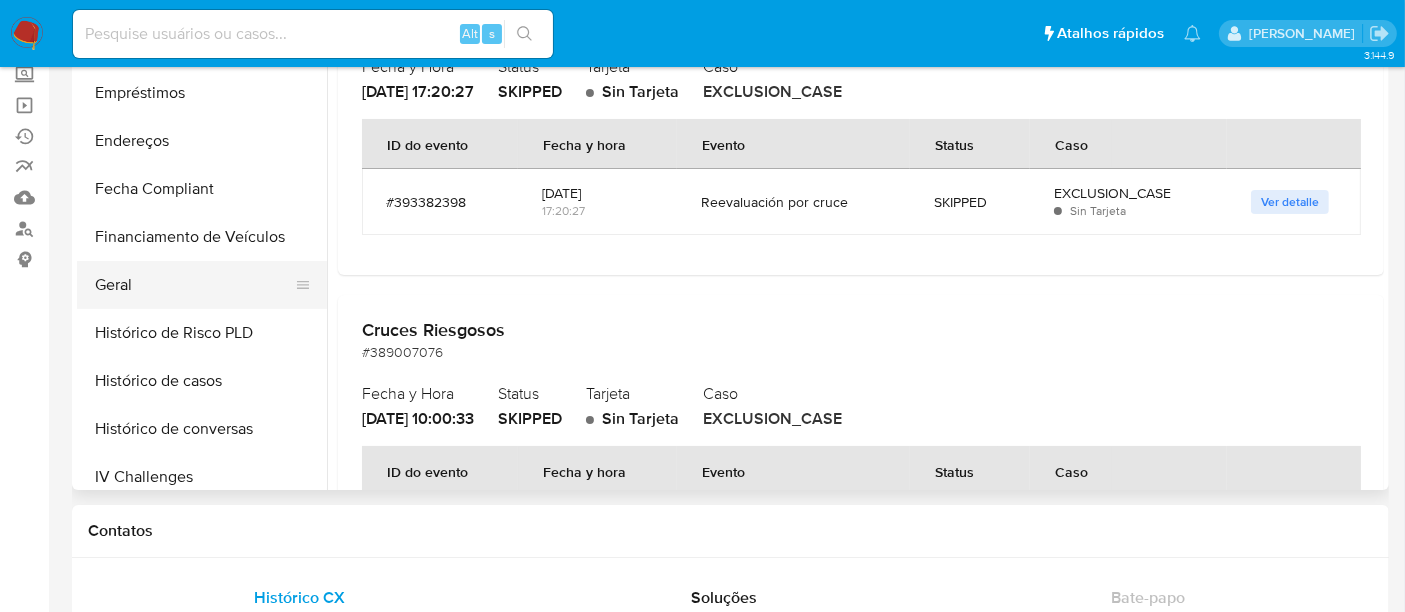click on "Geral" at bounding box center (194, 285) 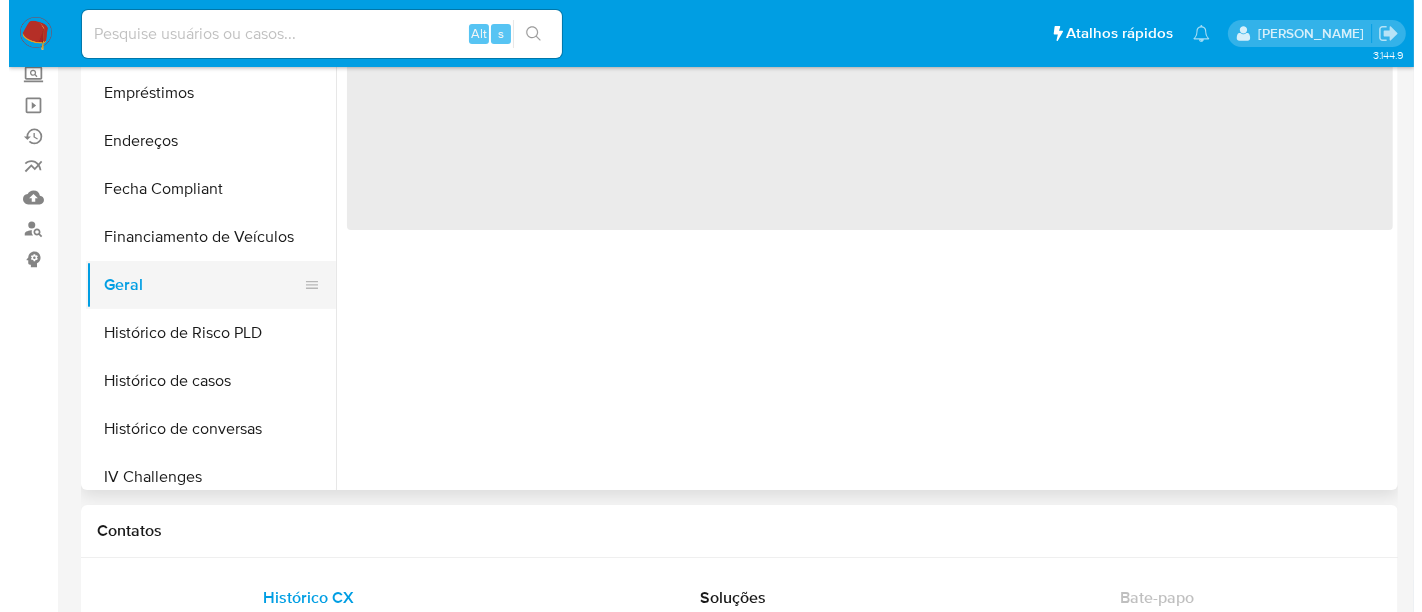 scroll, scrollTop: 0, scrollLeft: 0, axis: both 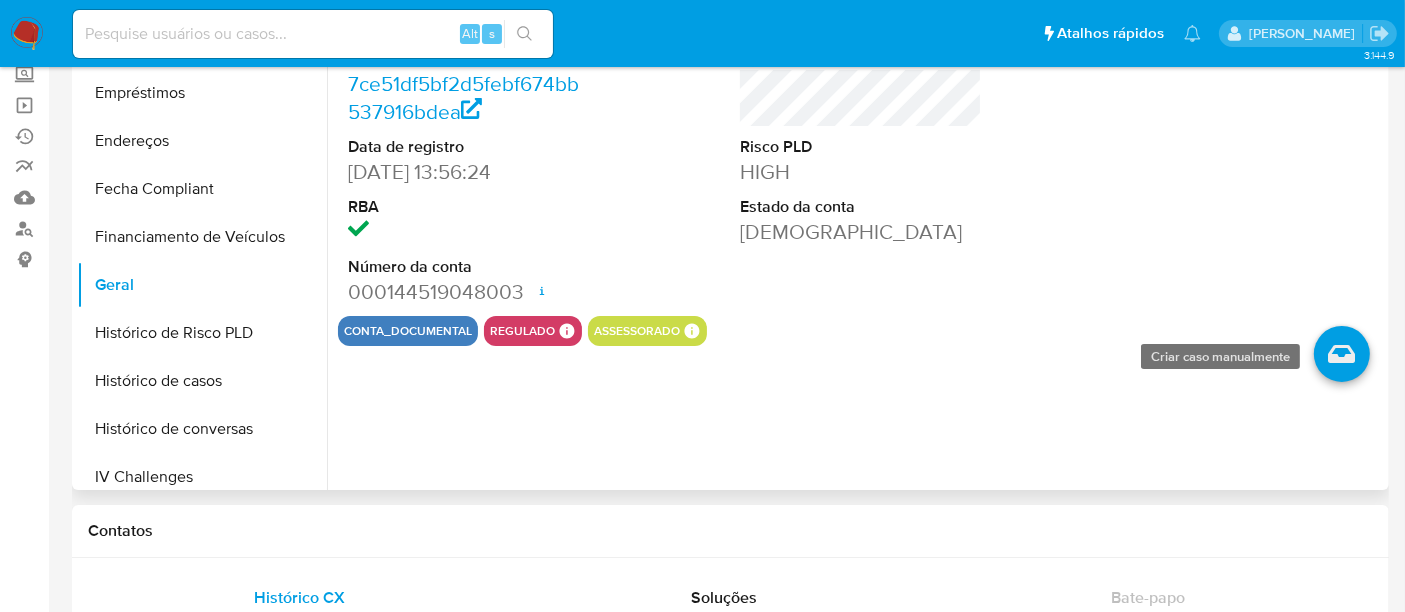 click at bounding box center [1342, 354] 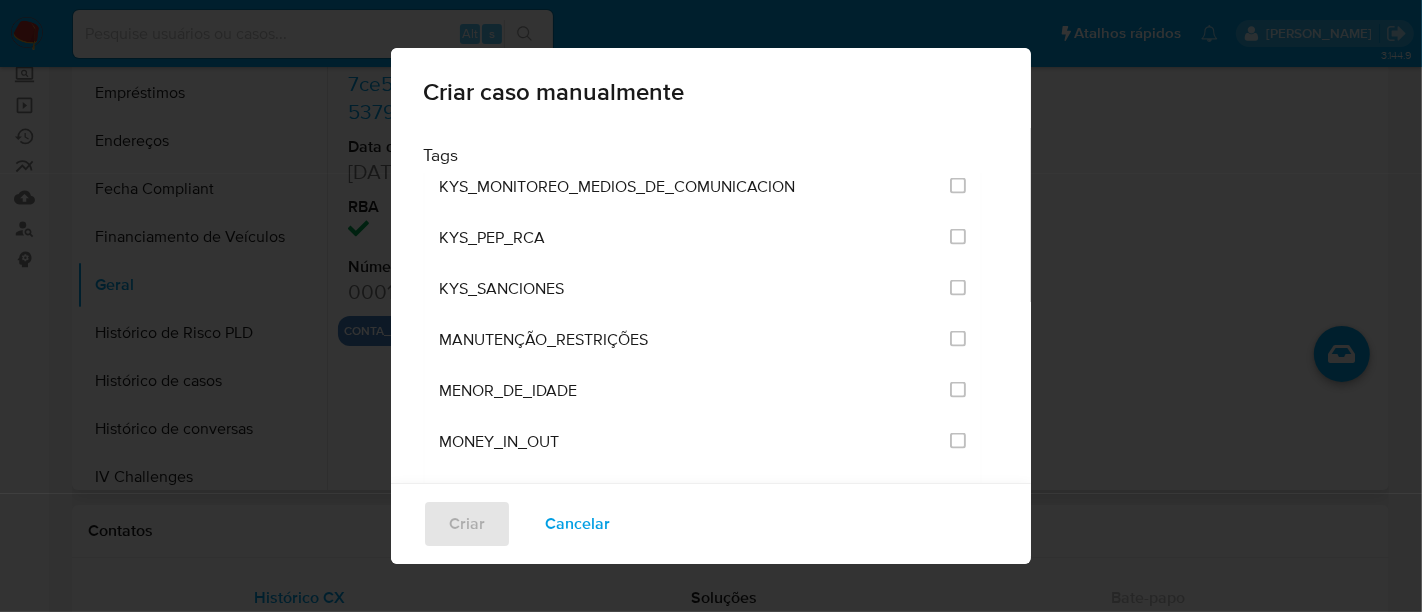 scroll, scrollTop: 2444, scrollLeft: 0, axis: vertical 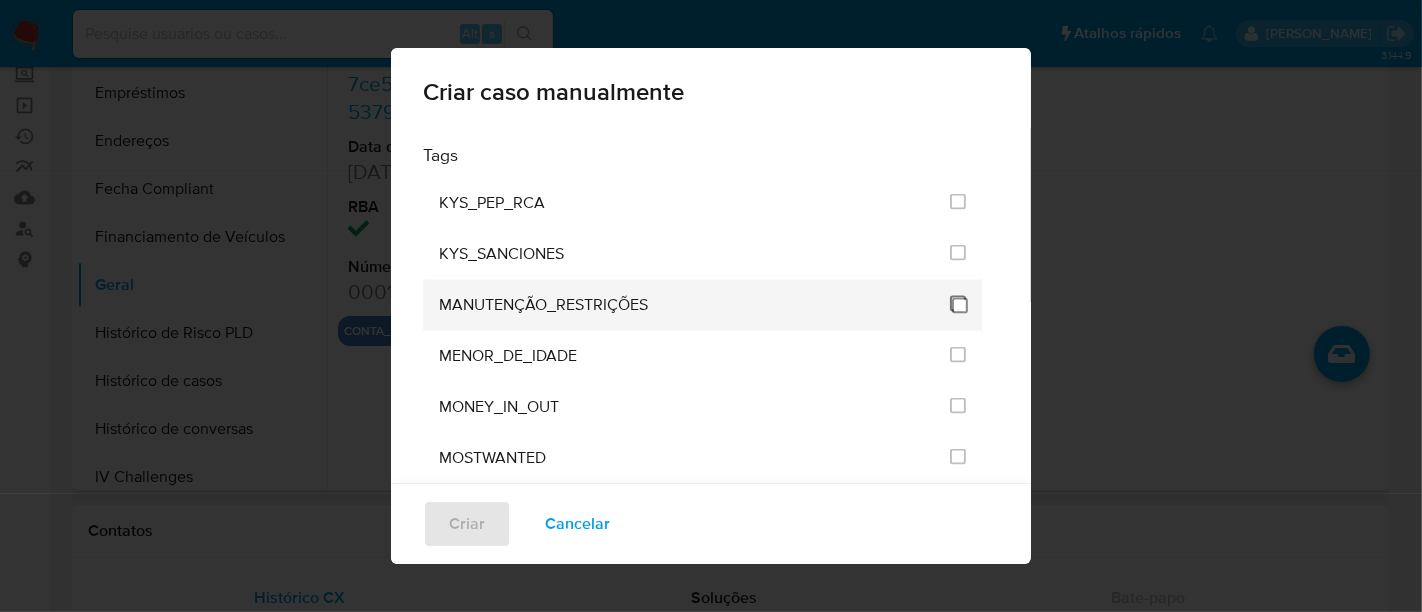 click at bounding box center [958, 304] 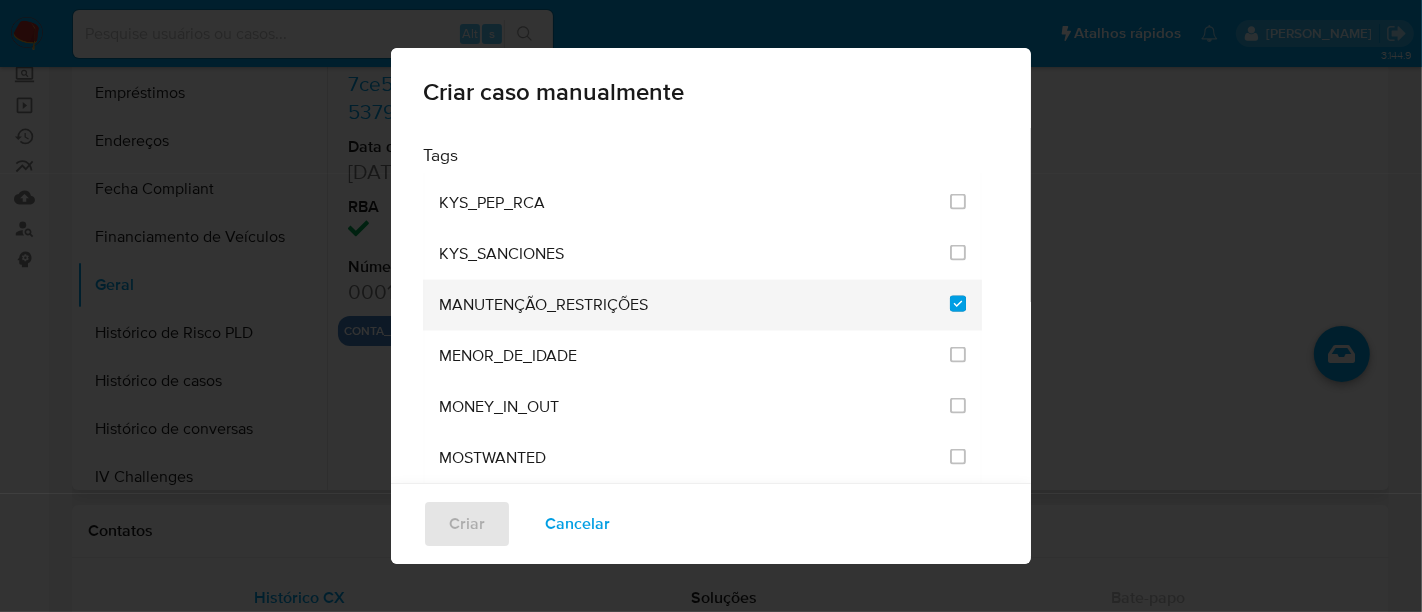 checkbox on "true" 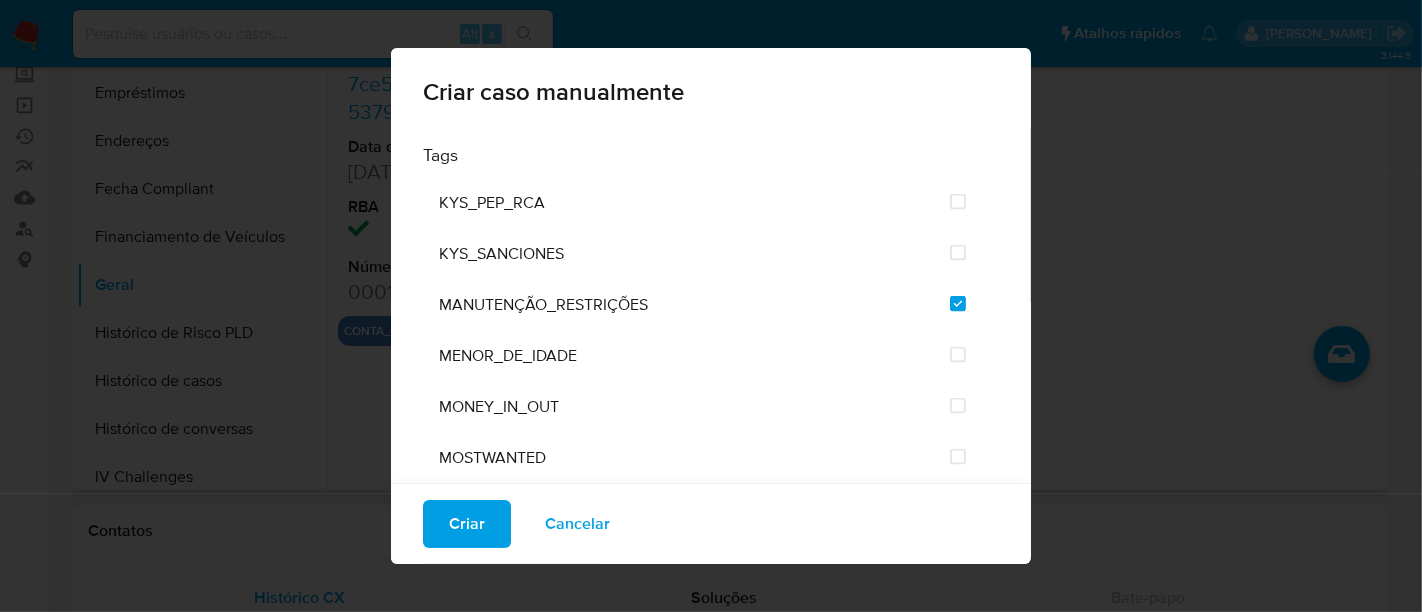 click on "Criar" at bounding box center [467, 524] 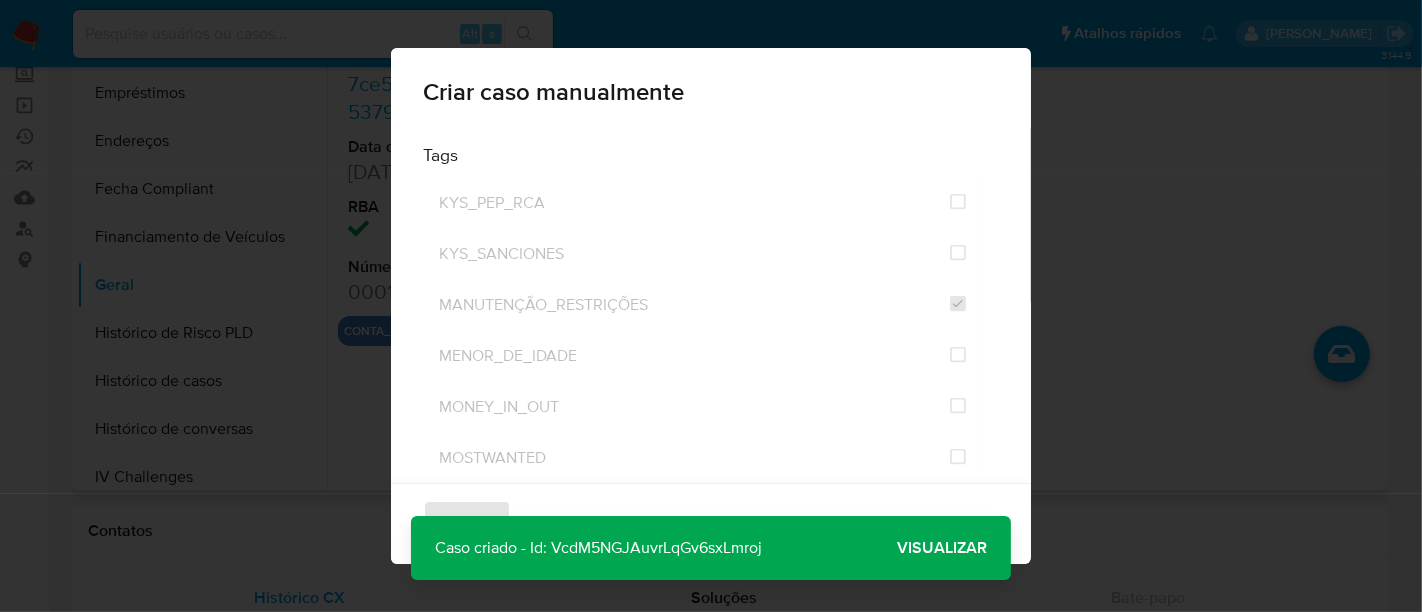 click on "Visualizar" at bounding box center (942, 548) 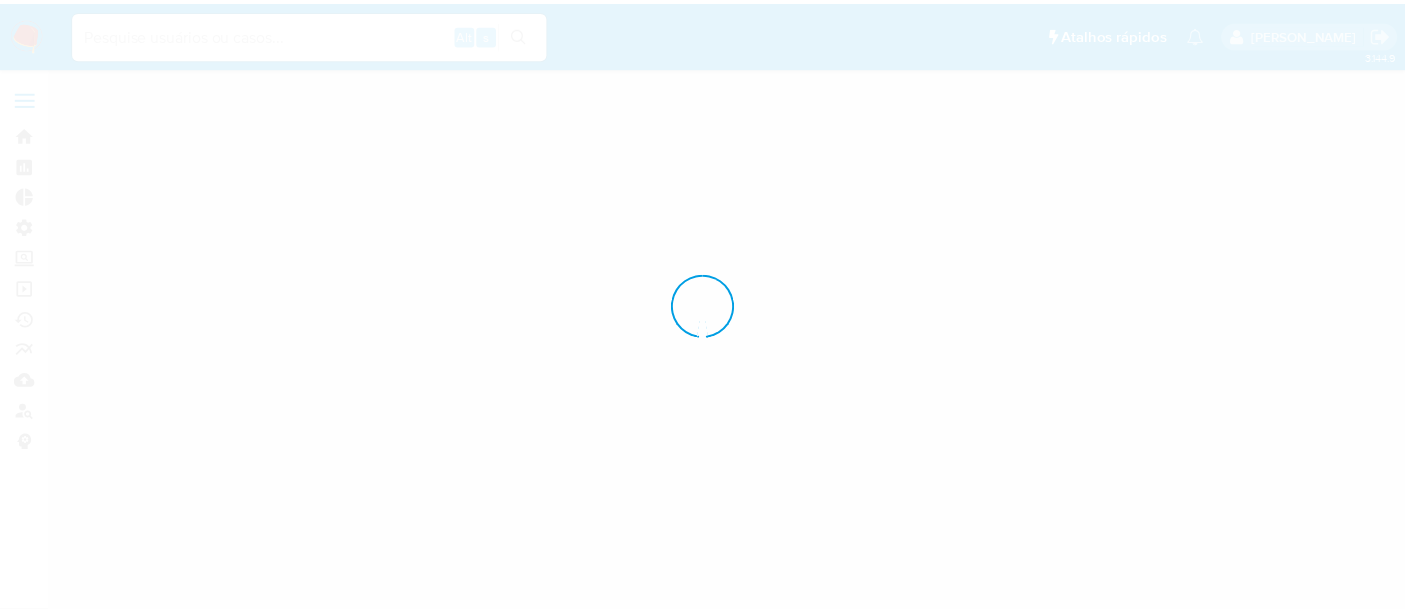 scroll, scrollTop: 0, scrollLeft: 0, axis: both 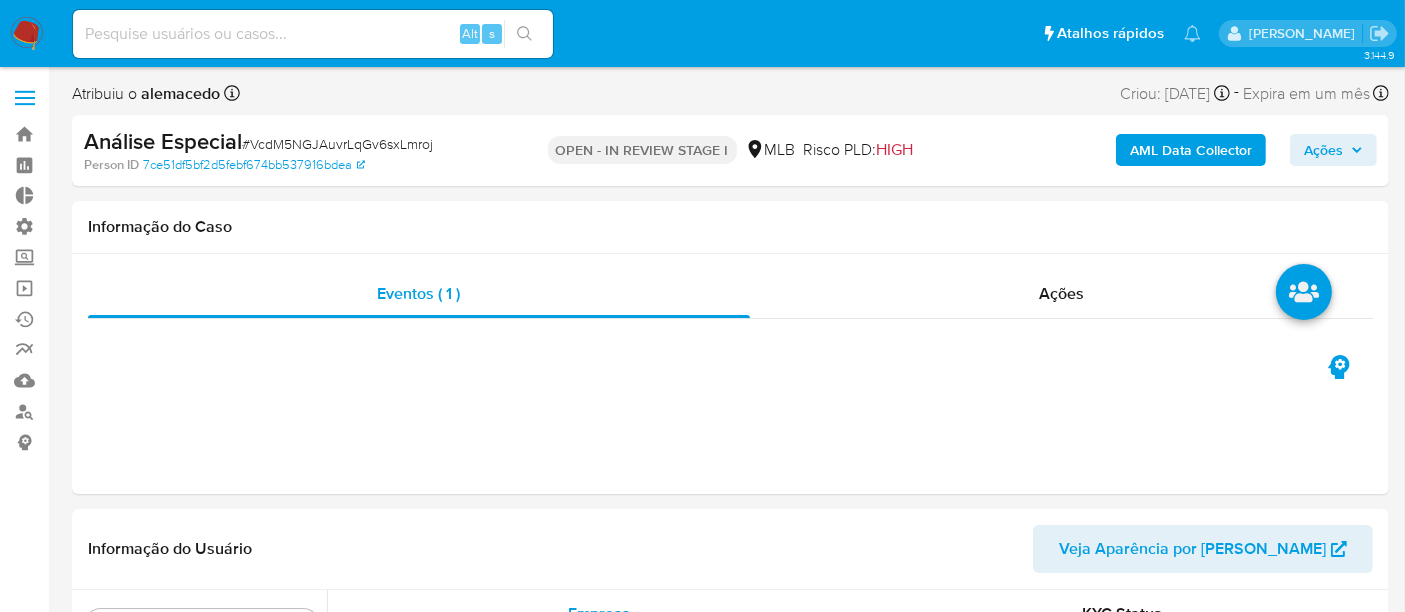 select on "10" 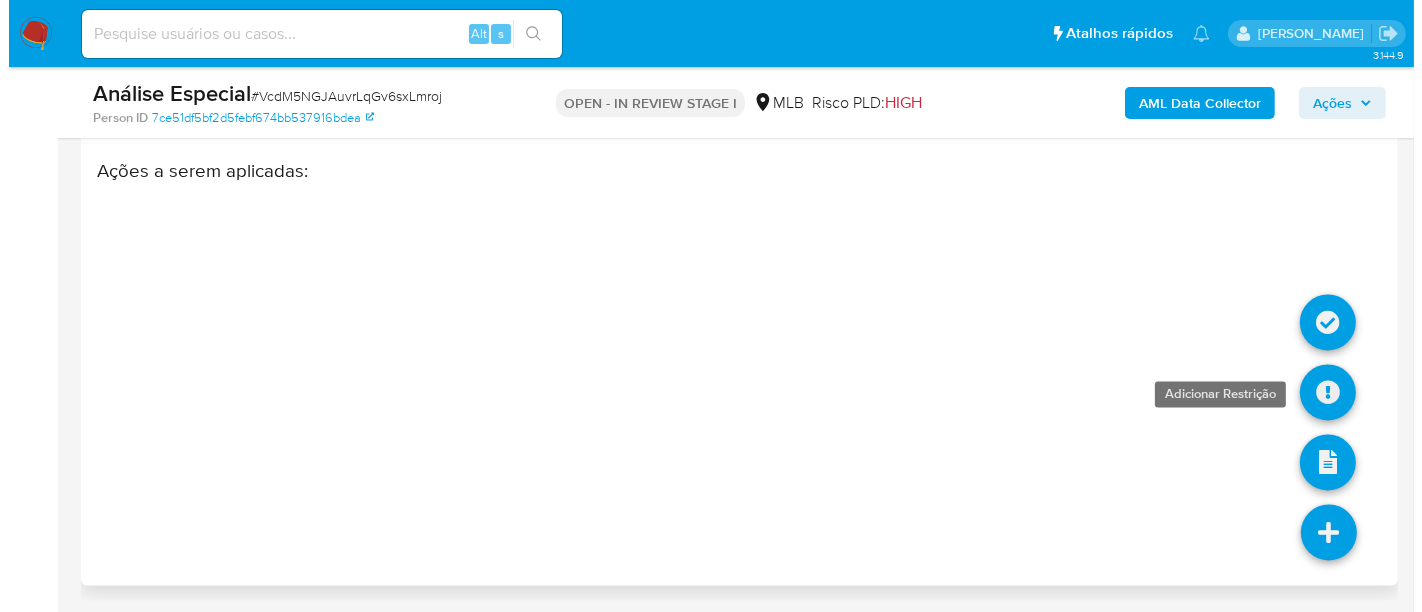 scroll, scrollTop: 3832, scrollLeft: 0, axis: vertical 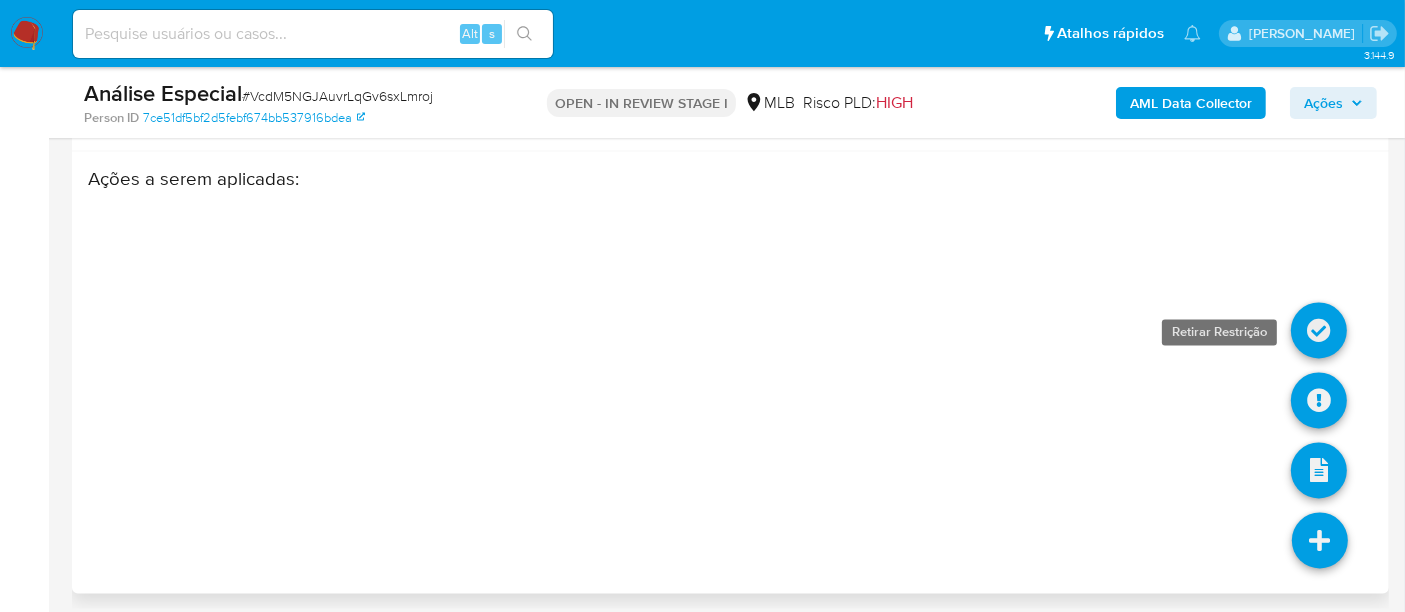 click at bounding box center [1319, 330] 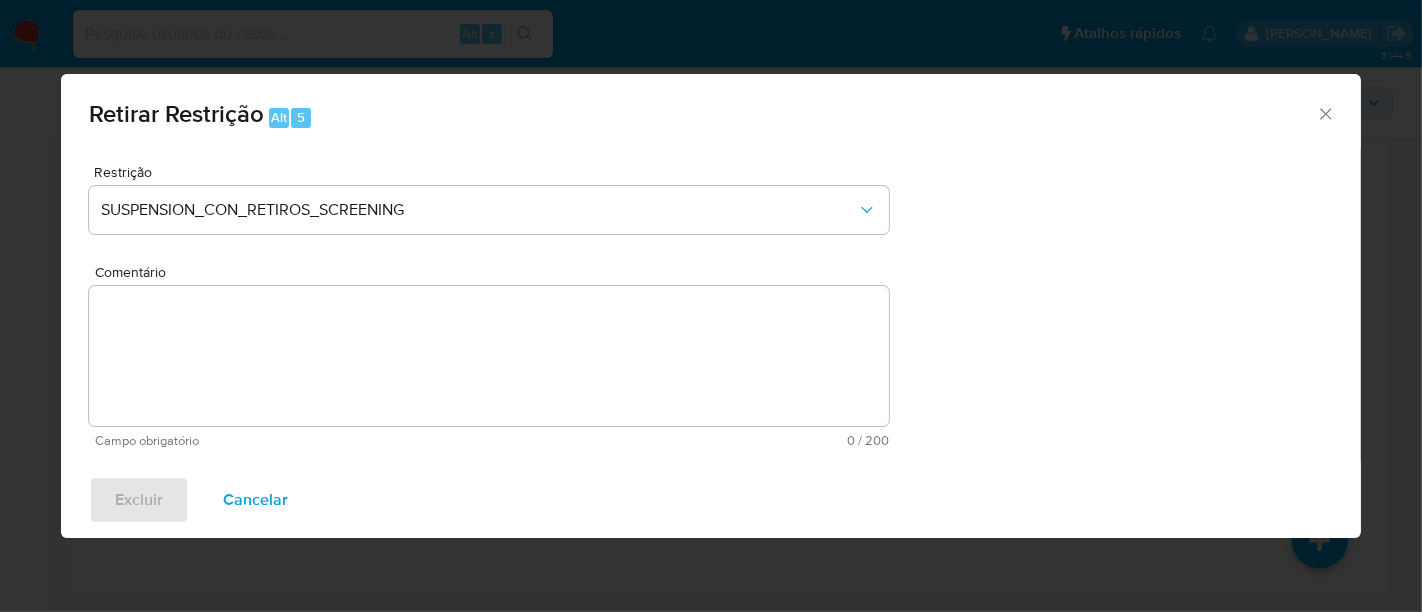 click 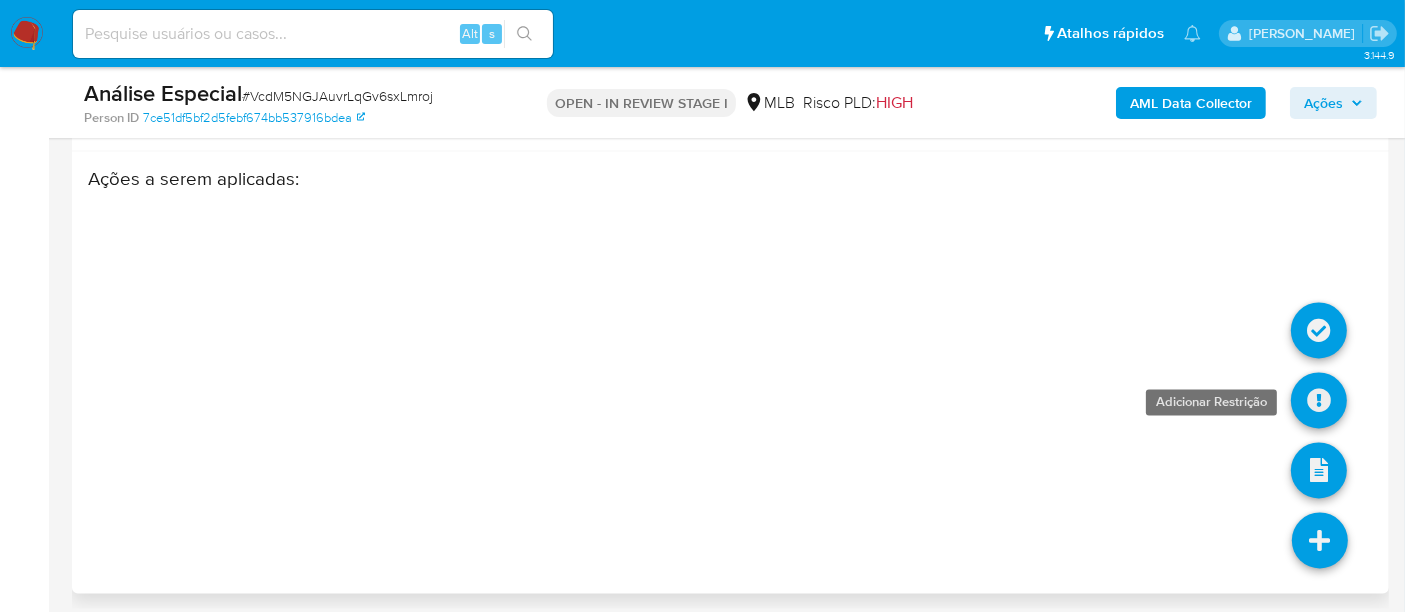click at bounding box center (1319, 400) 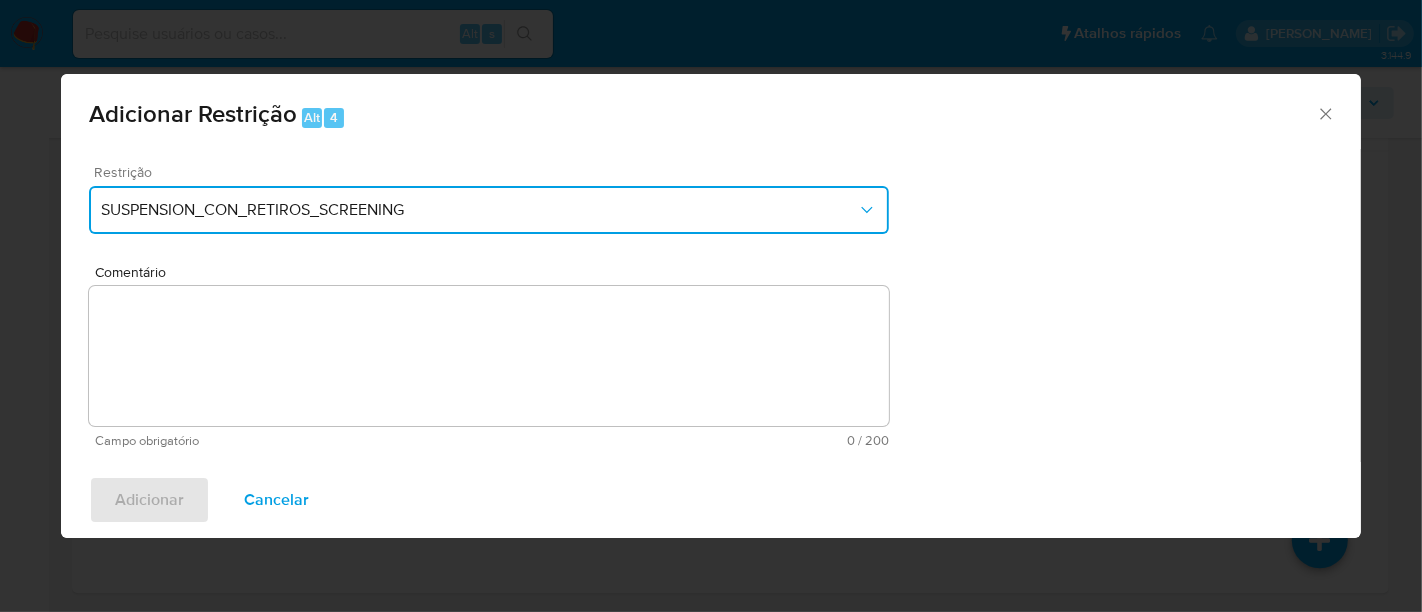 click 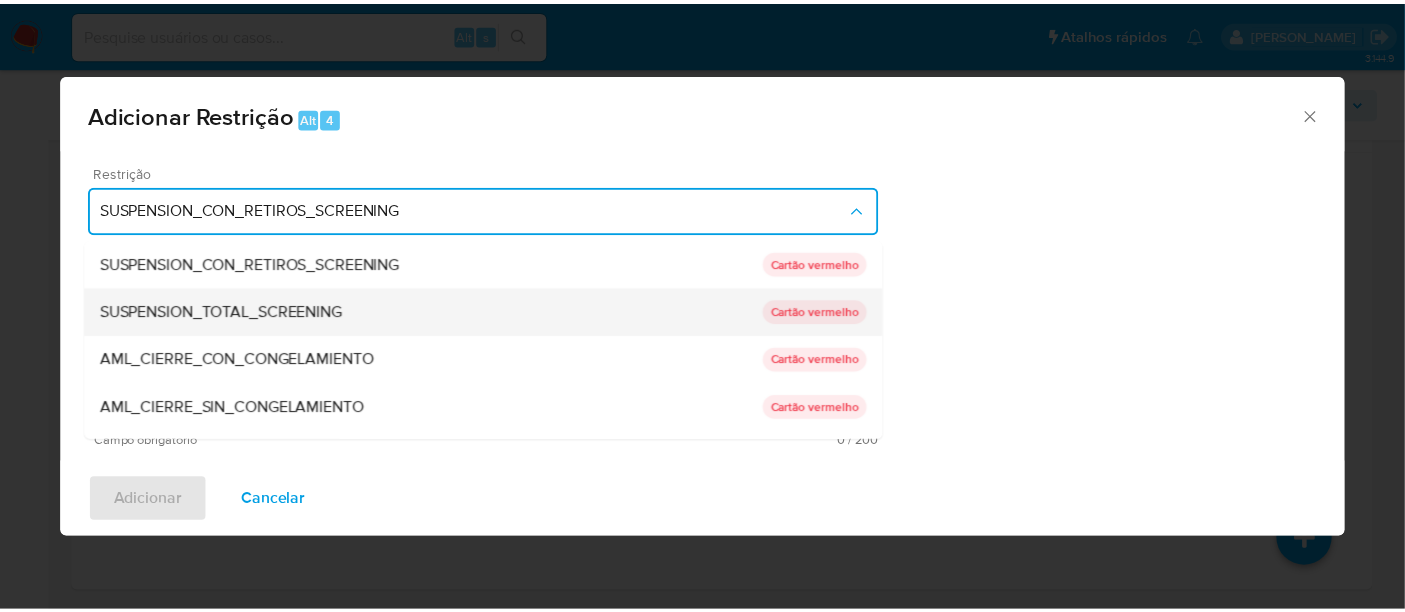 scroll, scrollTop: 111, scrollLeft: 0, axis: vertical 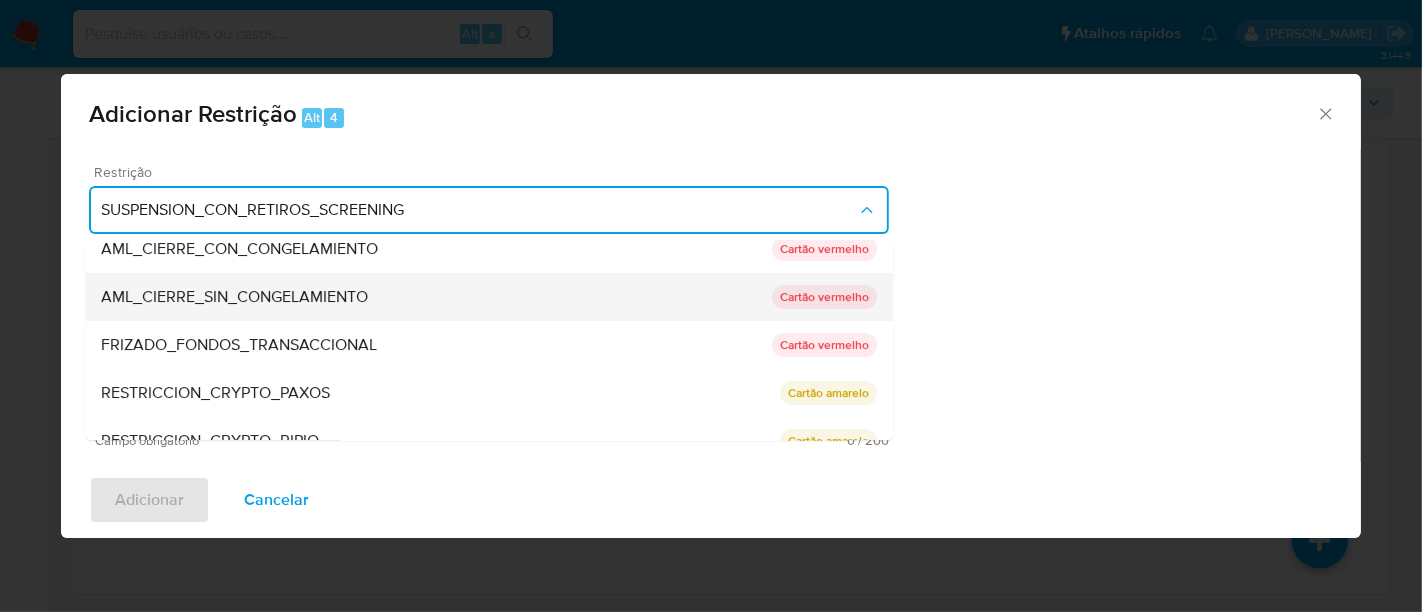 click on "AML_CIERRE_SIN_CONGELAMIENTO" at bounding box center [234, 297] 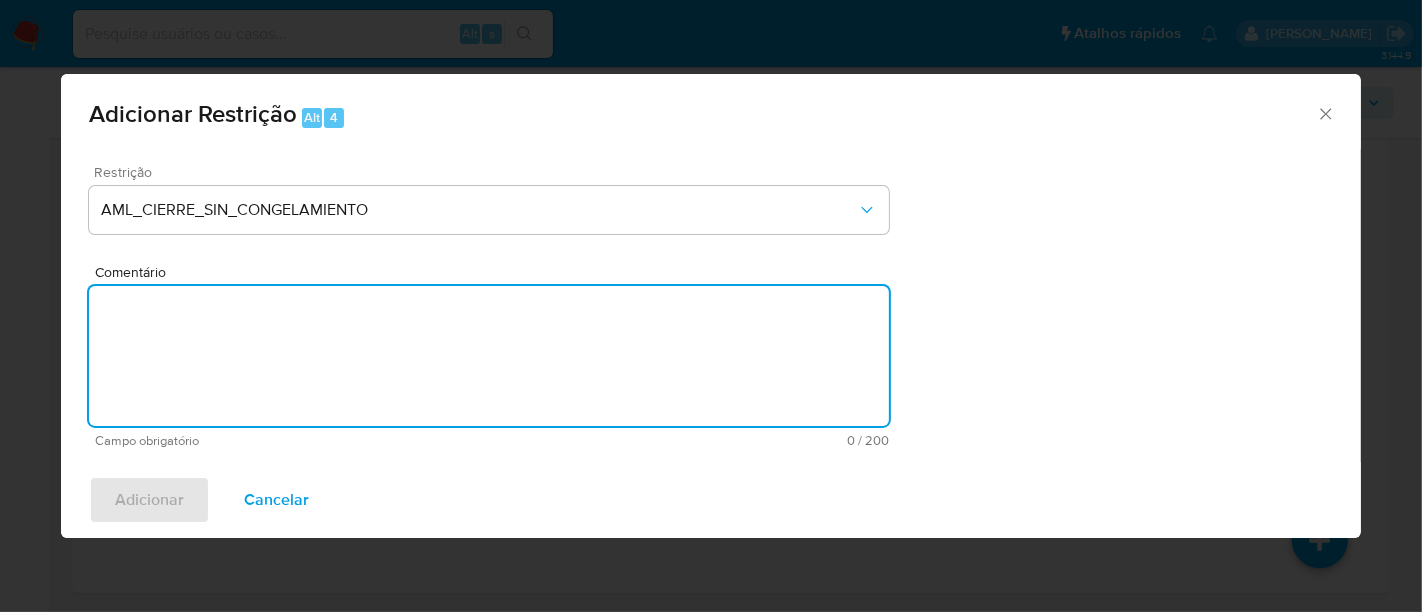 click on "Comentário" at bounding box center (489, 356) 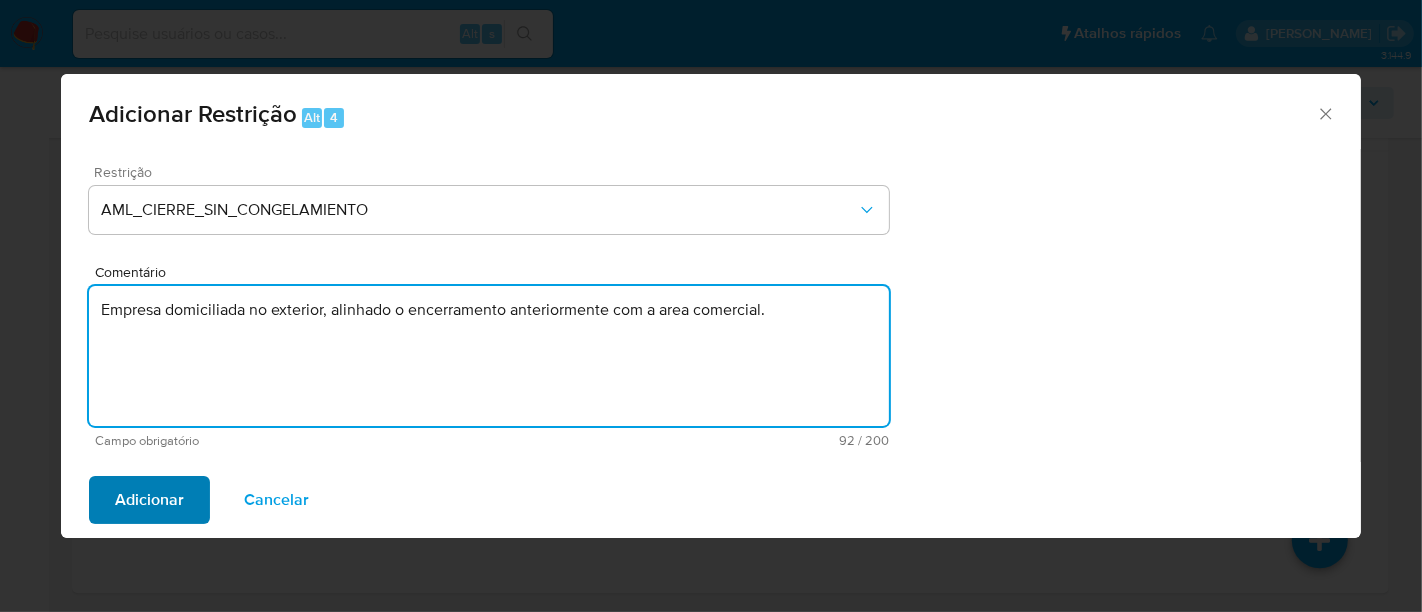 type on "Empresa domiciliada no exterior, alinhado o encerramento anteriormente com a area comercial." 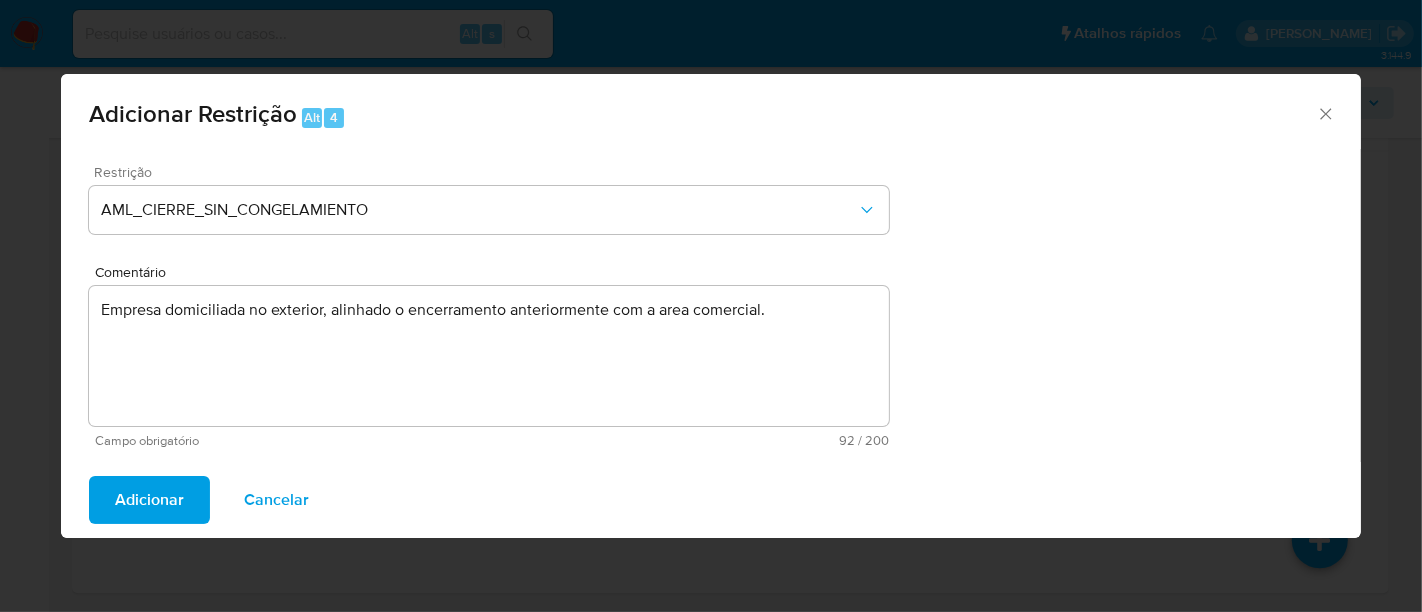 click on "Adicionar" at bounding box center [149, 500] 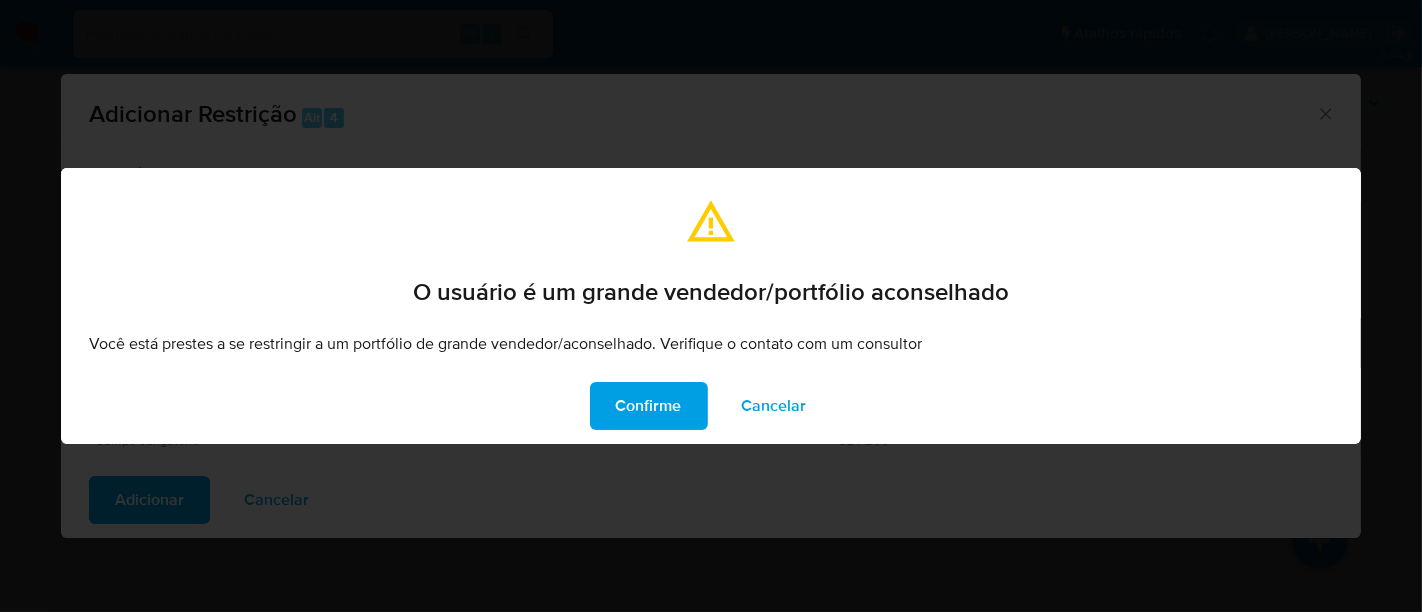 click on "Confirme" at bounding box center [649, 406] 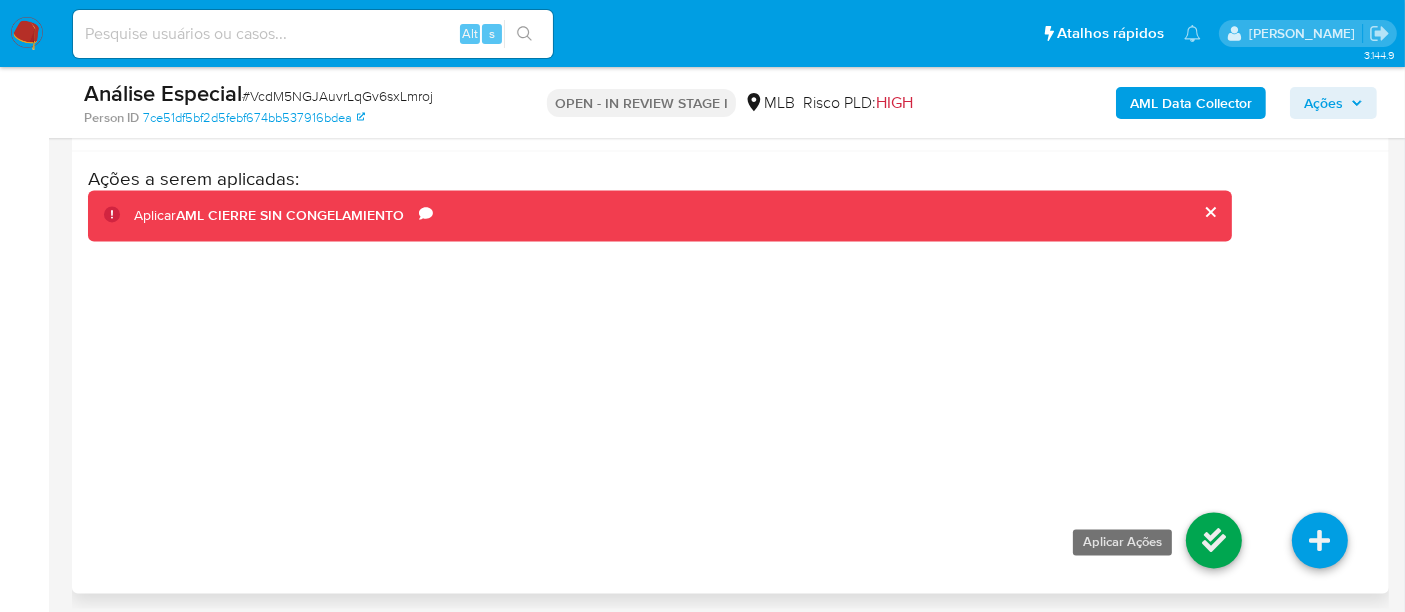 click at bounding box center [1214, 540] 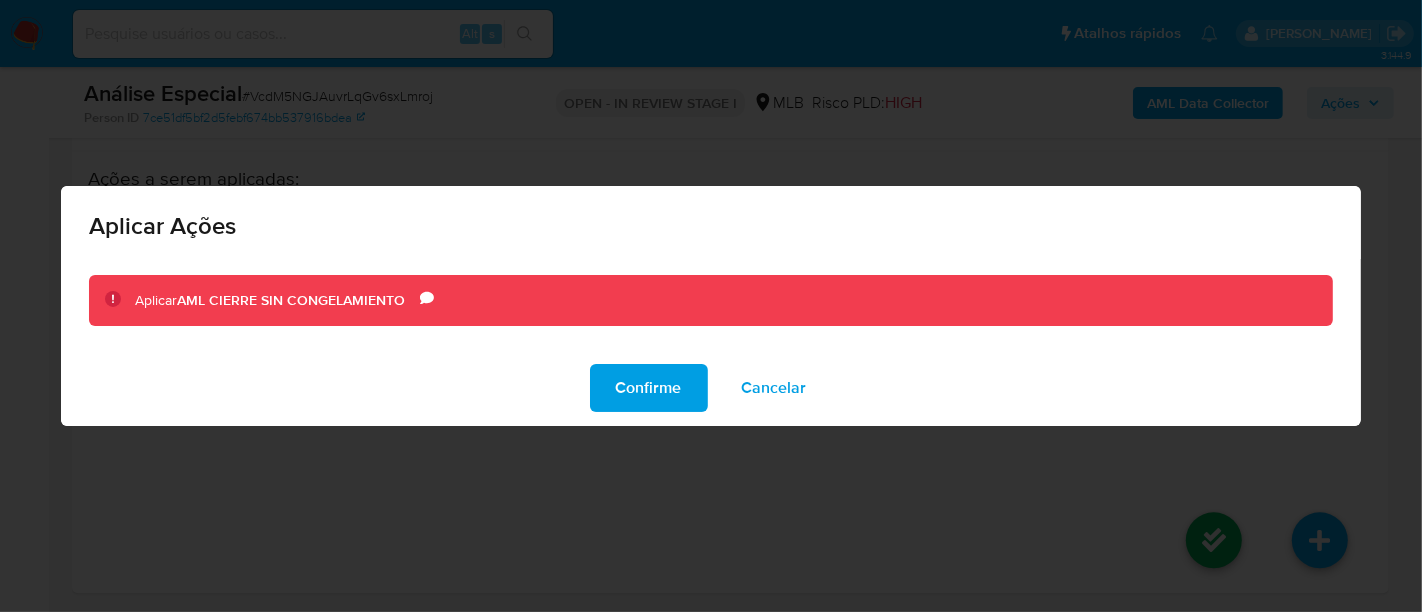 click on "Confirme" at bounding box center (649, 388) 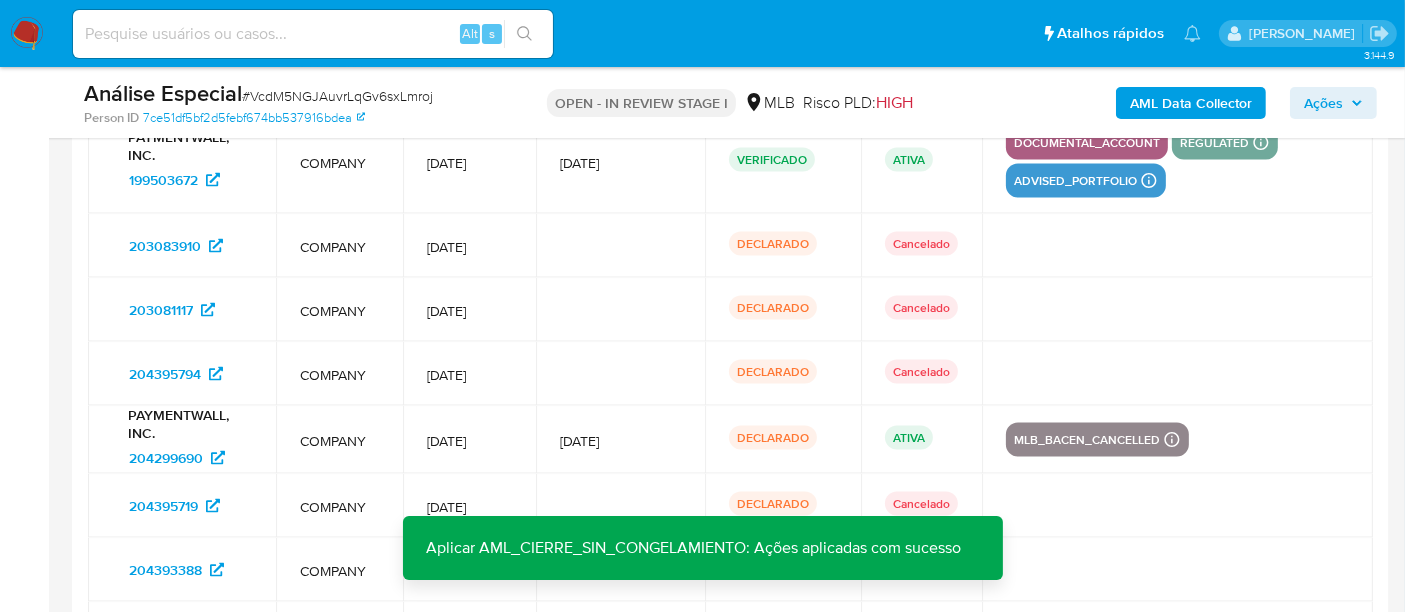 scroll, scrollTop: 2832, scrollLeft: 0, axis: vertical 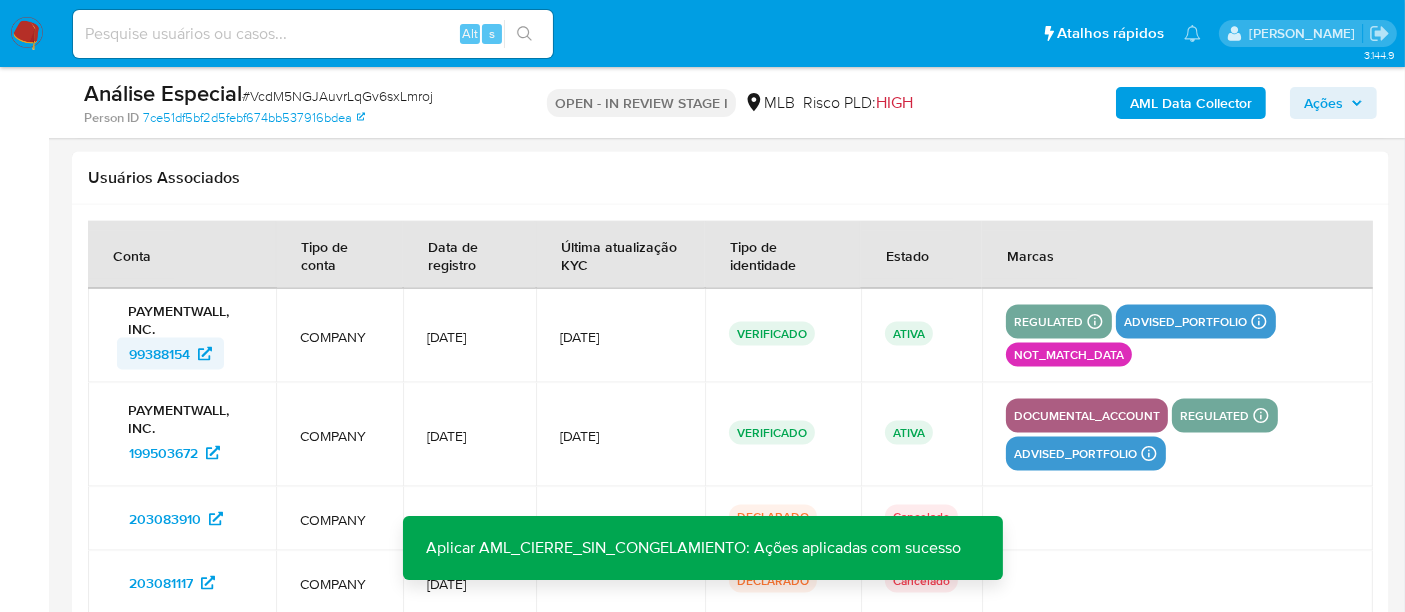 click on "99388154" at bounding box center [159, 354] 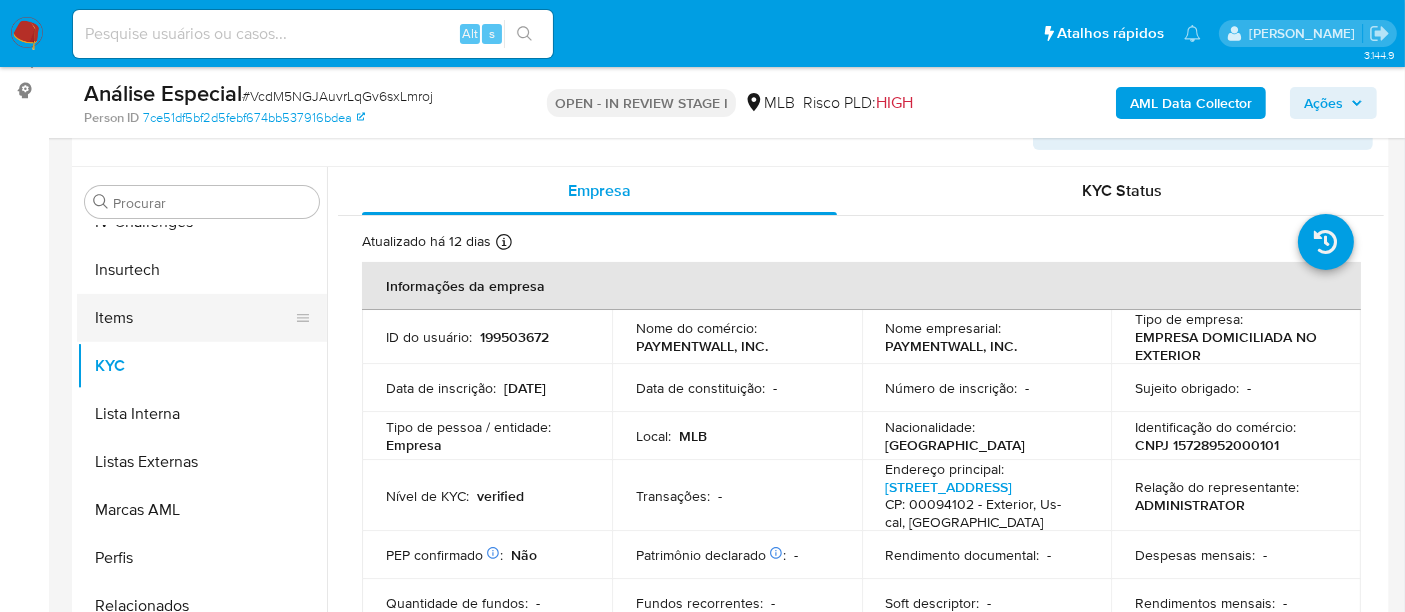 scroll, scrollTop: 444, scrollLeft: 0, axis: vertical 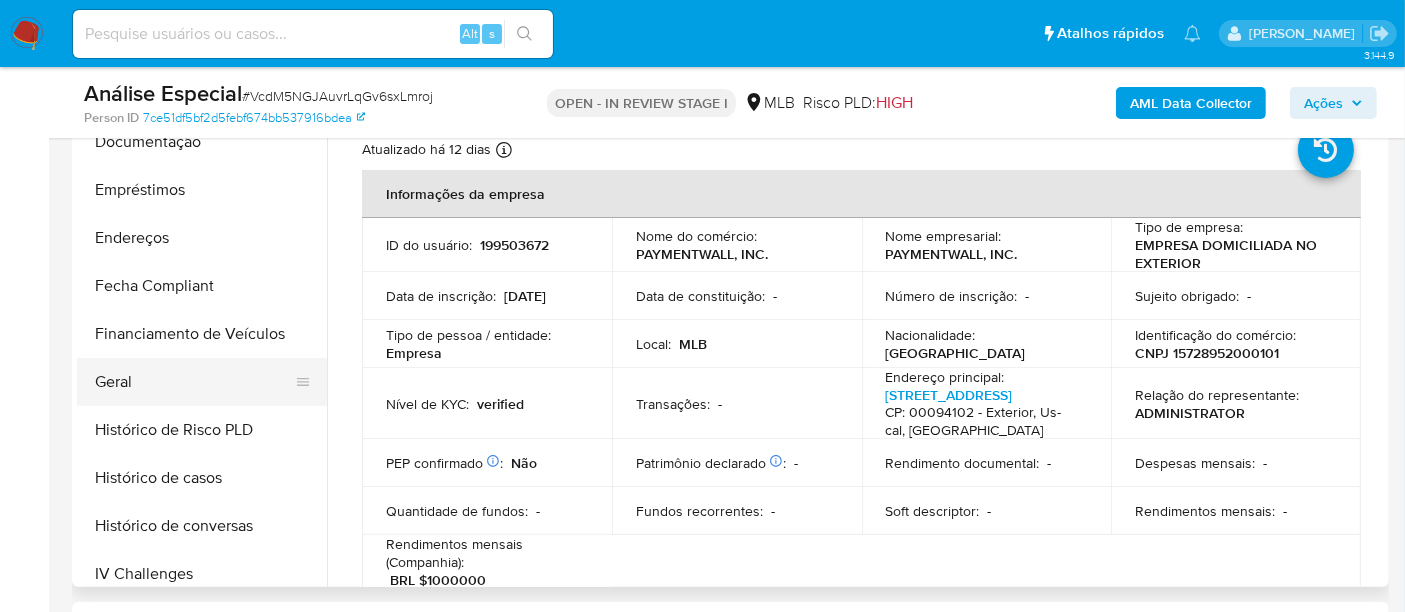 click on "Geral" at bounding box center (194, 382) 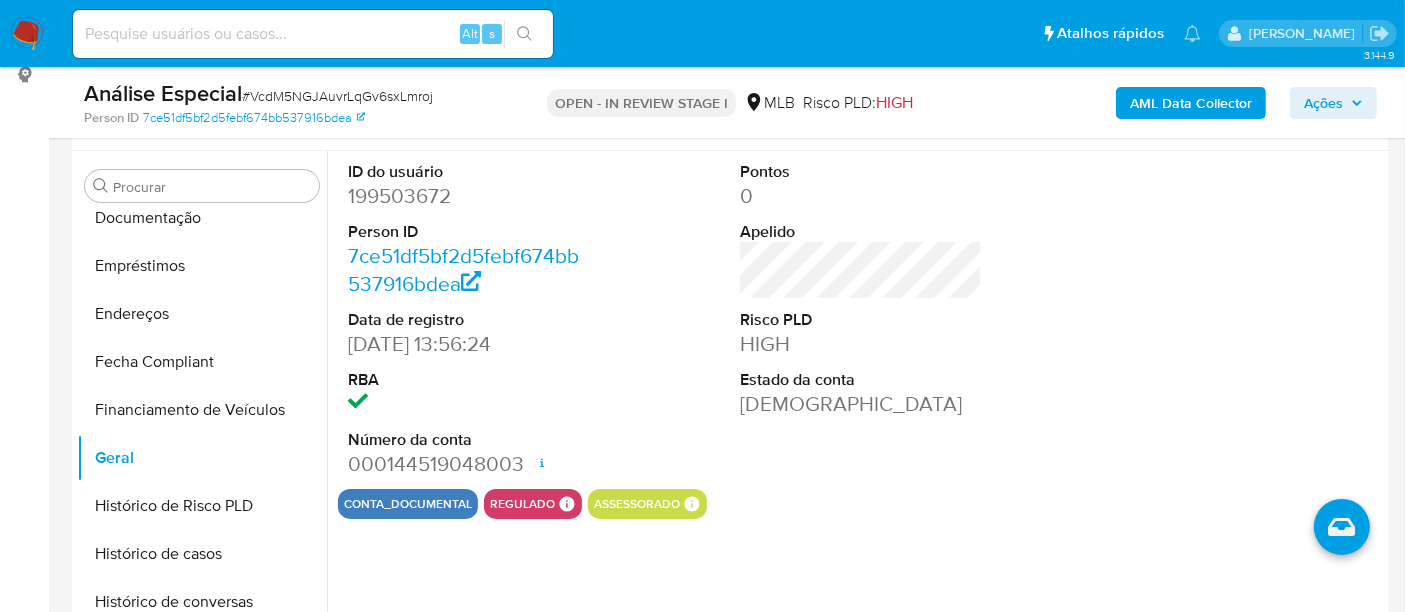 scroll, scrollTop: 333, scrollLeft: 0, axis: vertical 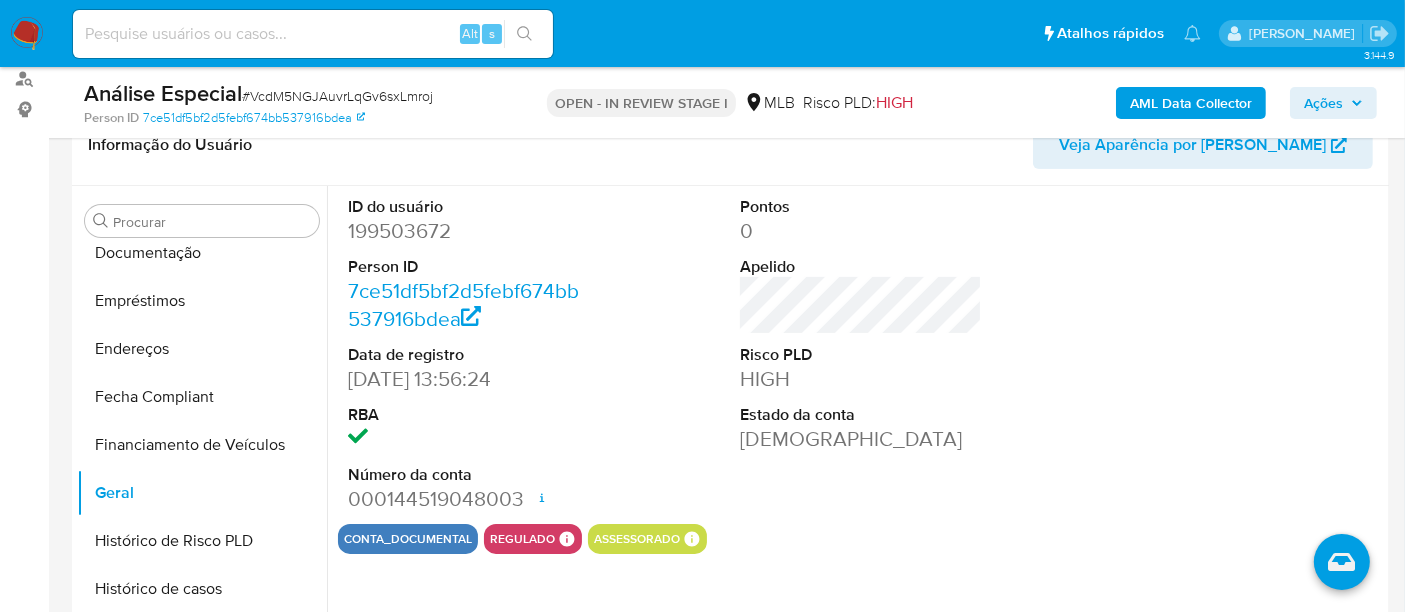 click on "Ações" at bounding box center [1323, 103] 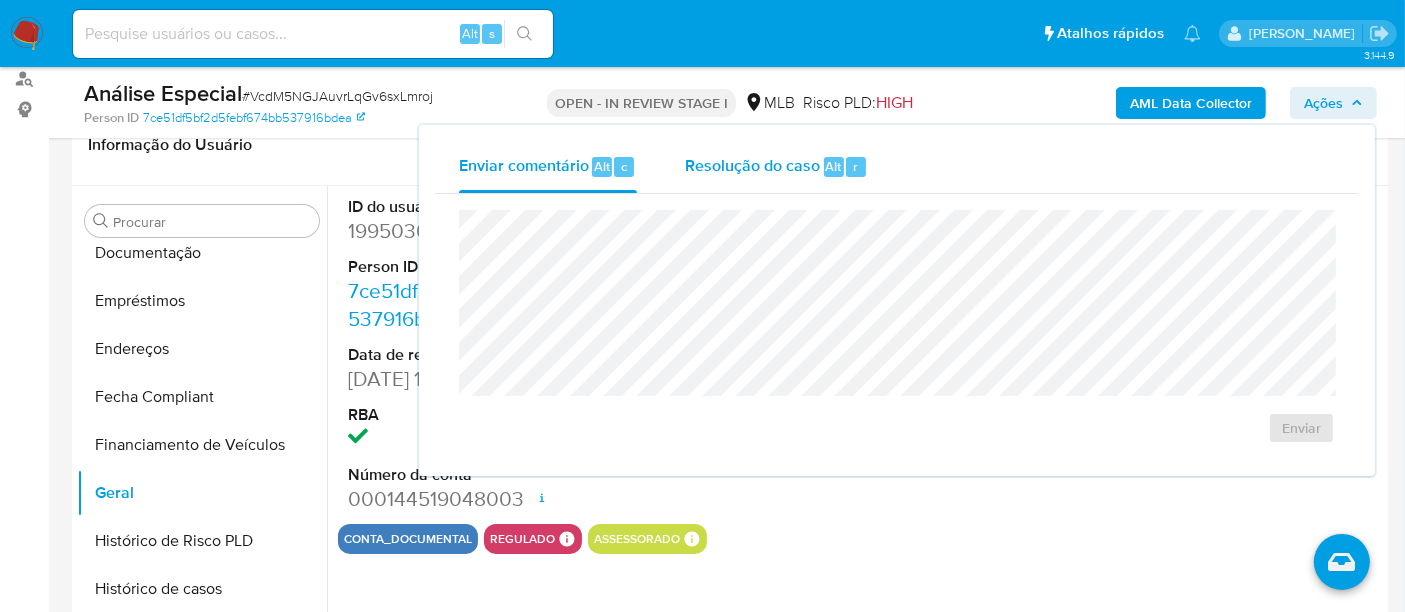 click on "Resolução do caso" at bounding box center (752, 165) 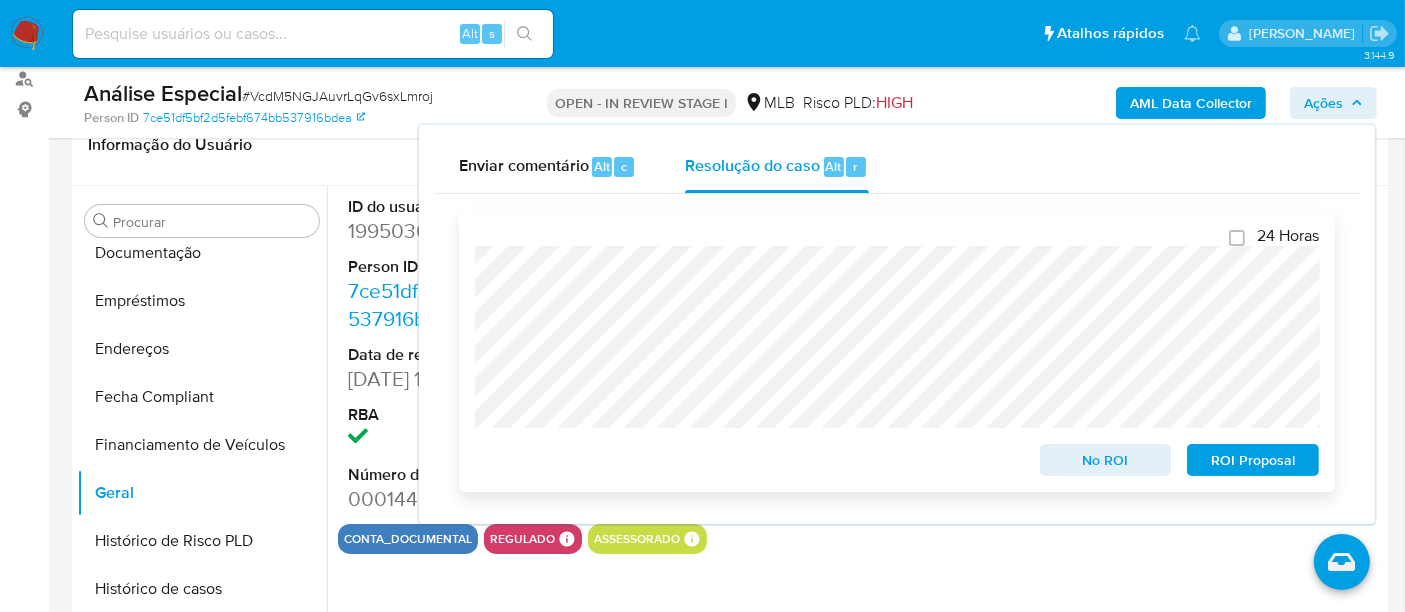 click on "No ROI" at bounding box center (1106, 460) 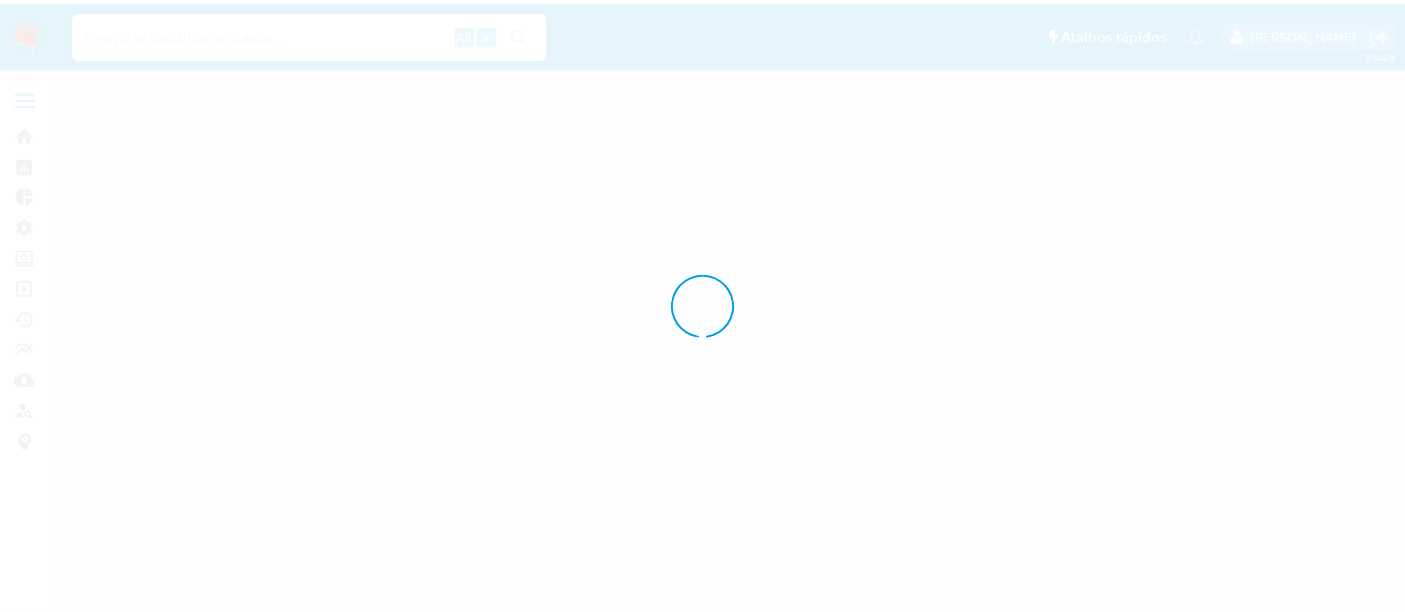 scroll, scrollTop: 0, scrollLeft: 0, axis: both 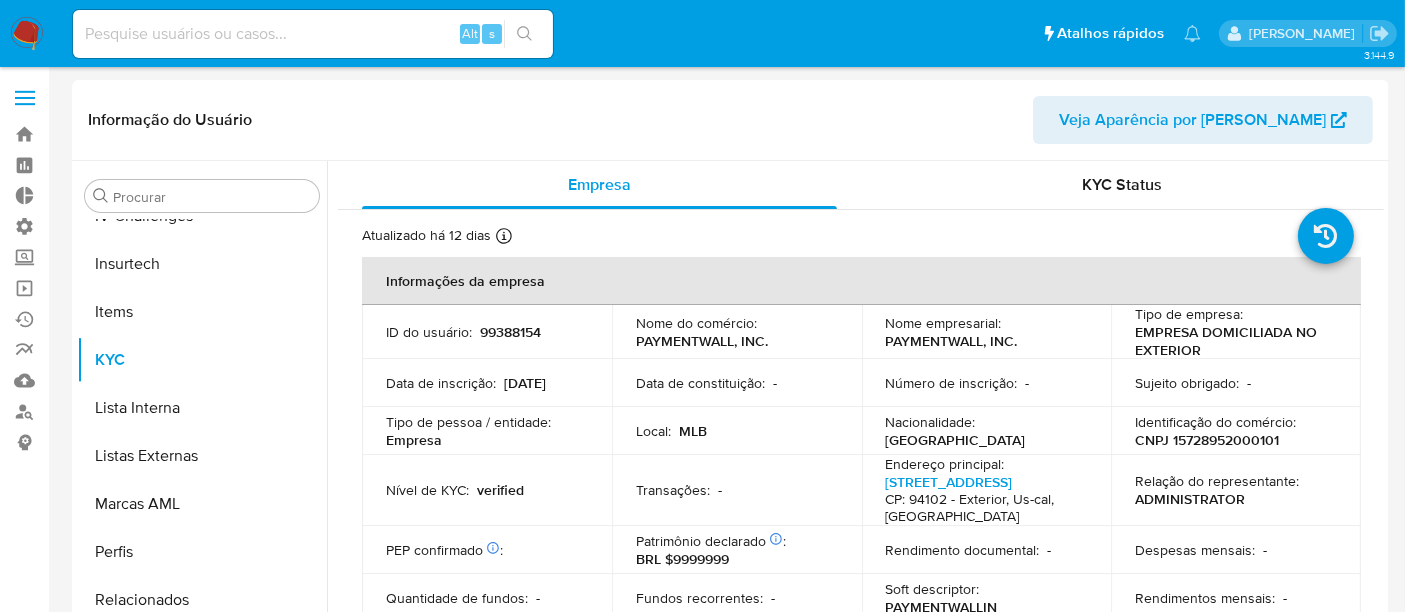 select on "10" 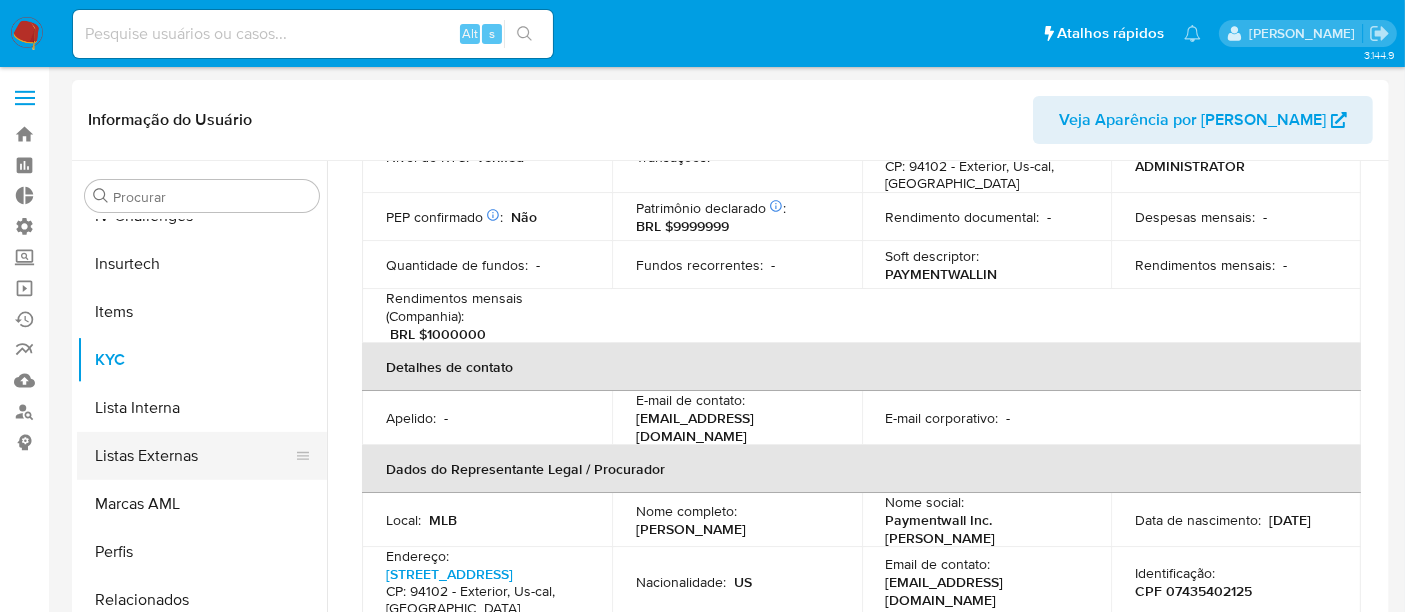 scroll, scrollTop: 555, scrollLeft: 0, axis: vertical 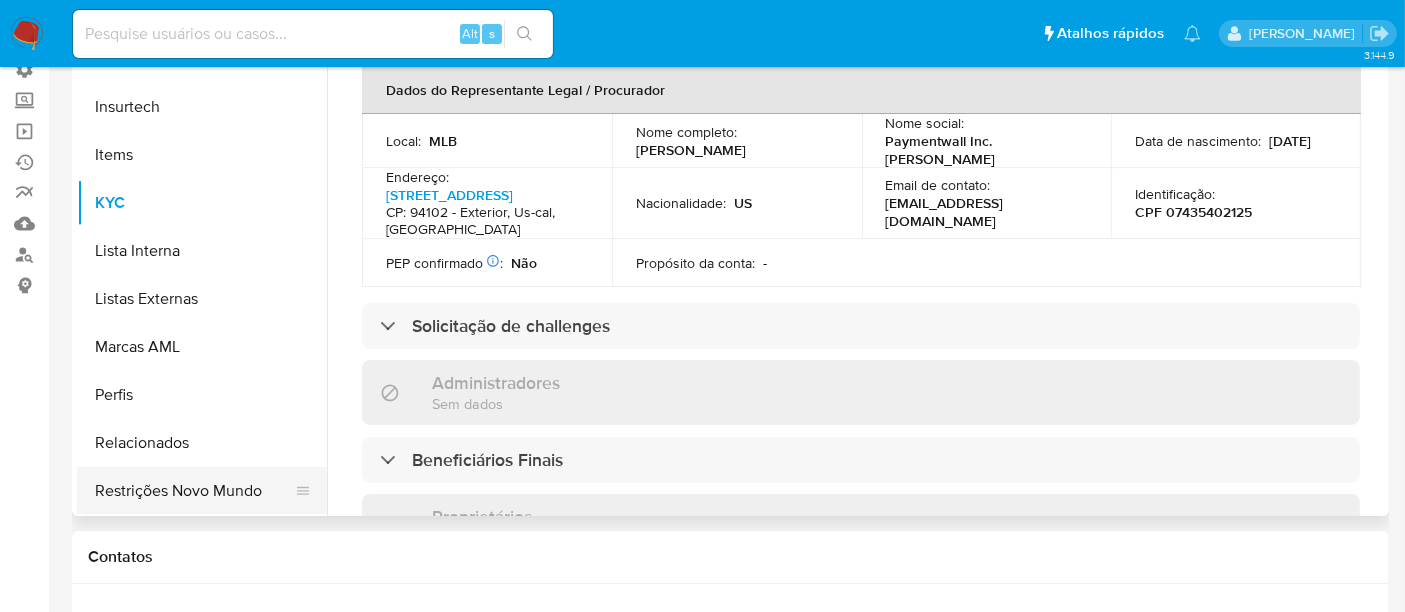 click on "Restrições Novo Mundo" at bounding box center [194, 491] 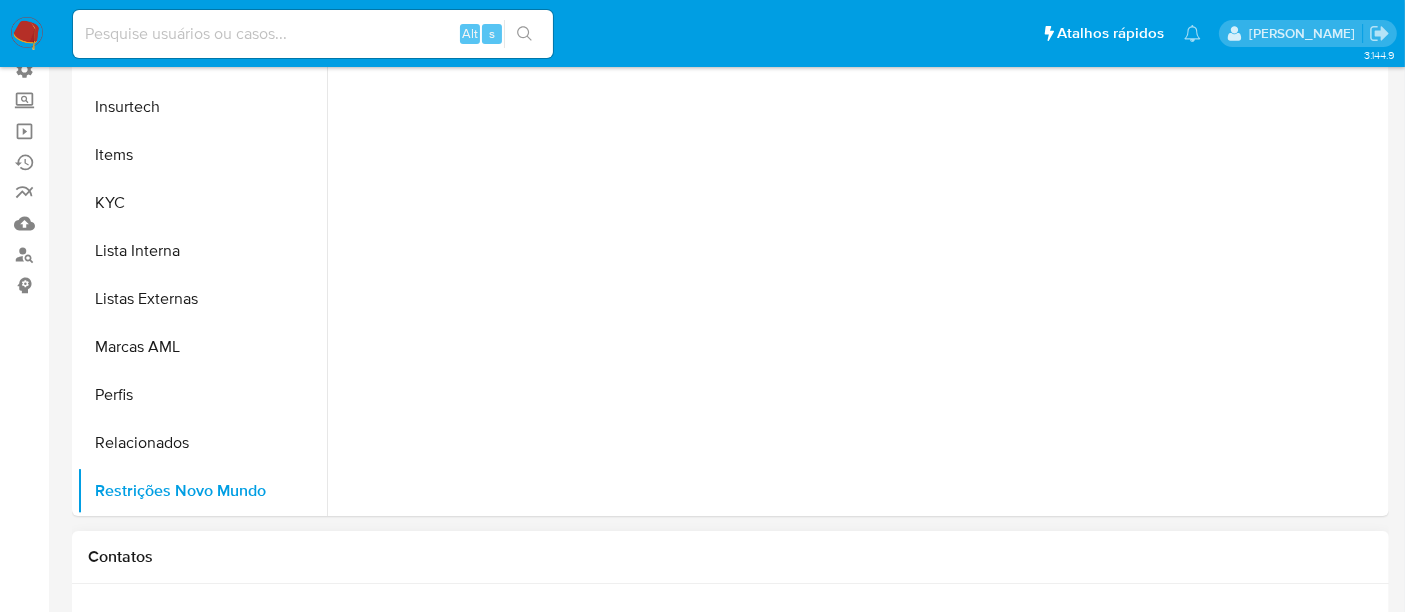 scroll, scrollTop: 0, scrollLeft: 0, axis: both 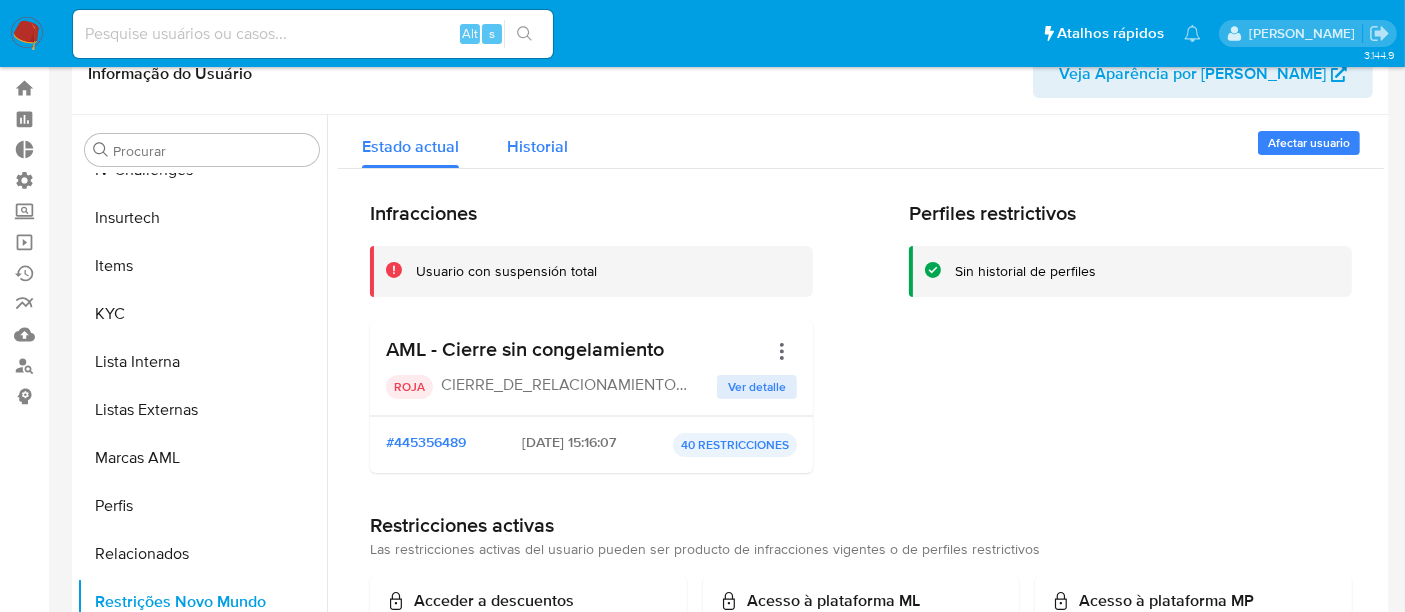 click on "Historial" at bounding box center [537, 141] 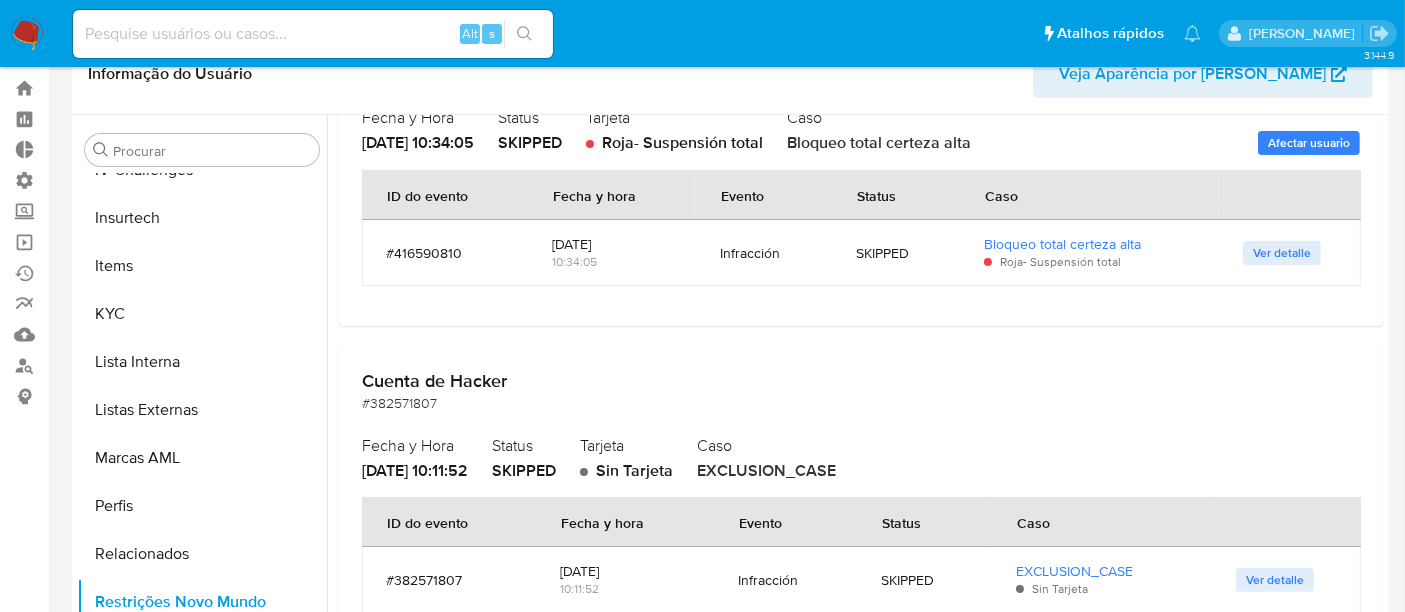 scroll, scrollTop: 0, scrollLeft: 0, axis: both 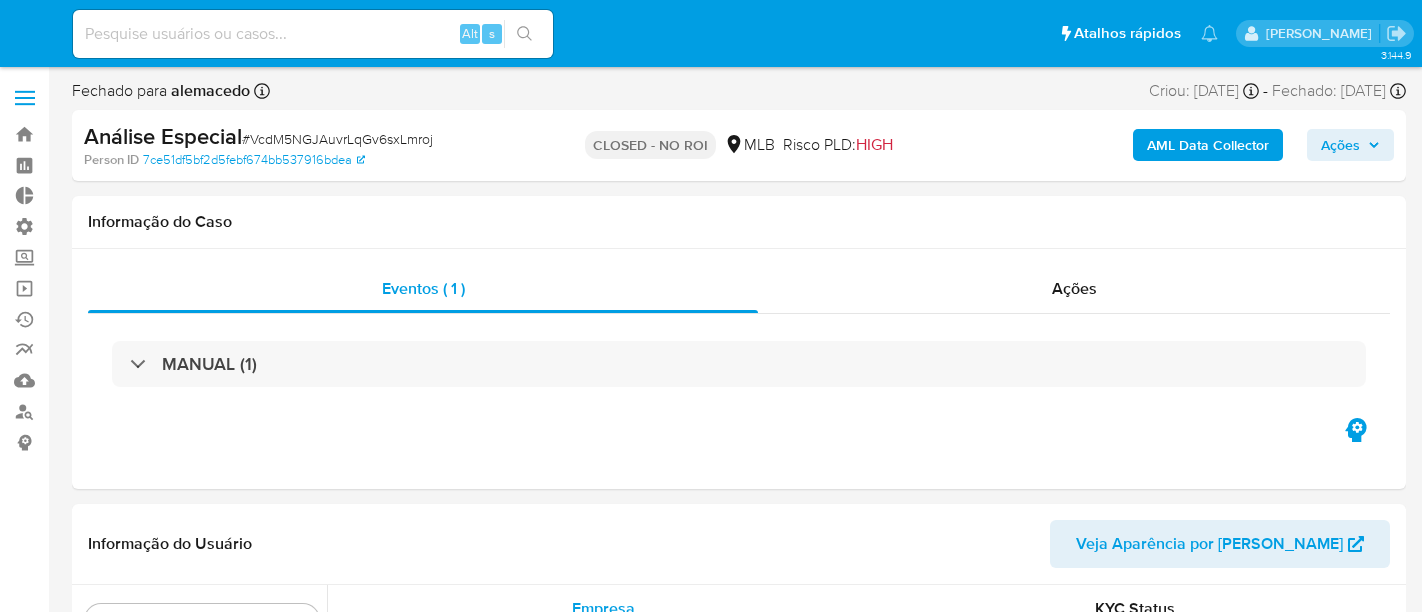 select on "10" 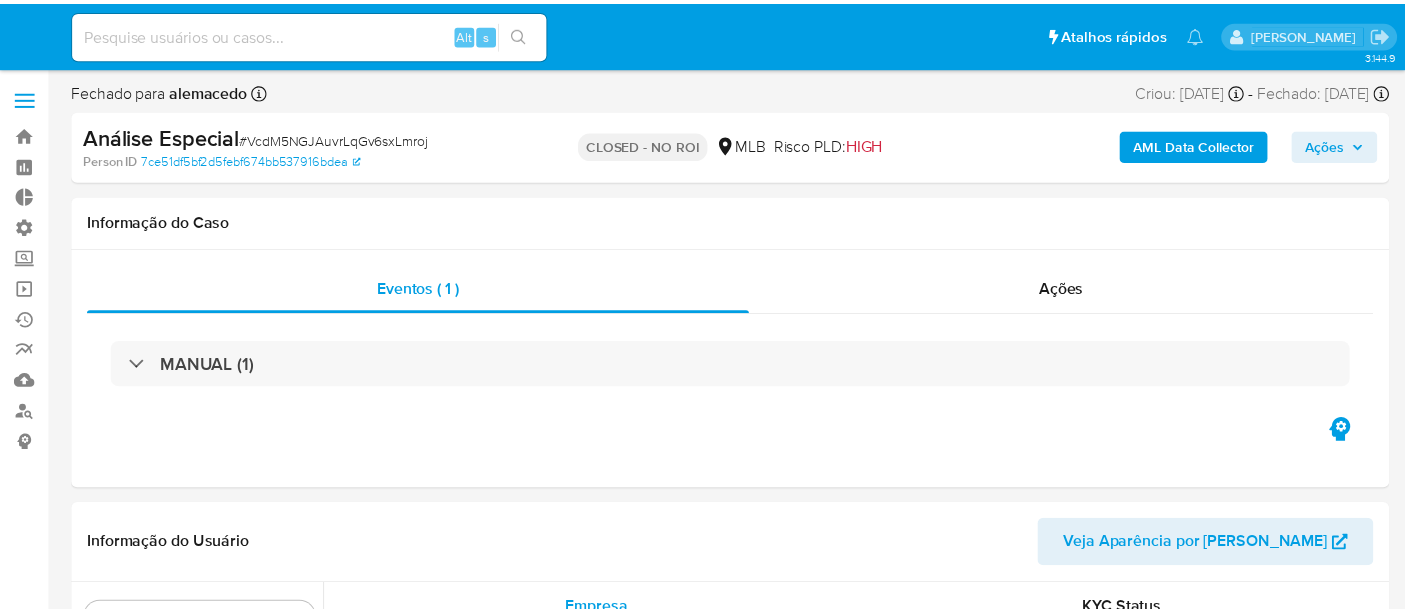 scroll, scrollTop: 0, scrollLeft: 0, axis: both 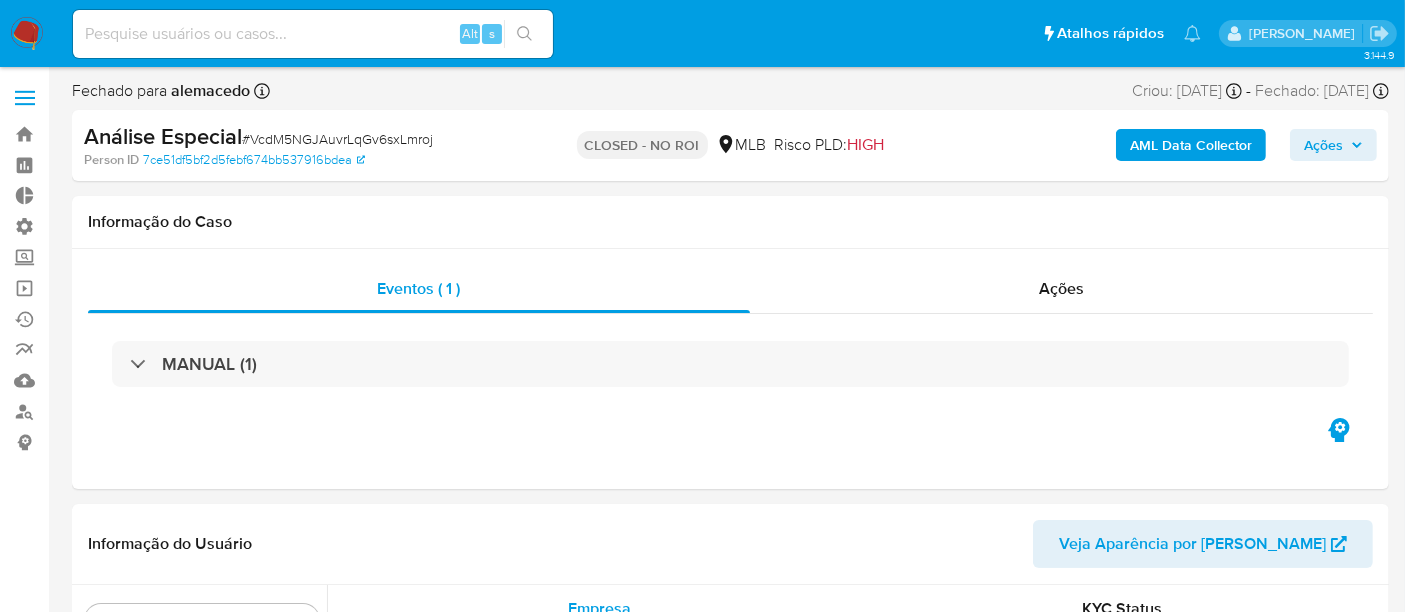 click at bounding box center [313, 34] 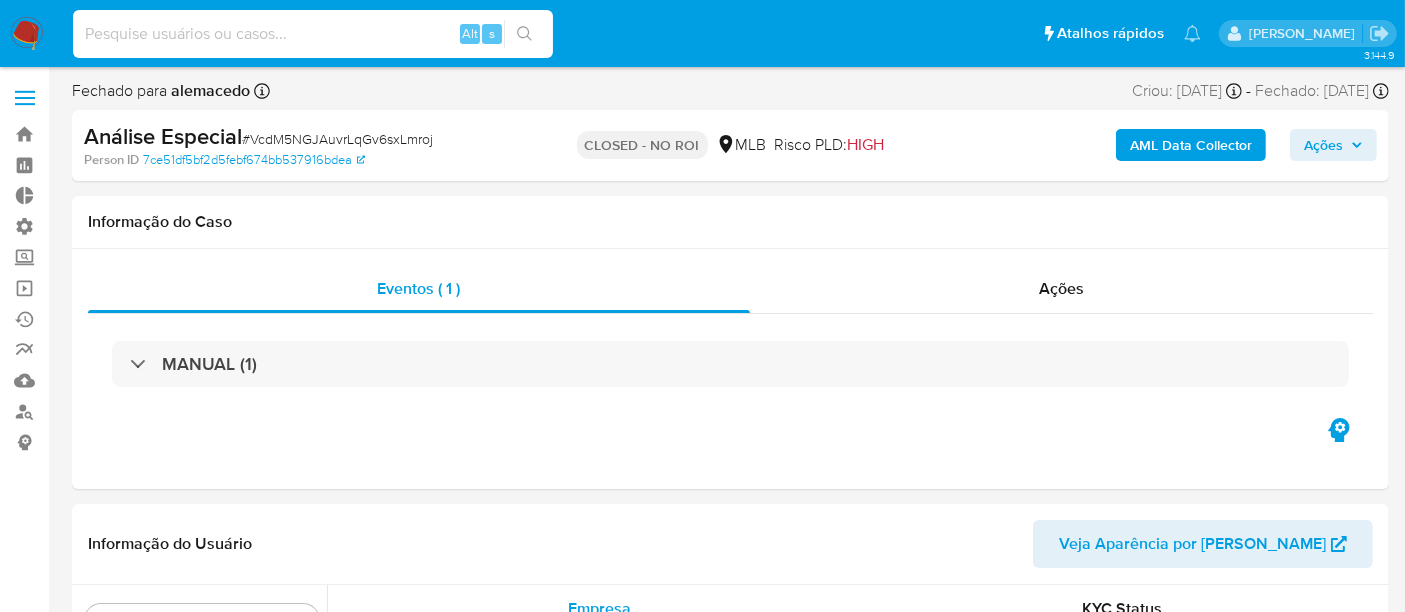 paste on "1865386701" 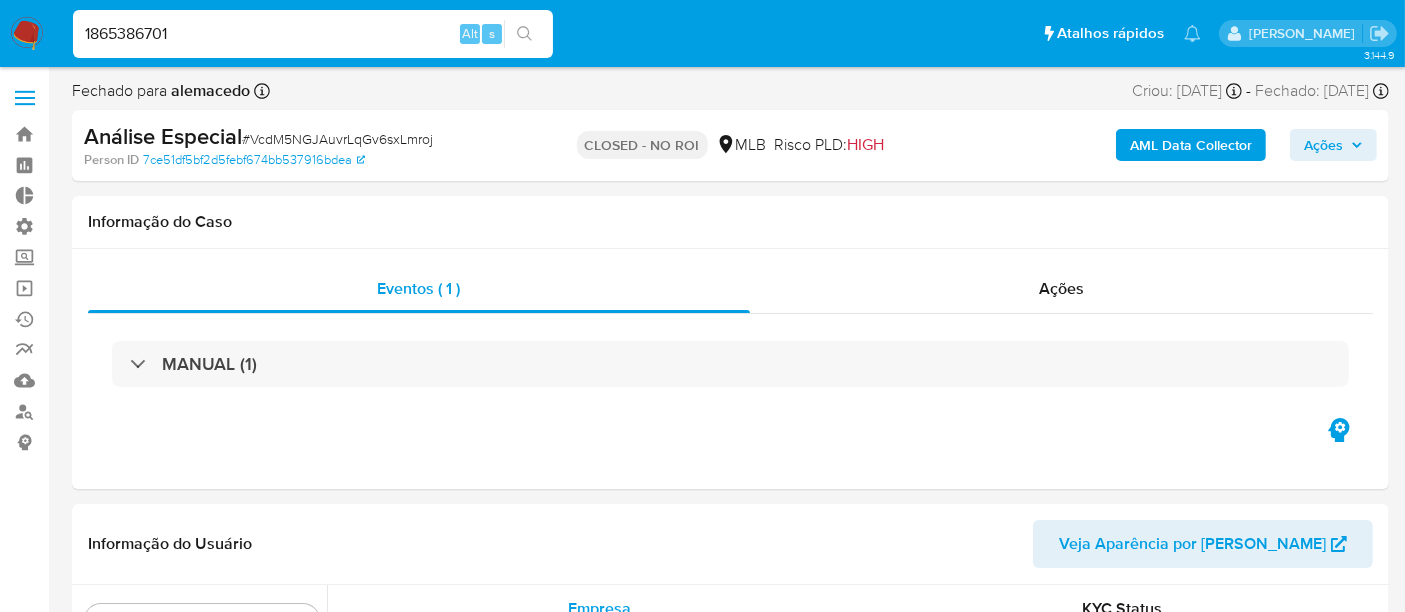 type on "1865386701" 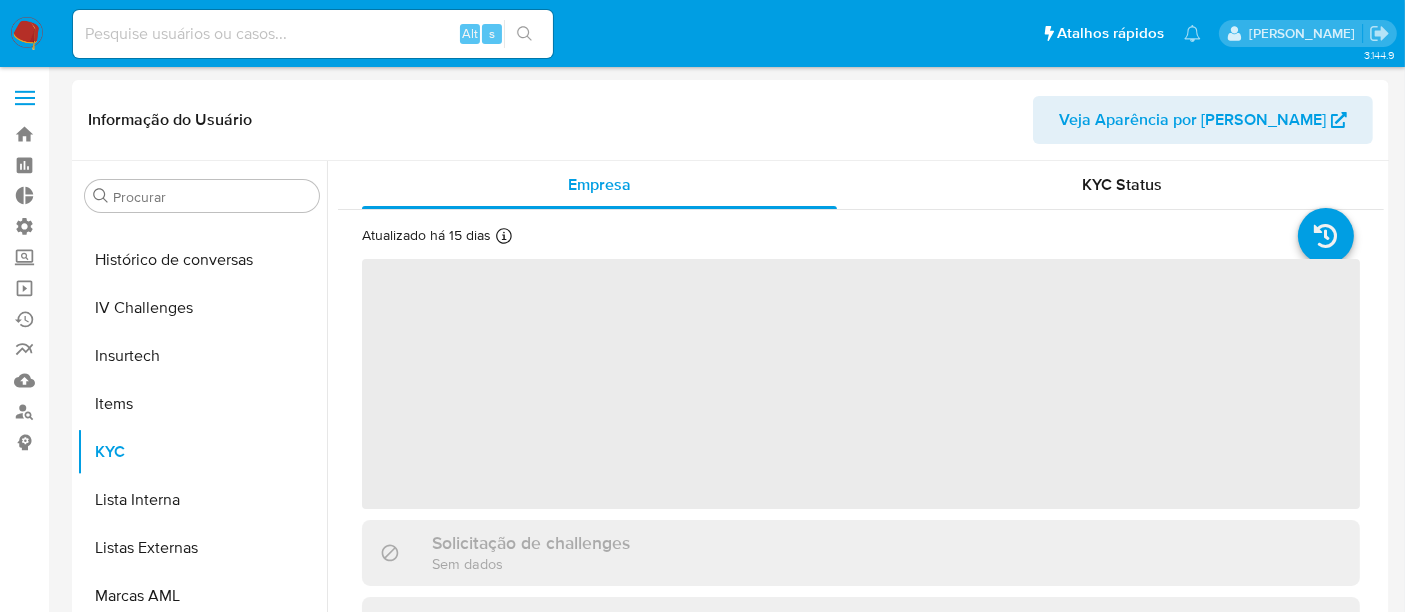 scroll, scrollTop: 843, scrollLeft: 0, axis: vertical 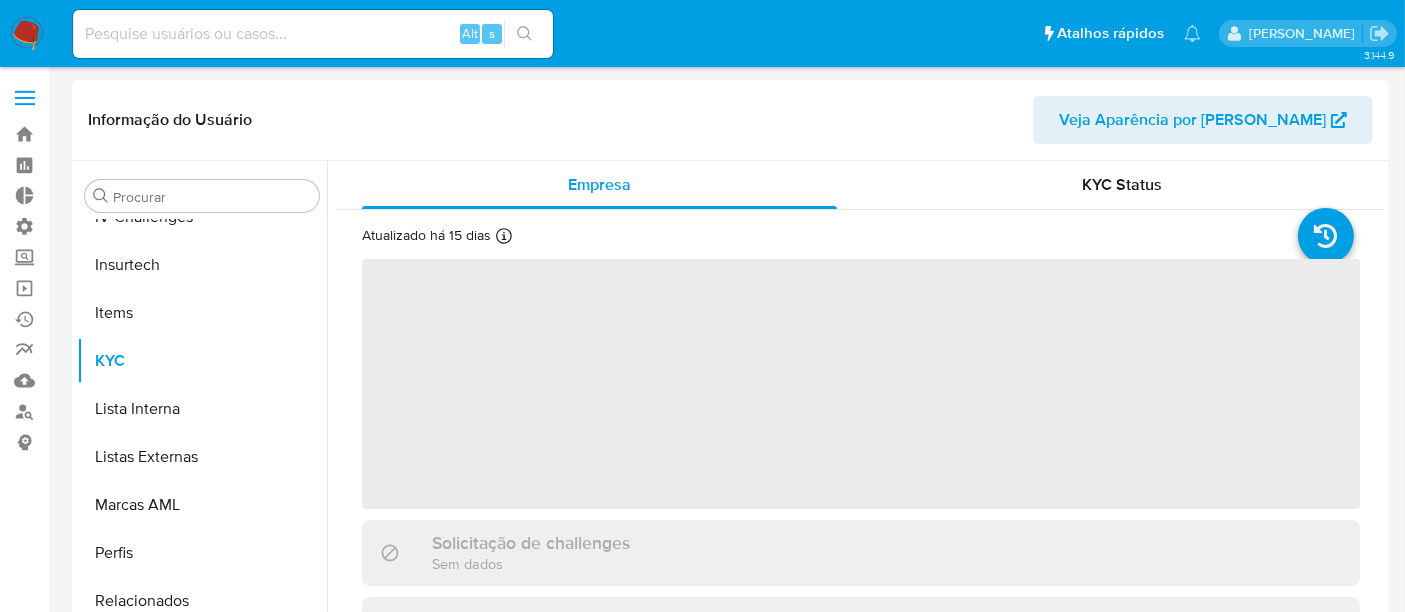 select on "10" 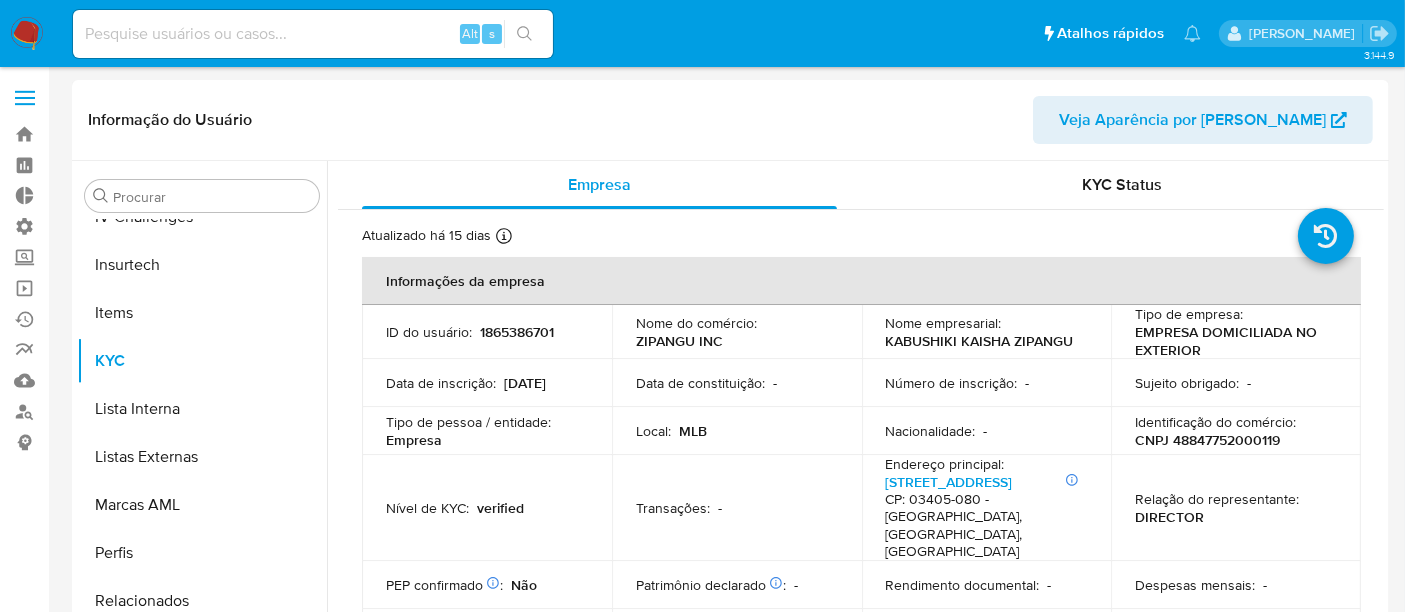 scroll, scrollTop: 844, scrollLeft: 0, axis: vertical 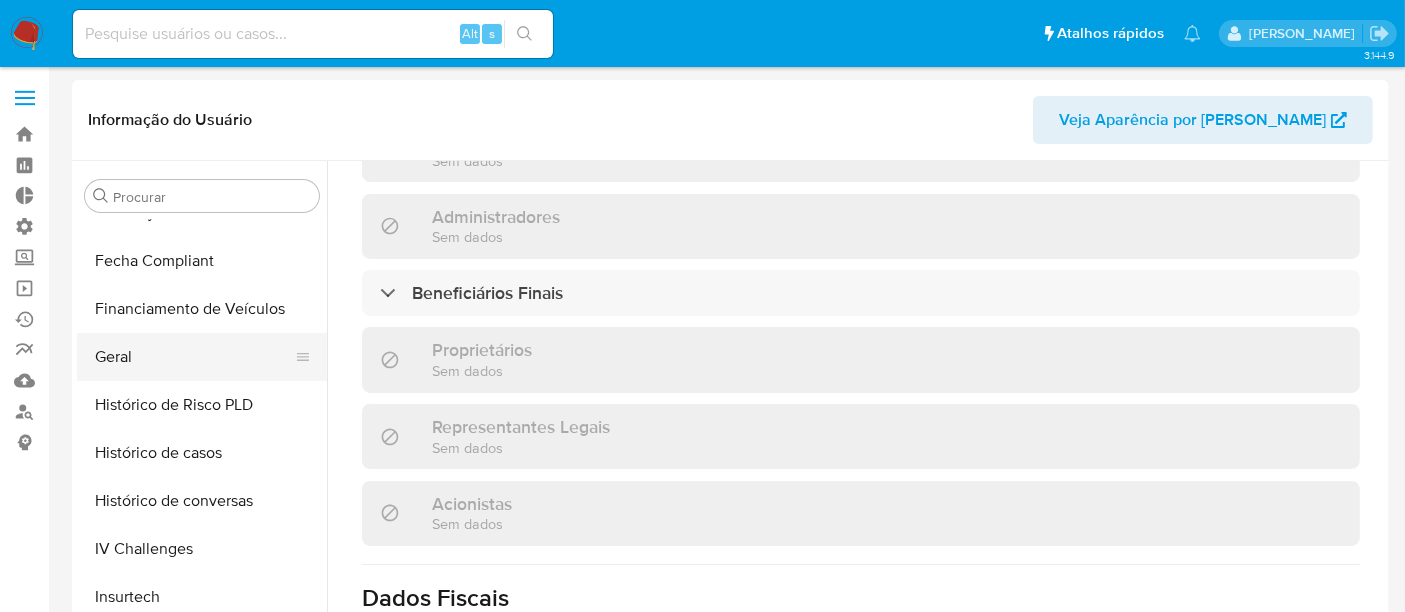 click on "Geral" at bounding box center (194, 357) 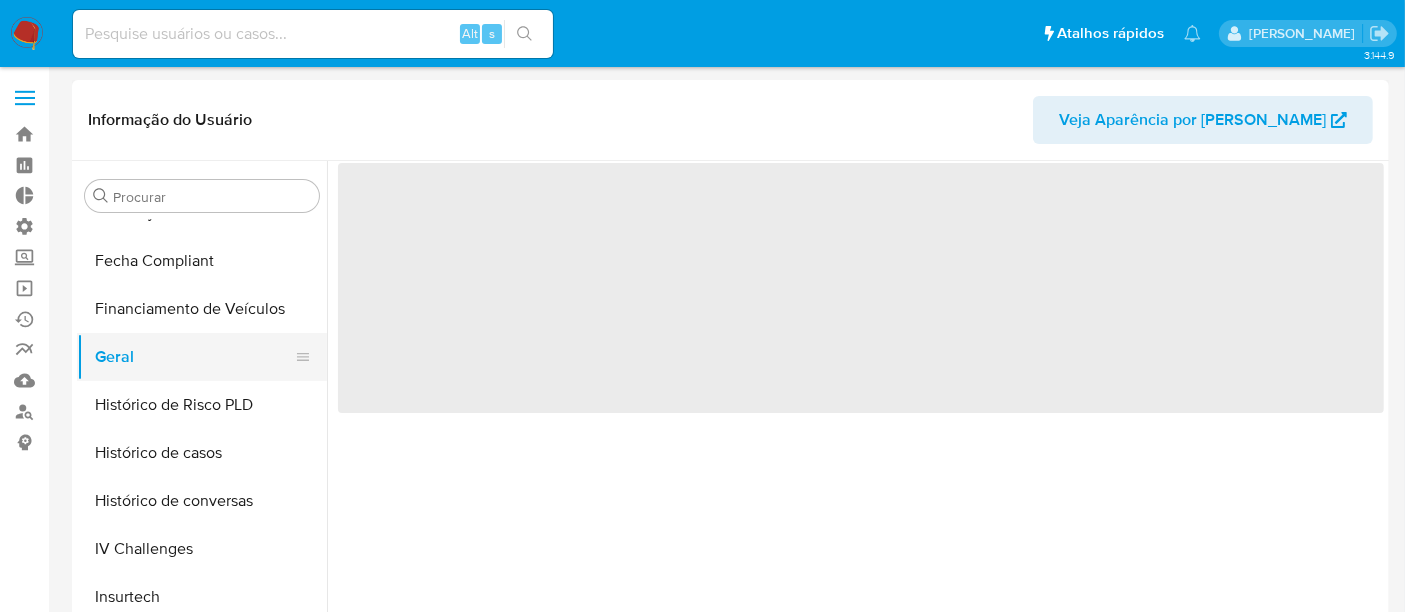scroll, scrollTop: 0, scrollLeft: 0, axis: both 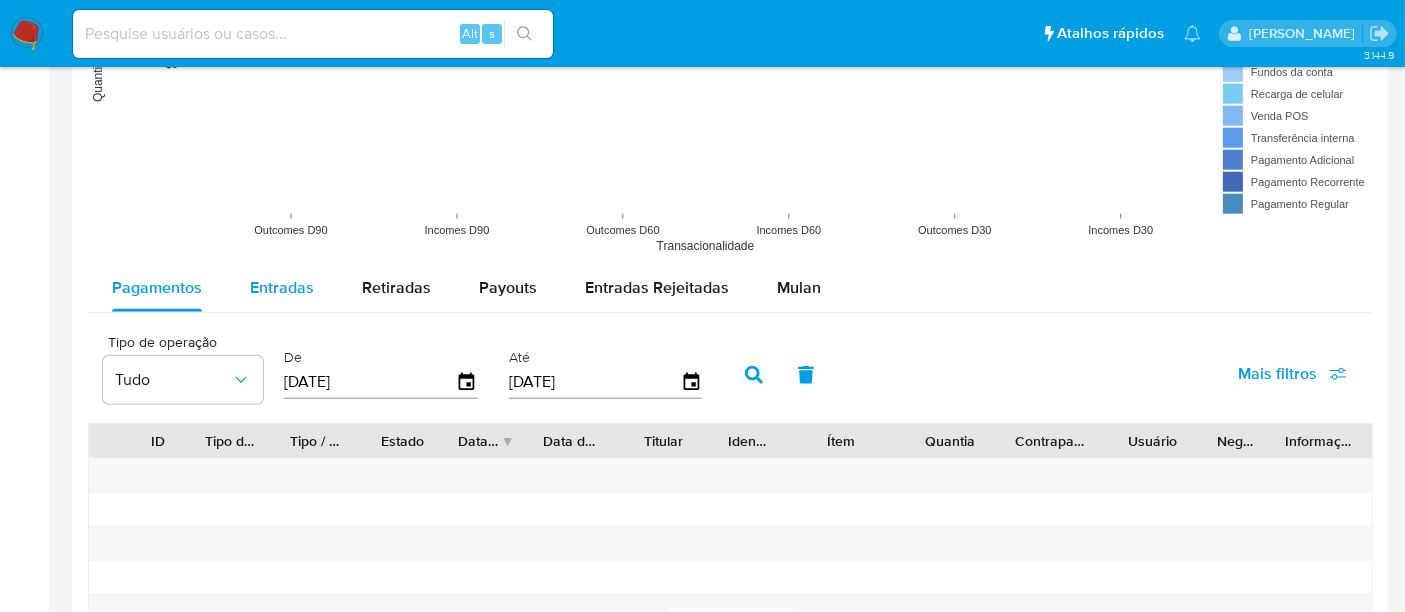 click on "Entradas" at bounding box center [282, 288] 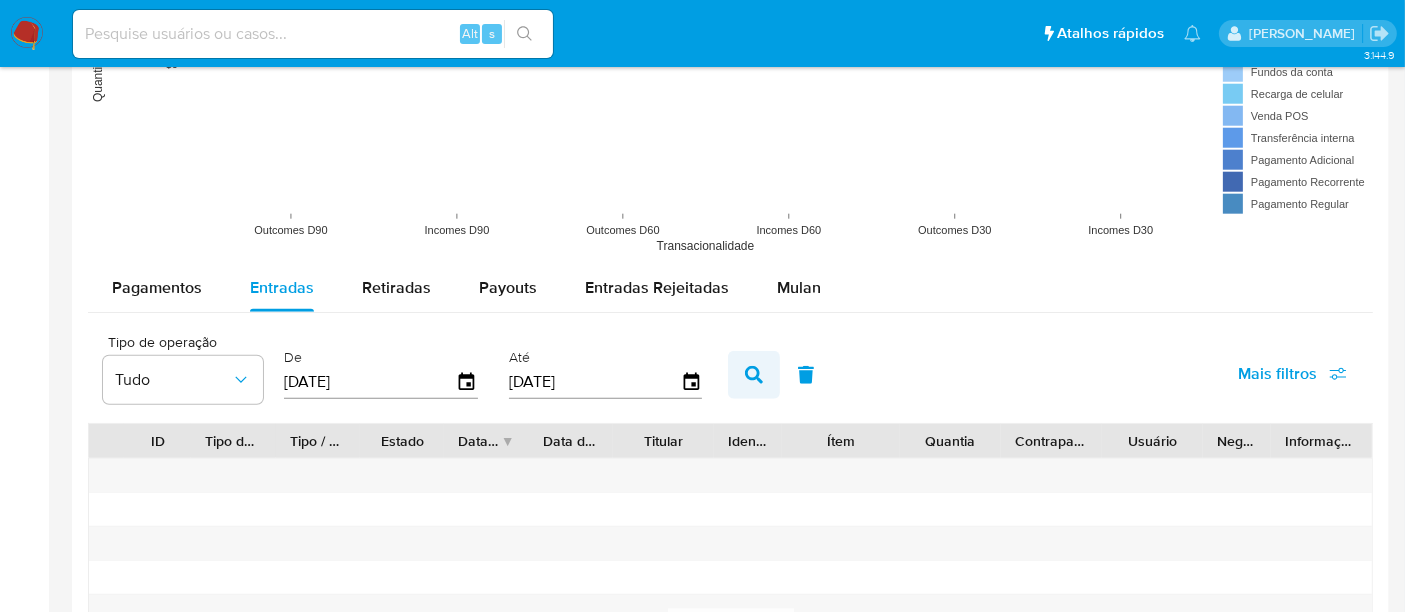 click 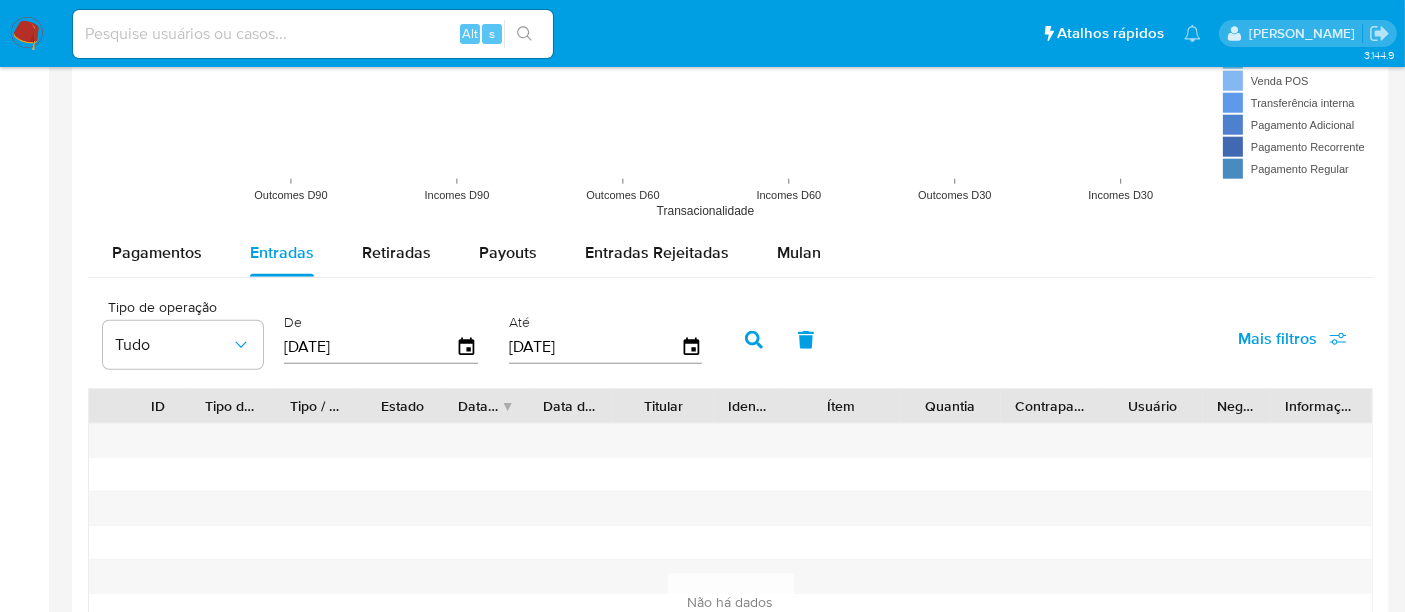 scroll, scrollTop: 1695, scrollLeft: 0, axis: vertical 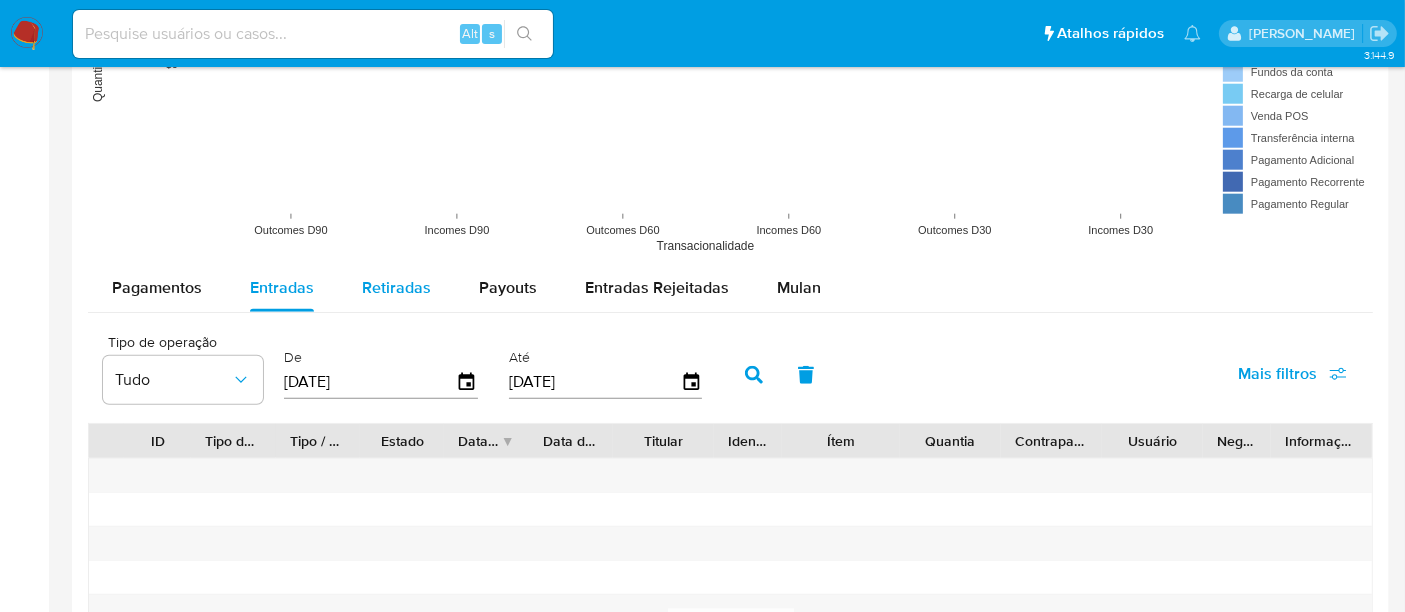 click on "Retiradas" at bounding box center (396, 288) 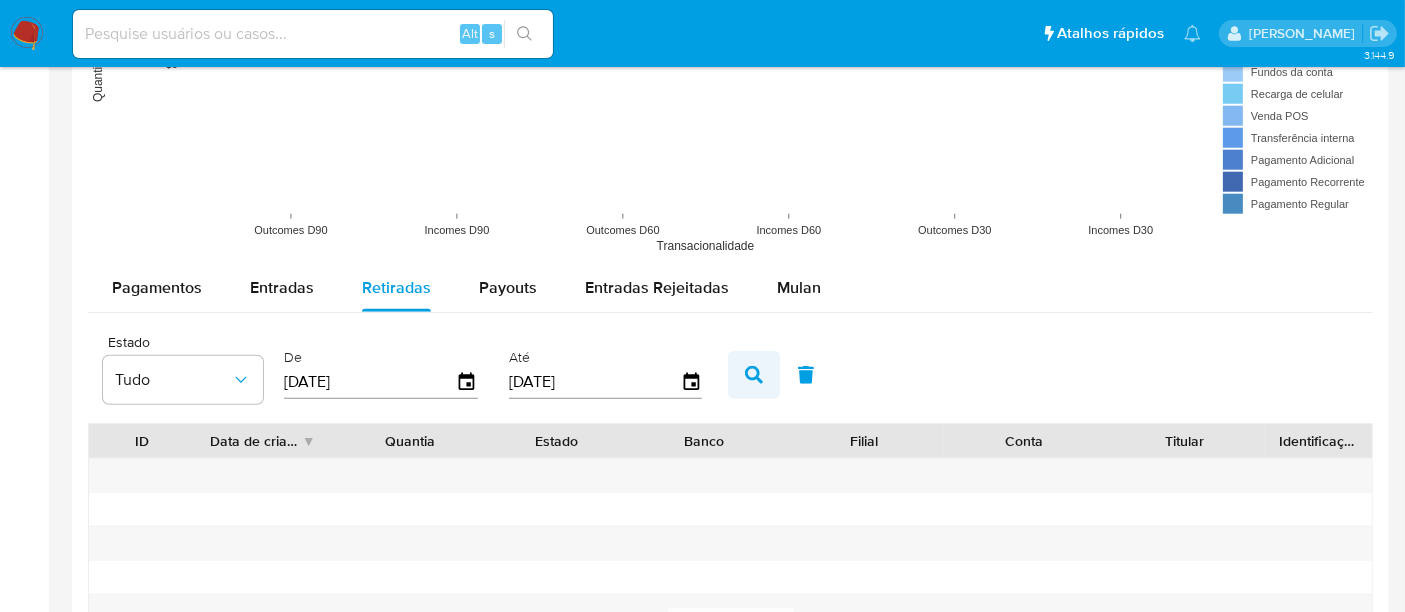 click at bounding box center (754, 375) 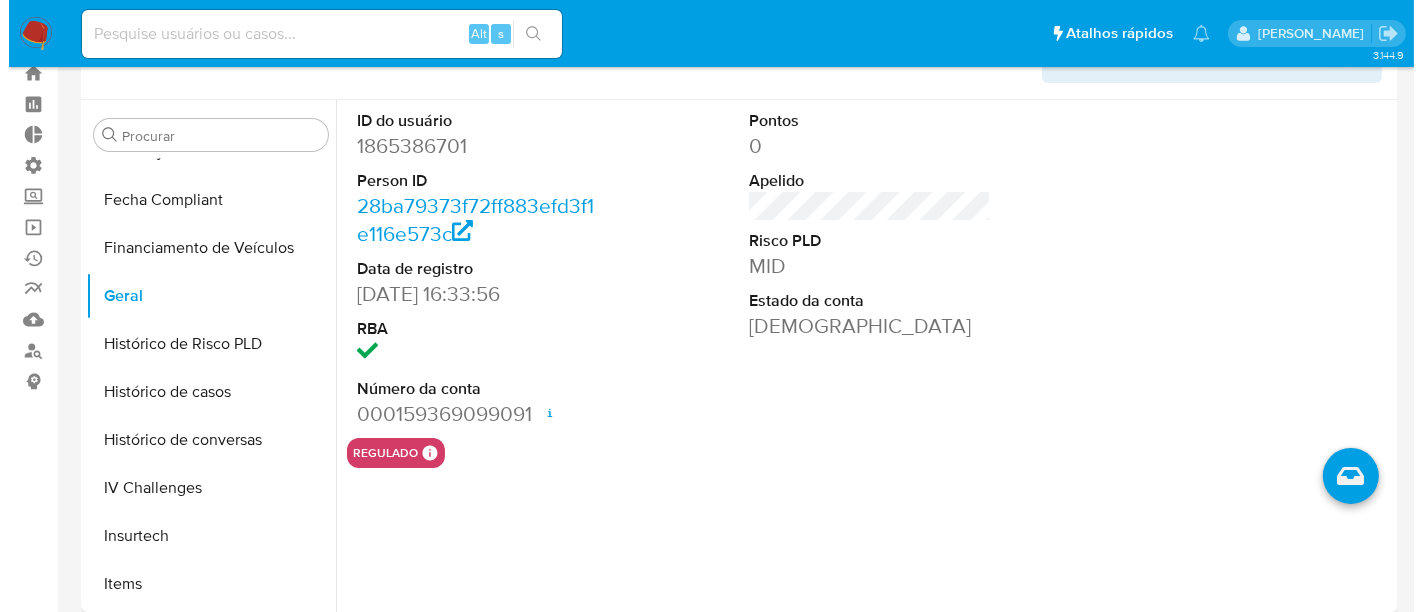 scroll, scrollTop: 28, scrollLeft: 0, axis: vertical 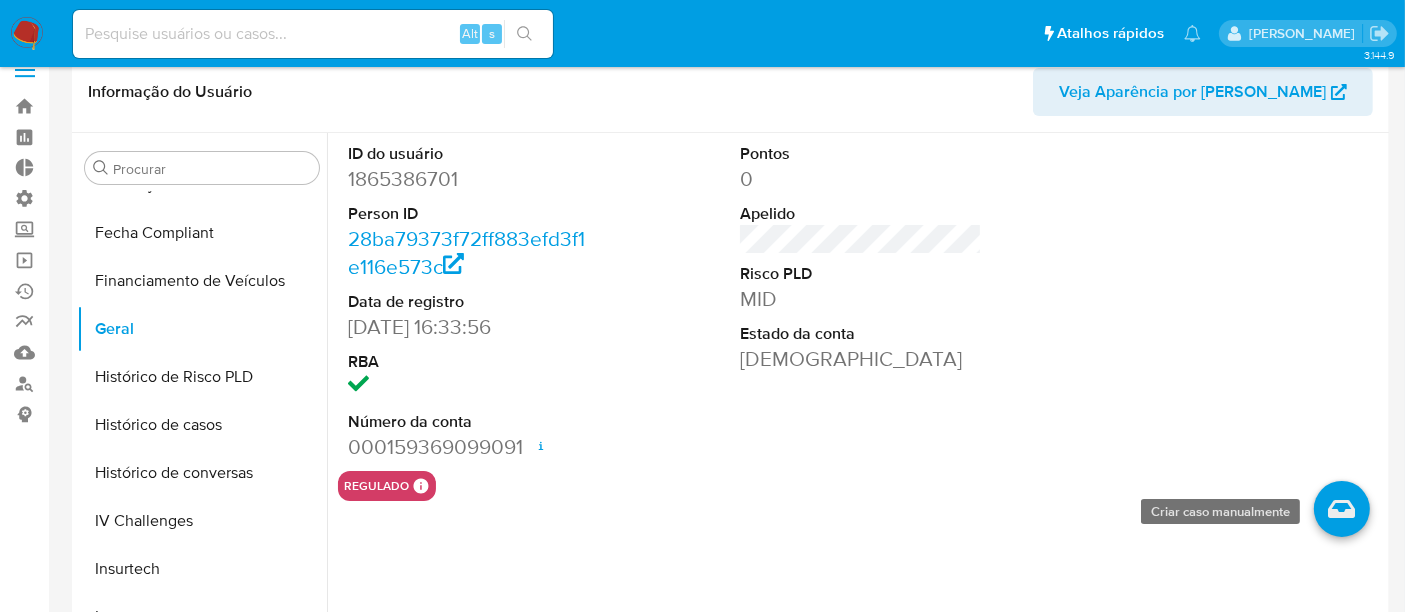 click at bounding box center (1342, 509) 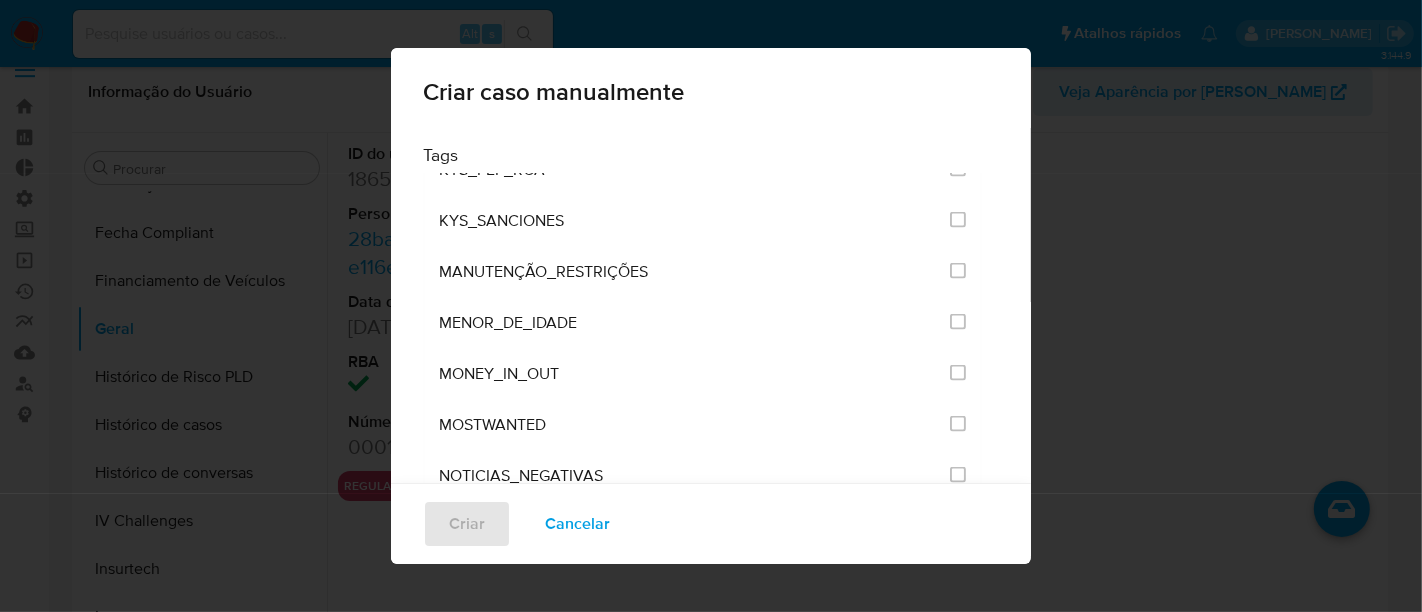 scroll, scrollTop: 2444, scrollLeft: 0, axis: vertical 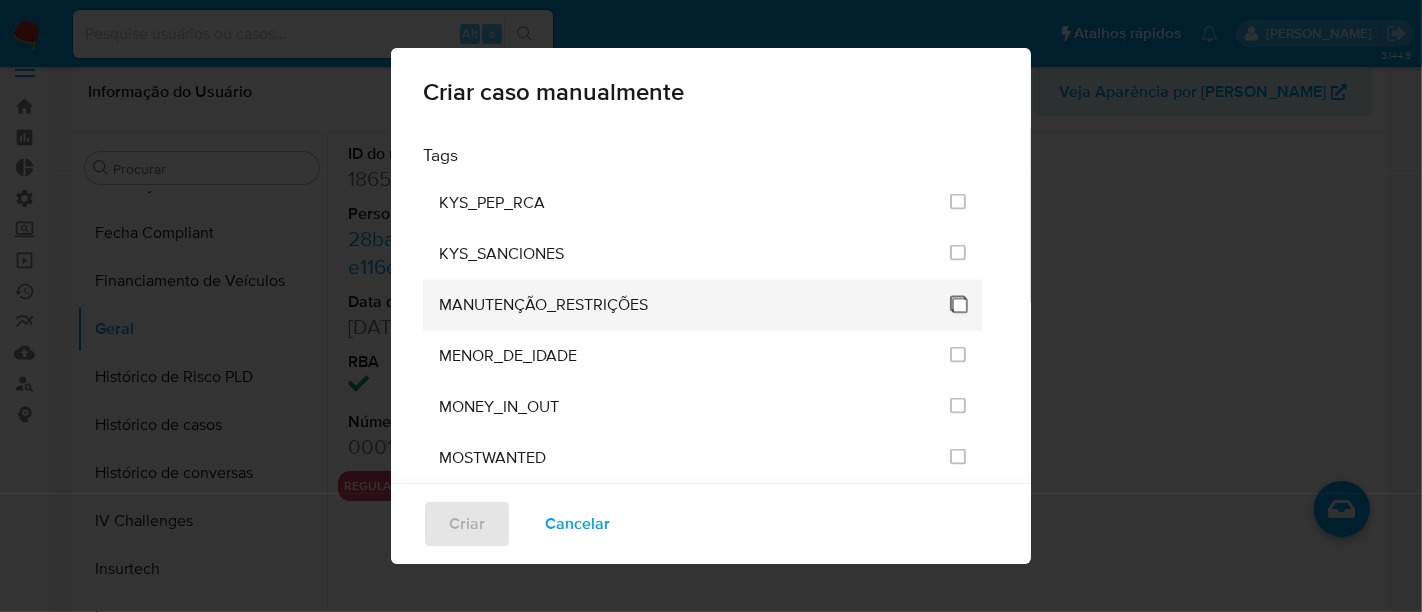click at bounding box center [958, 304] 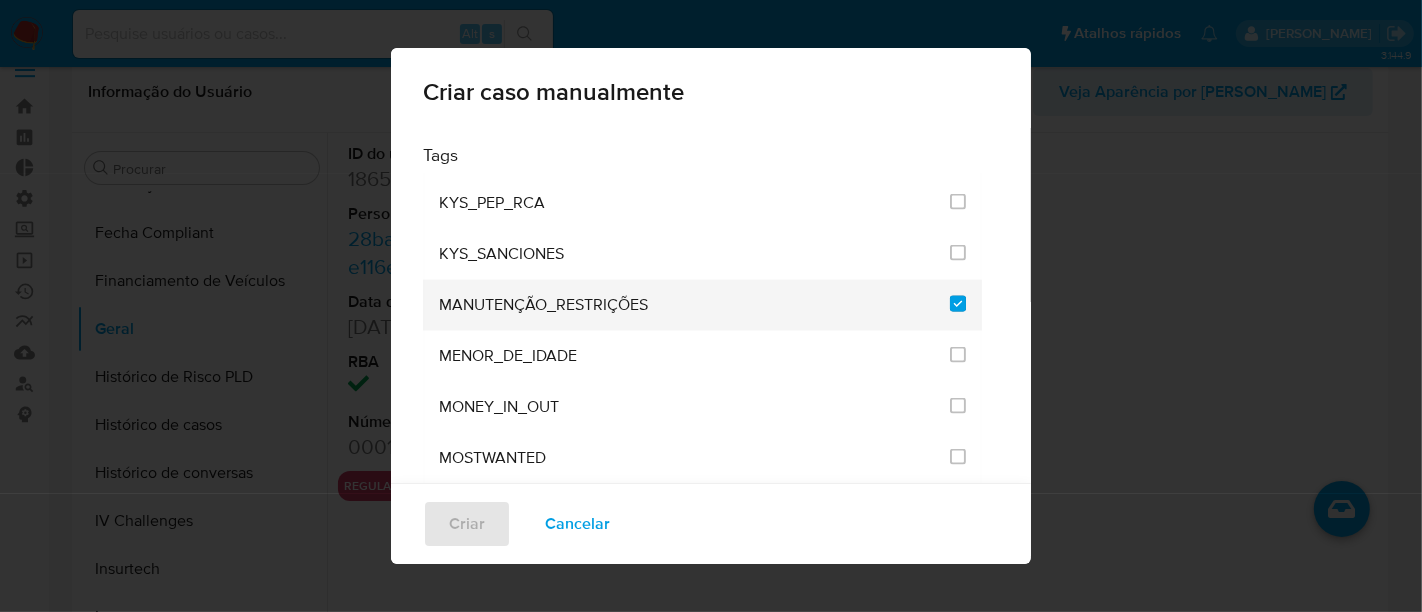 checkbox on "true" 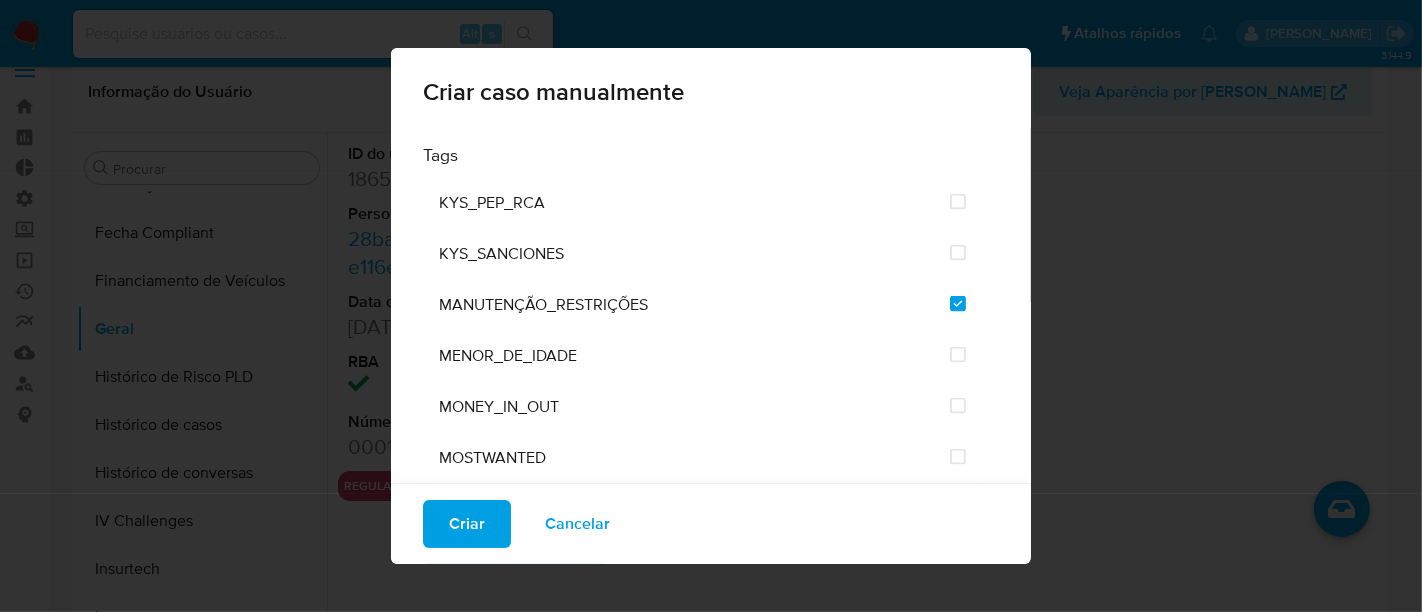click on "Criar" at bounding box center (467, 524) 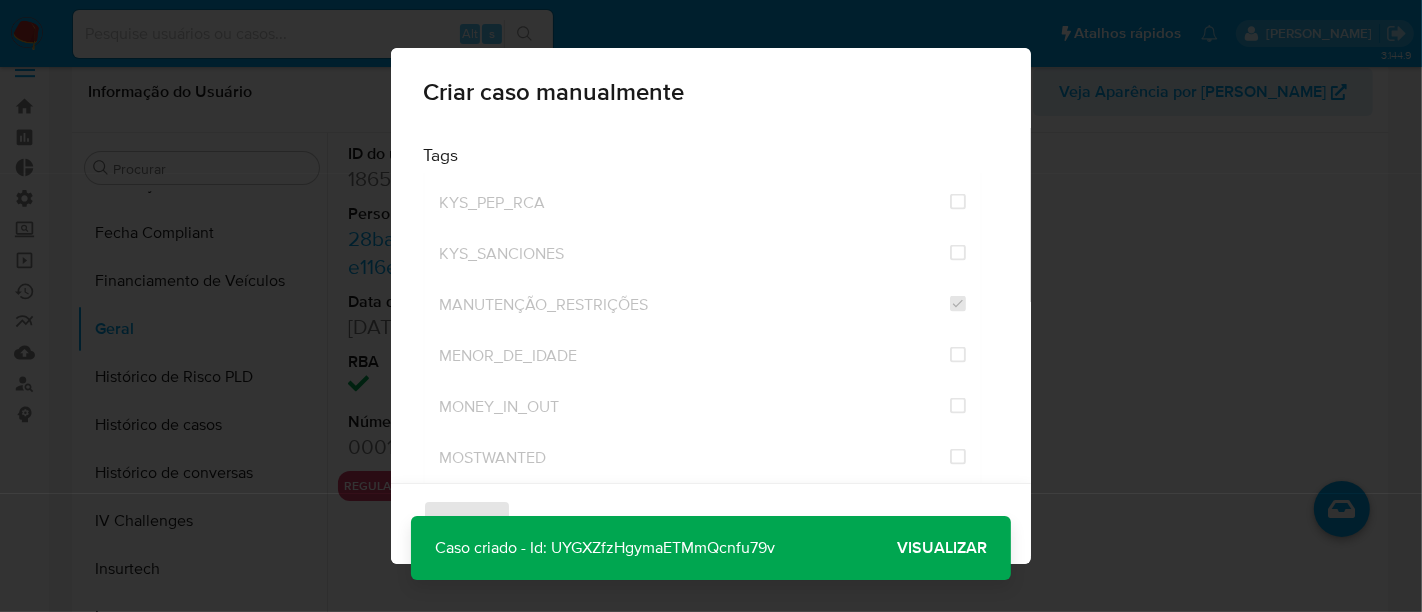 click on "Visualizar" at bounding box center [942, 548] 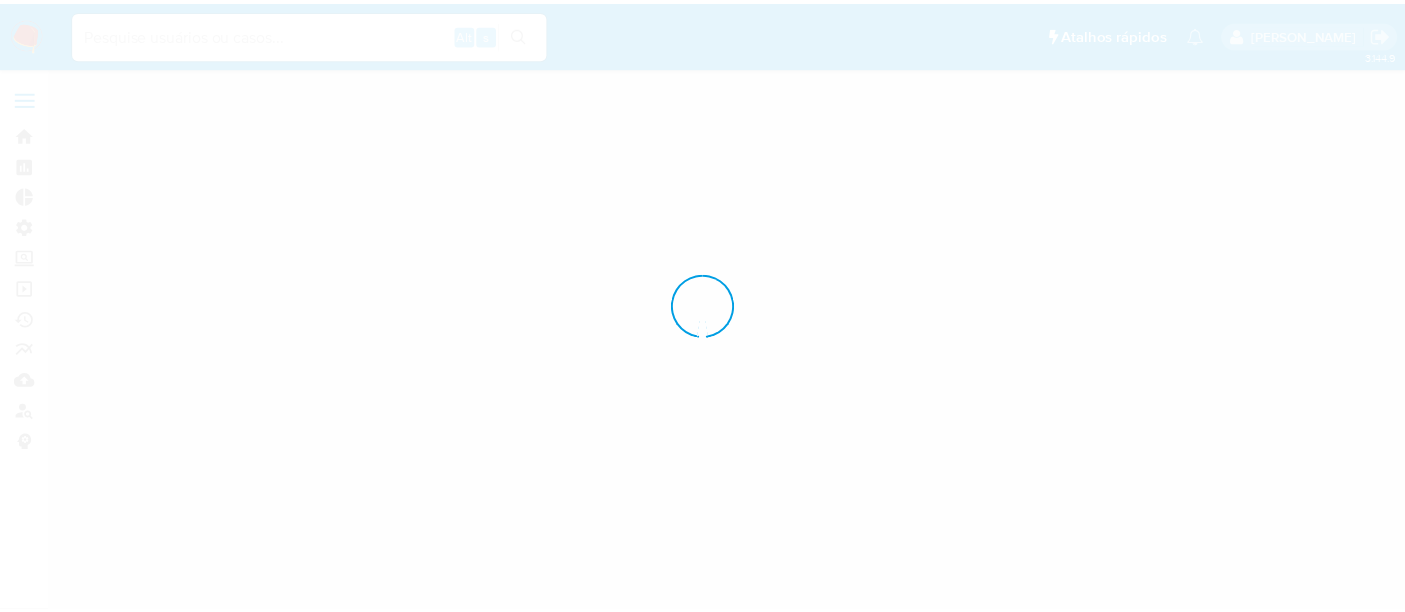 scroll, scrollTop: 0, scrollLeft: 0, axis: both 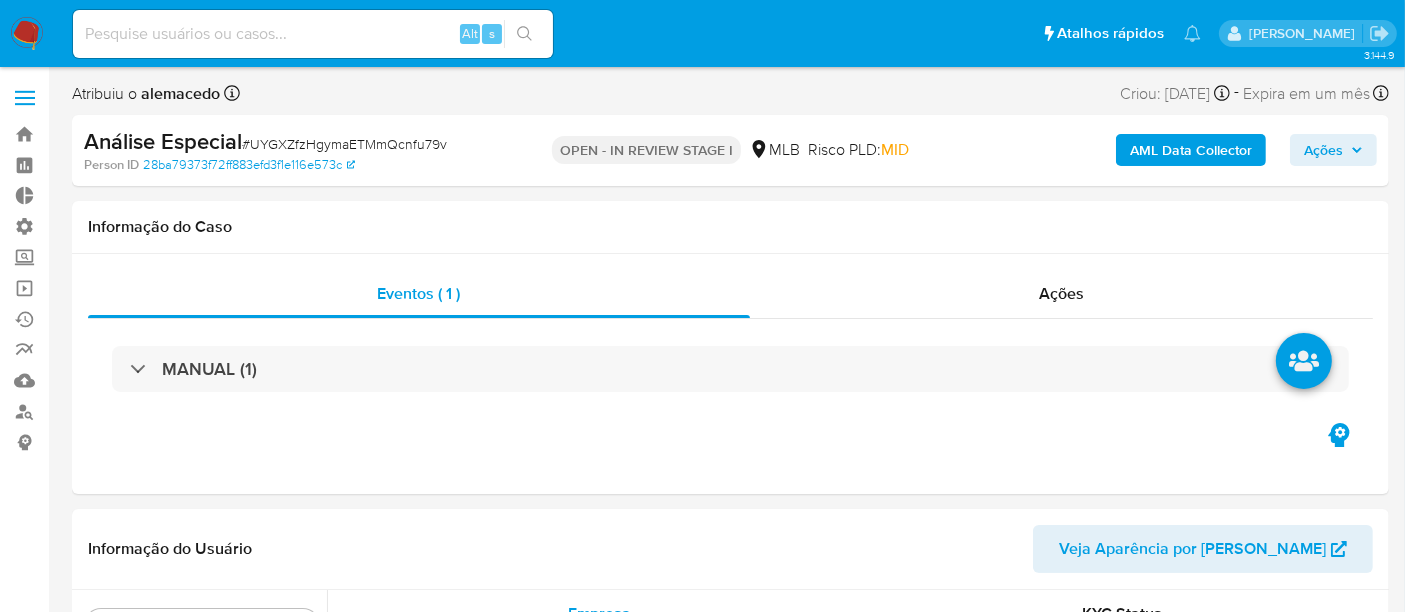 select on "10" 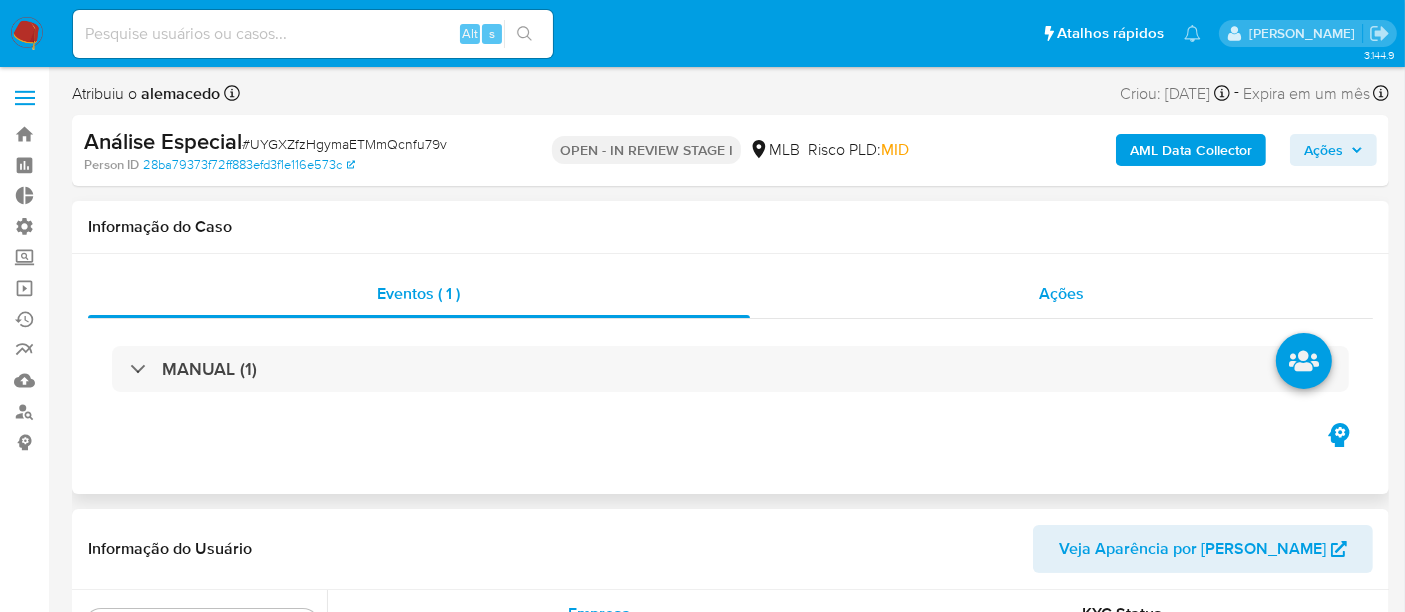 click on "Ações" at bounding box center [1062, 294] 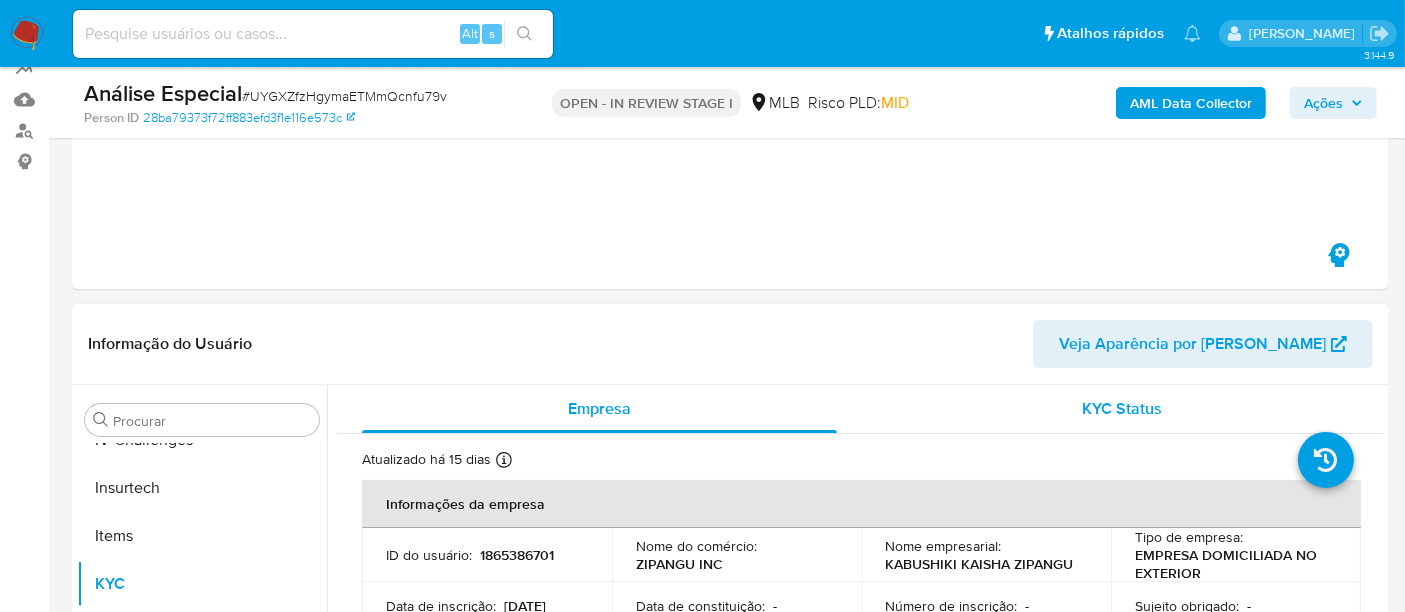 scroll, scrollTop: 333, scrollLeft: 0, axis: vertical 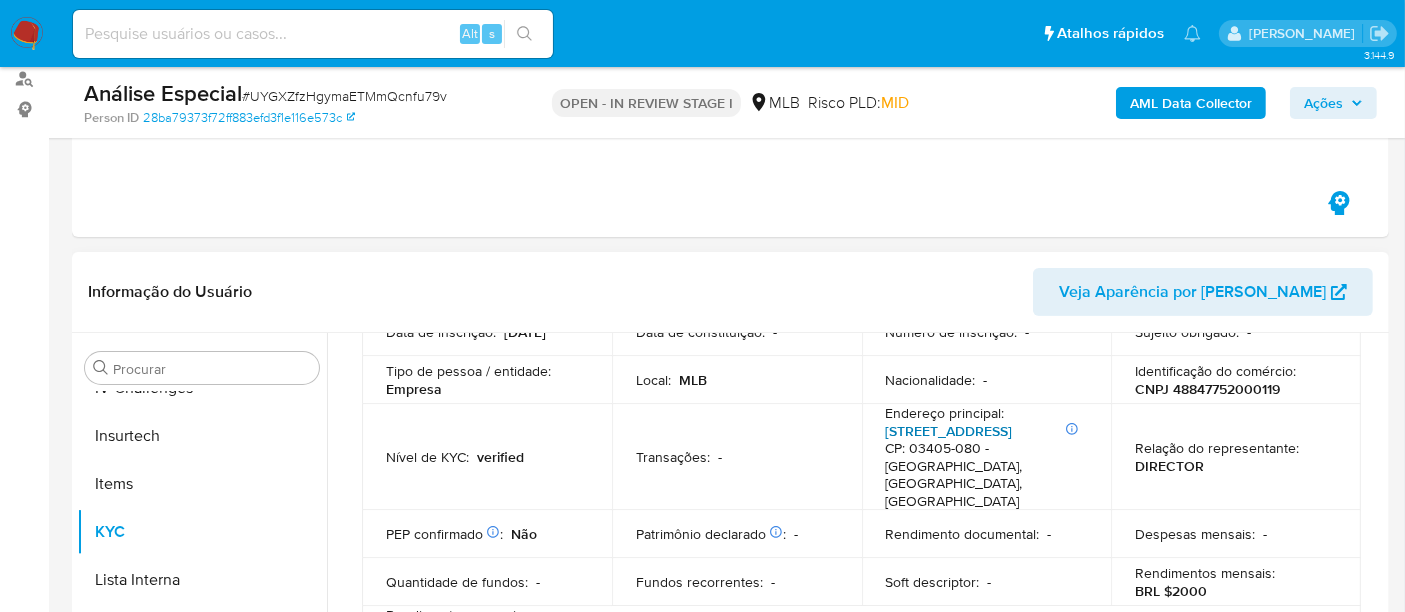 click on "[STREET_ADDRESS]" at bounding box center [949, 431] 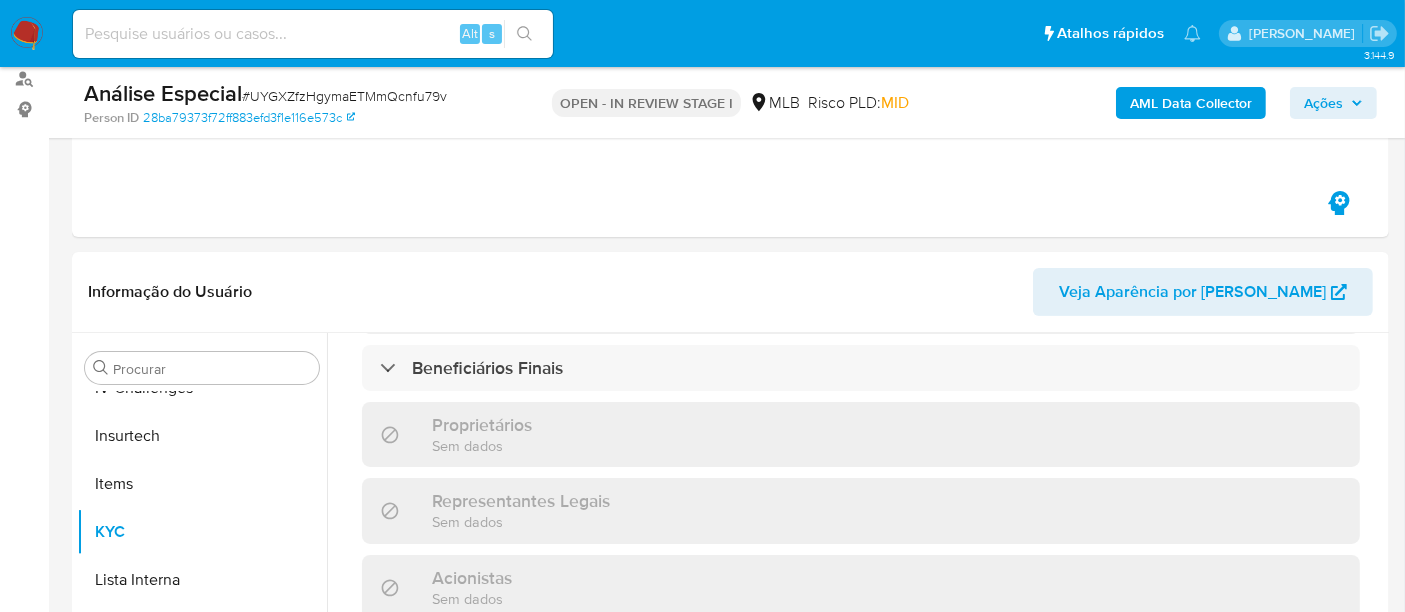 scroll, scrollTop: 1191, scrollLeft: 0, axis: vertical 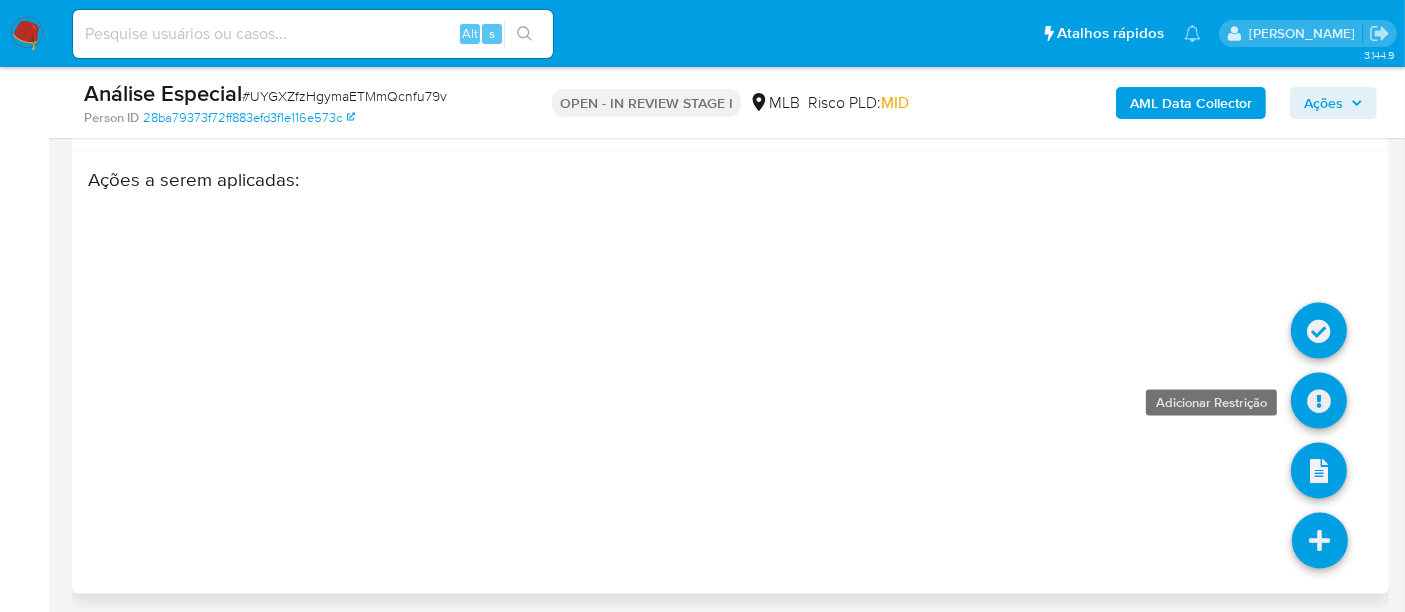 click at bounding box center (1319, 401) 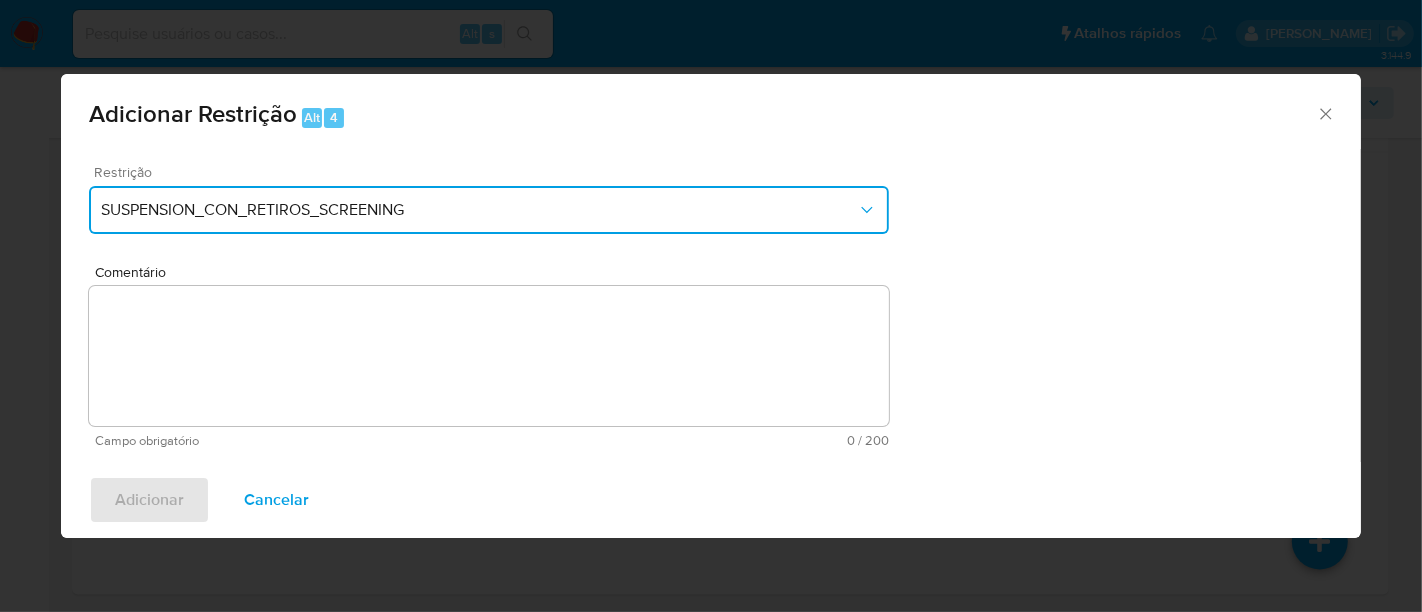 click 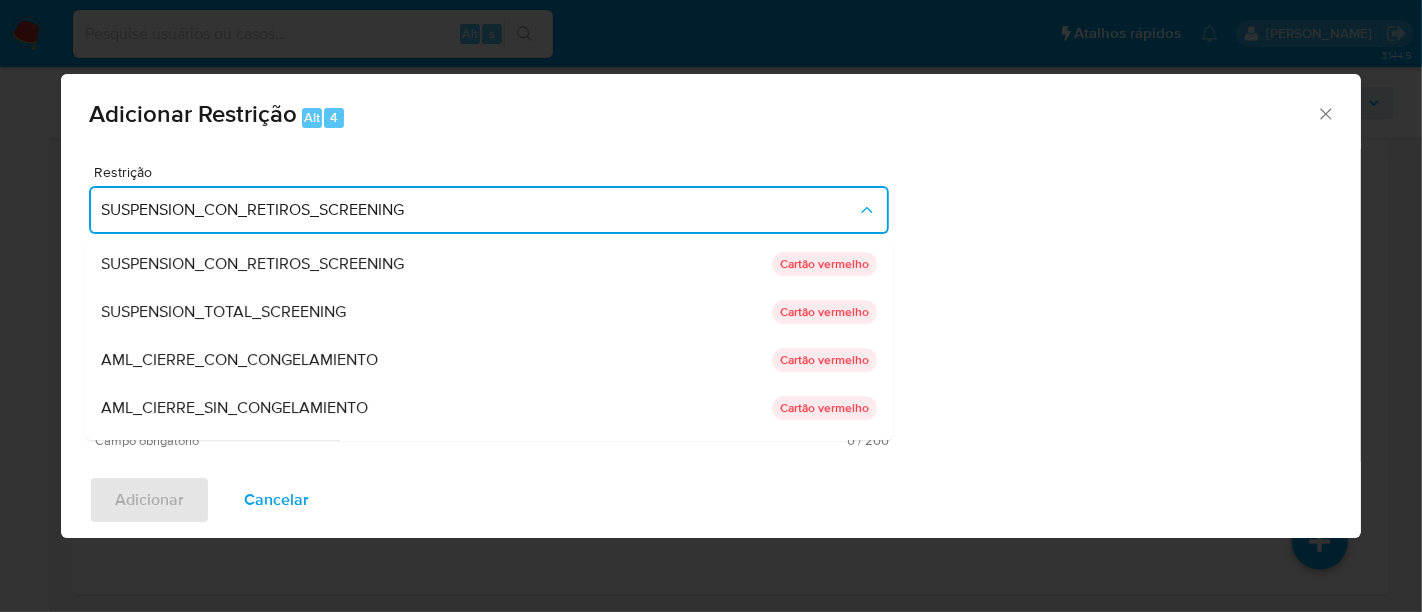 click on "AML_CIERRE_SIN_CONGELAMIENTO" at bounding box center [436, 408] 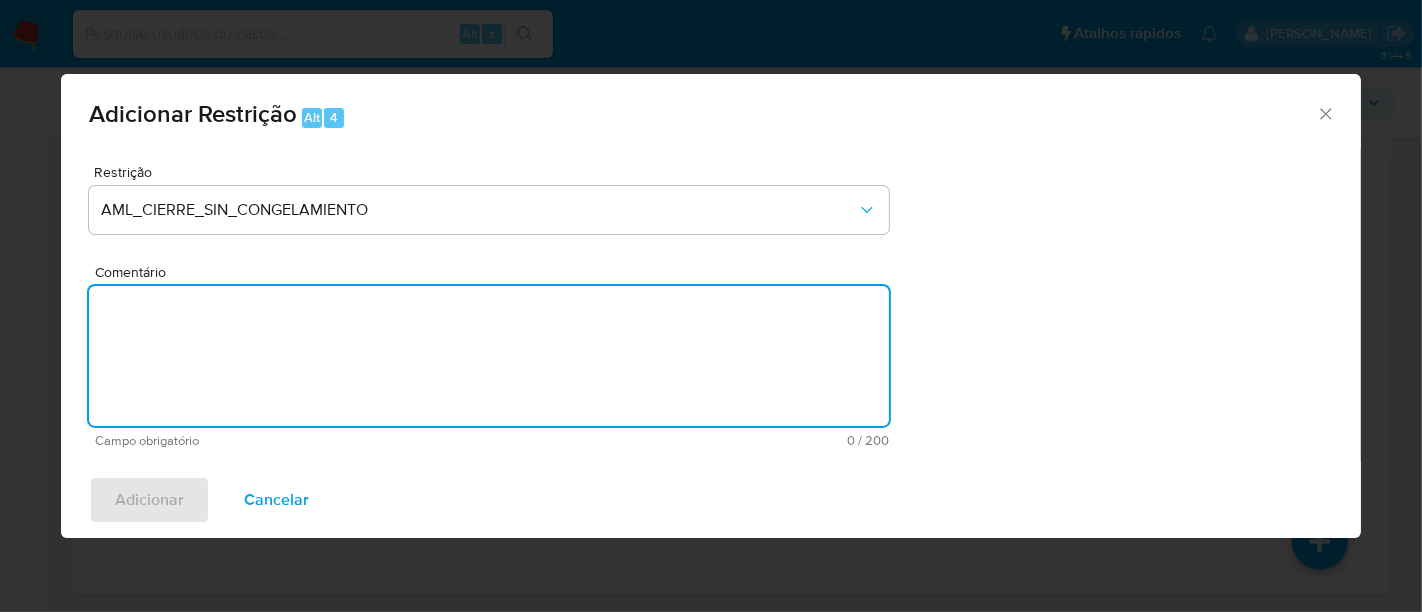 click on "Comentário" at bounding box center (489, 356) 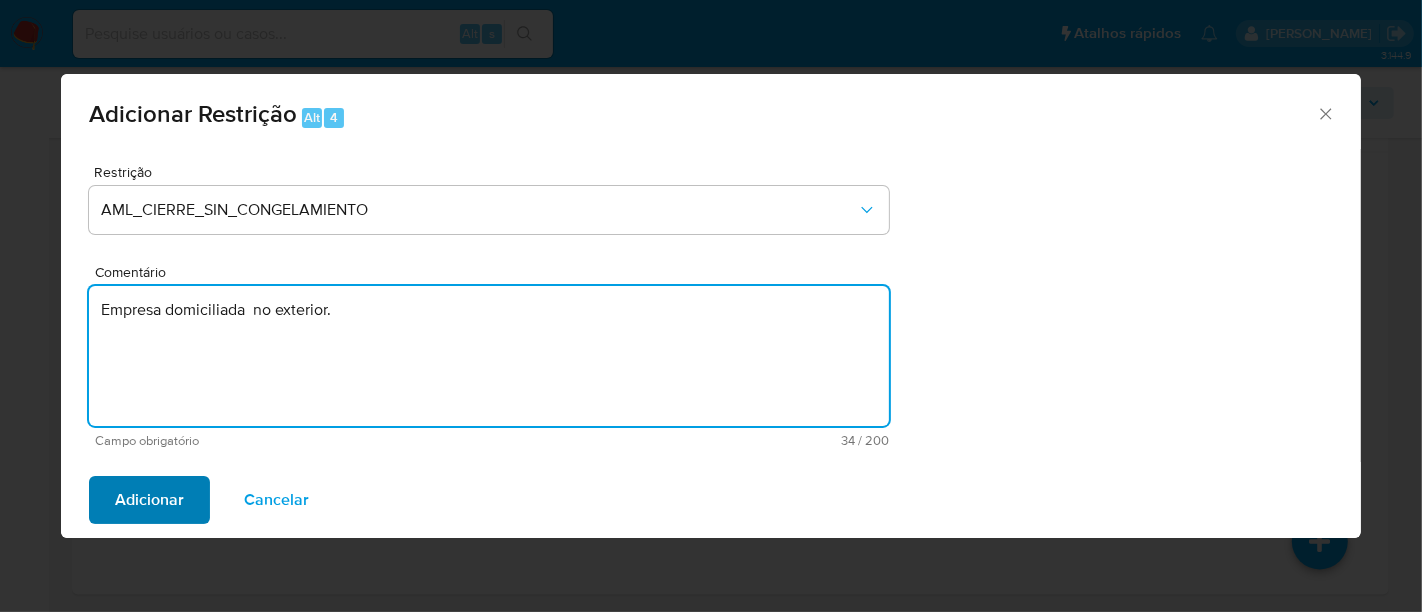 type on "Empresa domiciliada  no exterior." 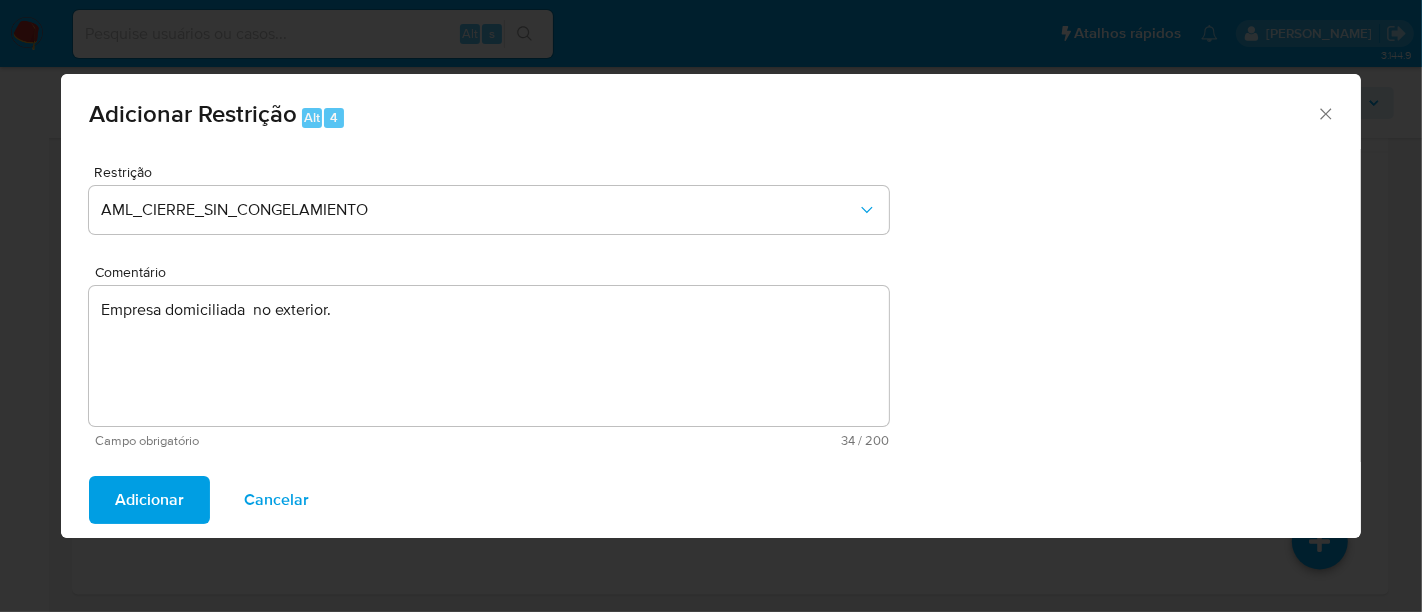 click on "Adicionar" at bounding box center (149, 500) 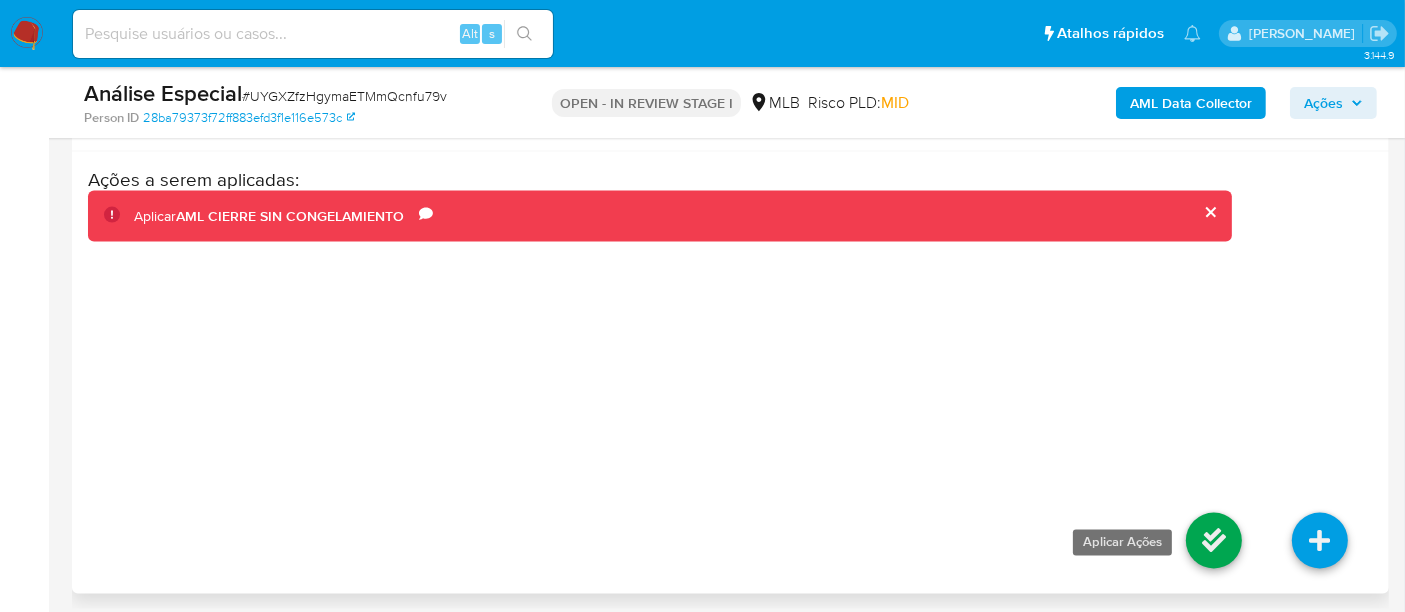 click at bounding box center (1214, 541) 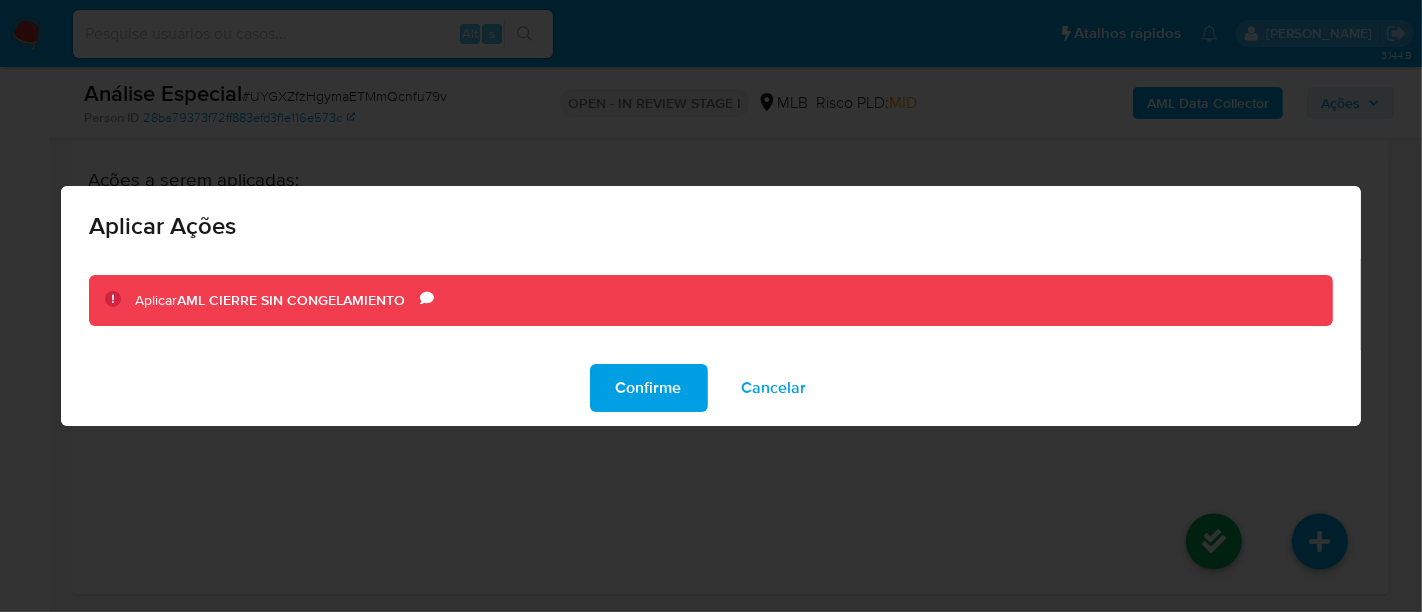 click on "Confirme" at bounding box center [649, 388] 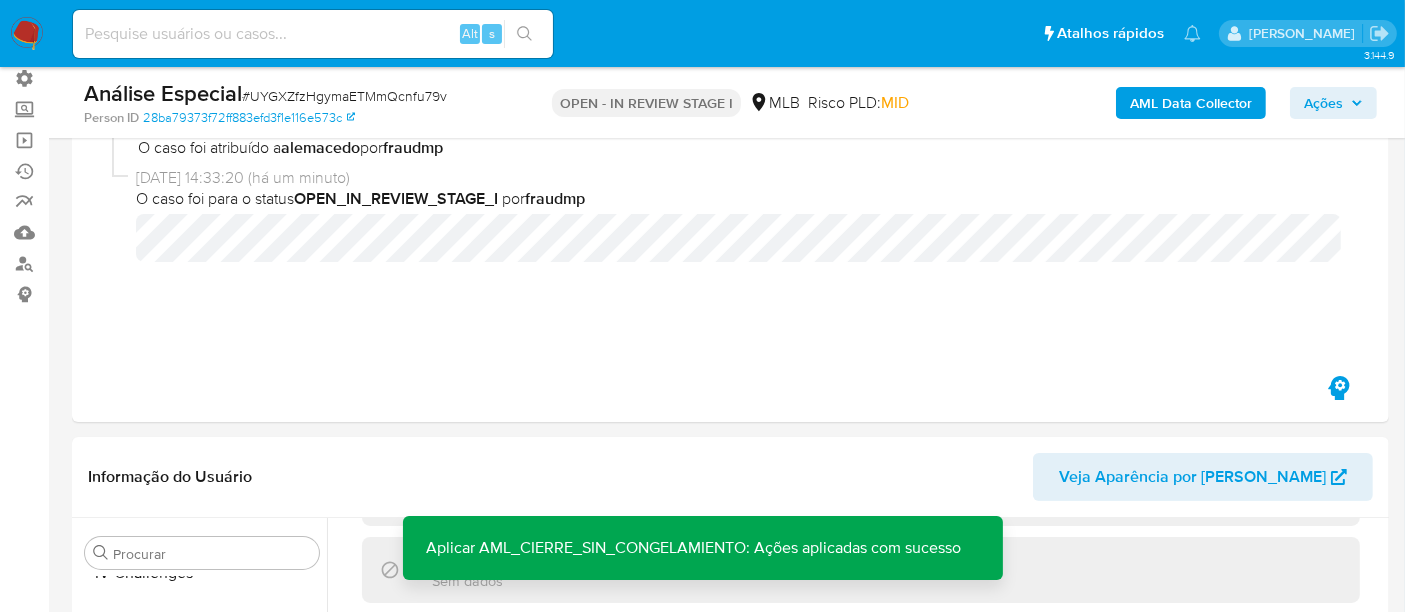 scroll, scrollTop: 0, scrollLeft: 0, axis: both 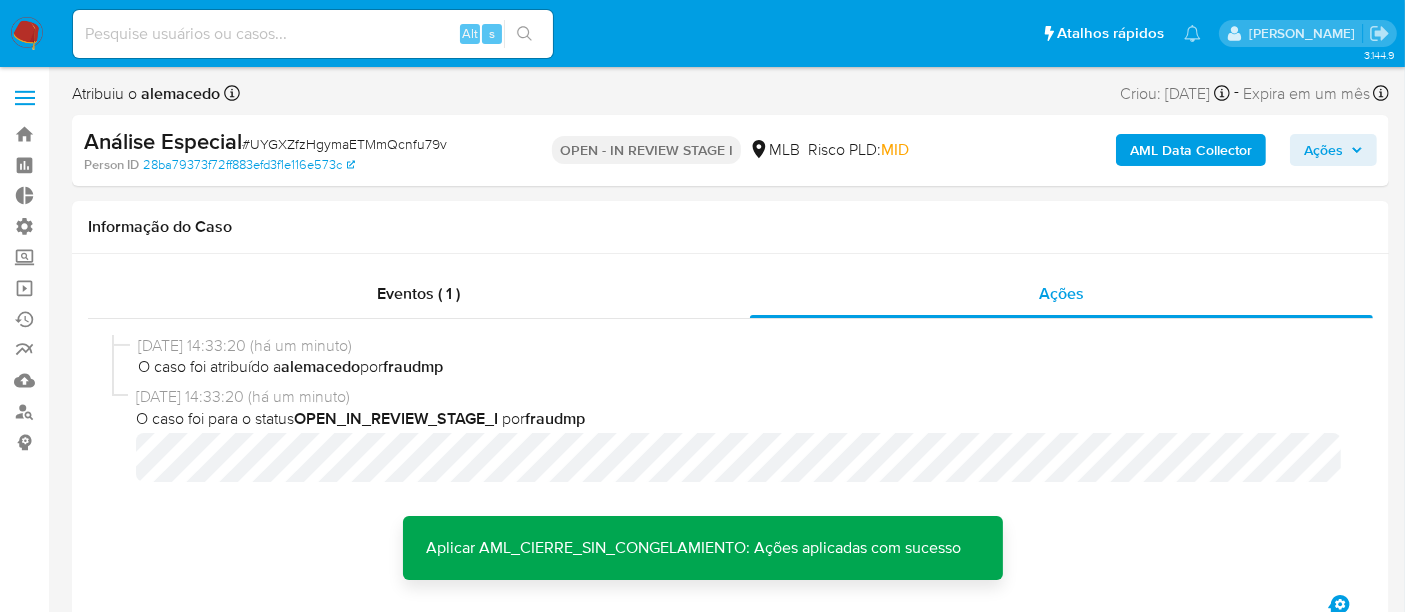 click on "Ações" at bounding box center (1323, 150) 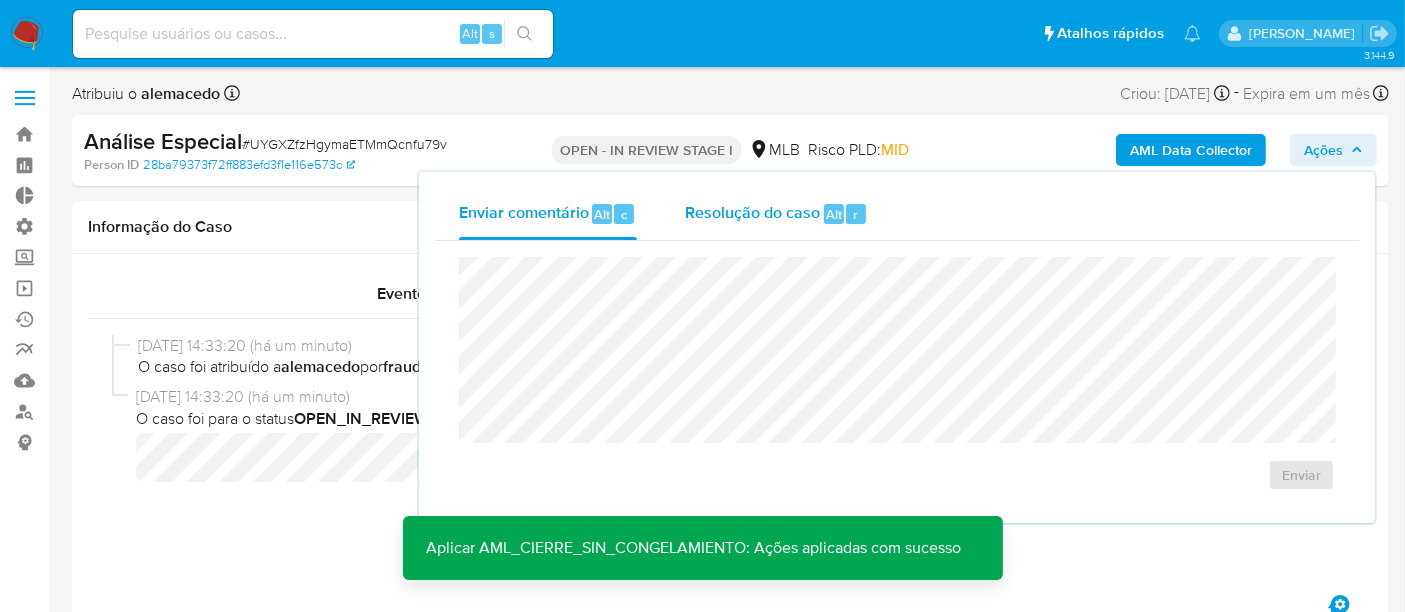 click on "Resolução do caso" at bounding box center (752, 213) 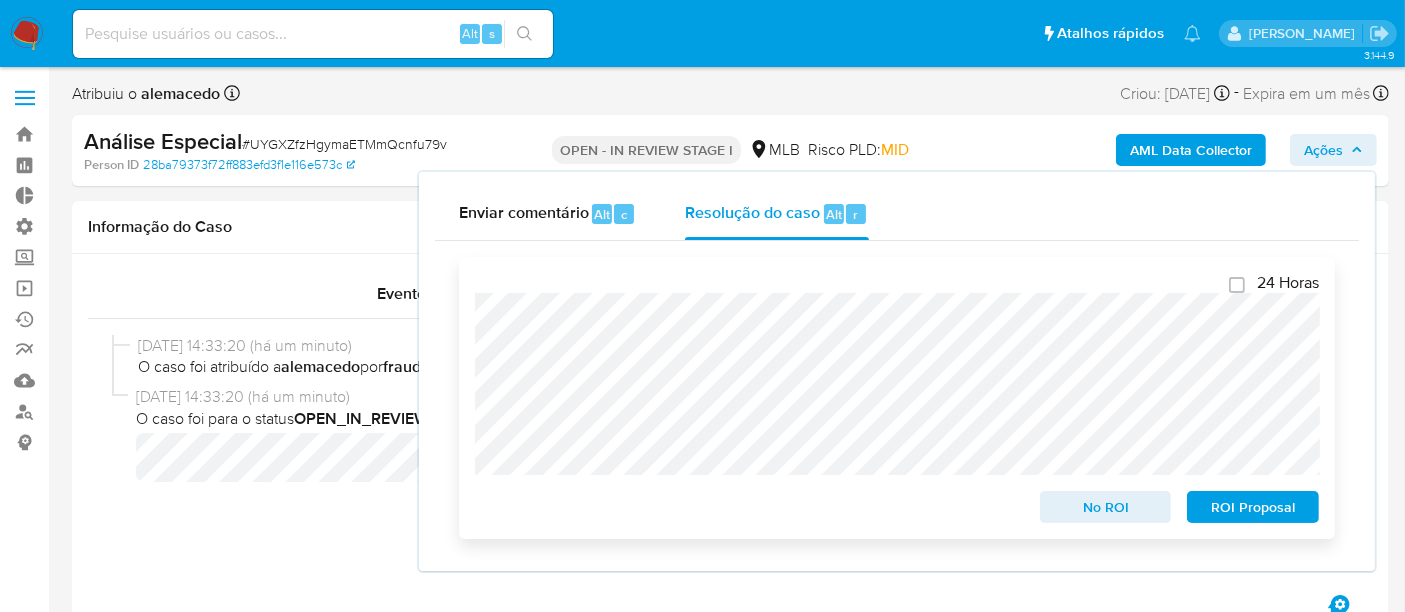 click on "No ROI" at bounding box center (1106, 507) 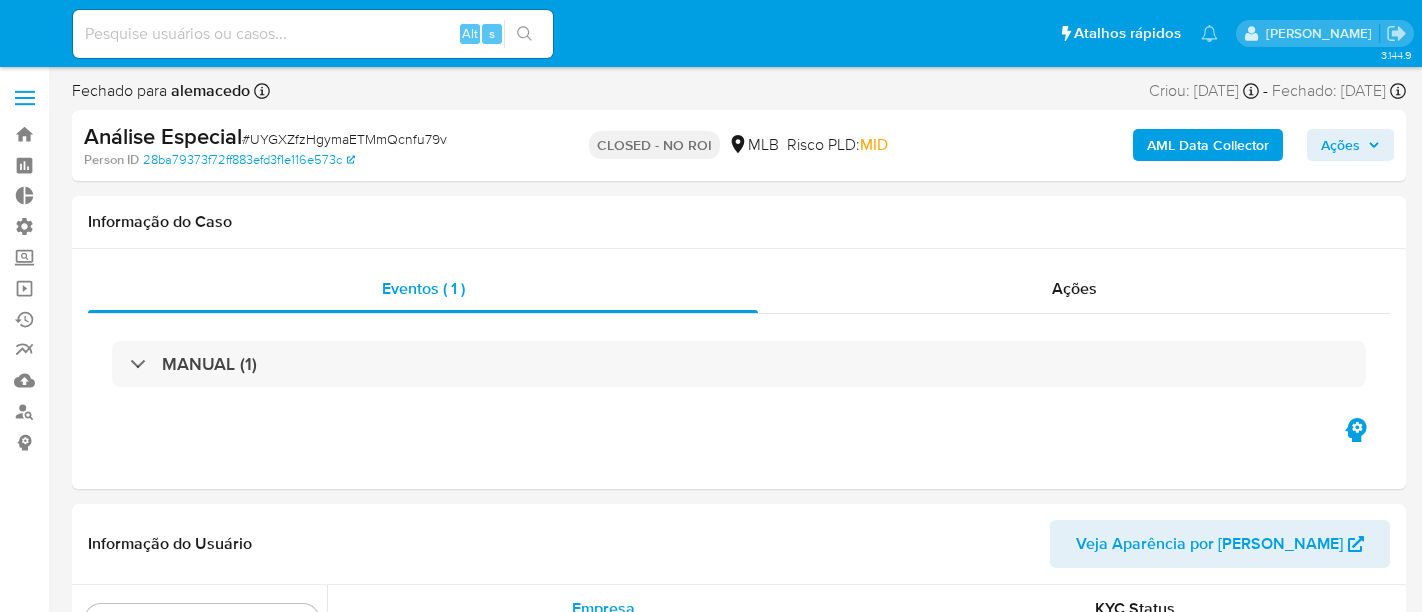 select on "10" 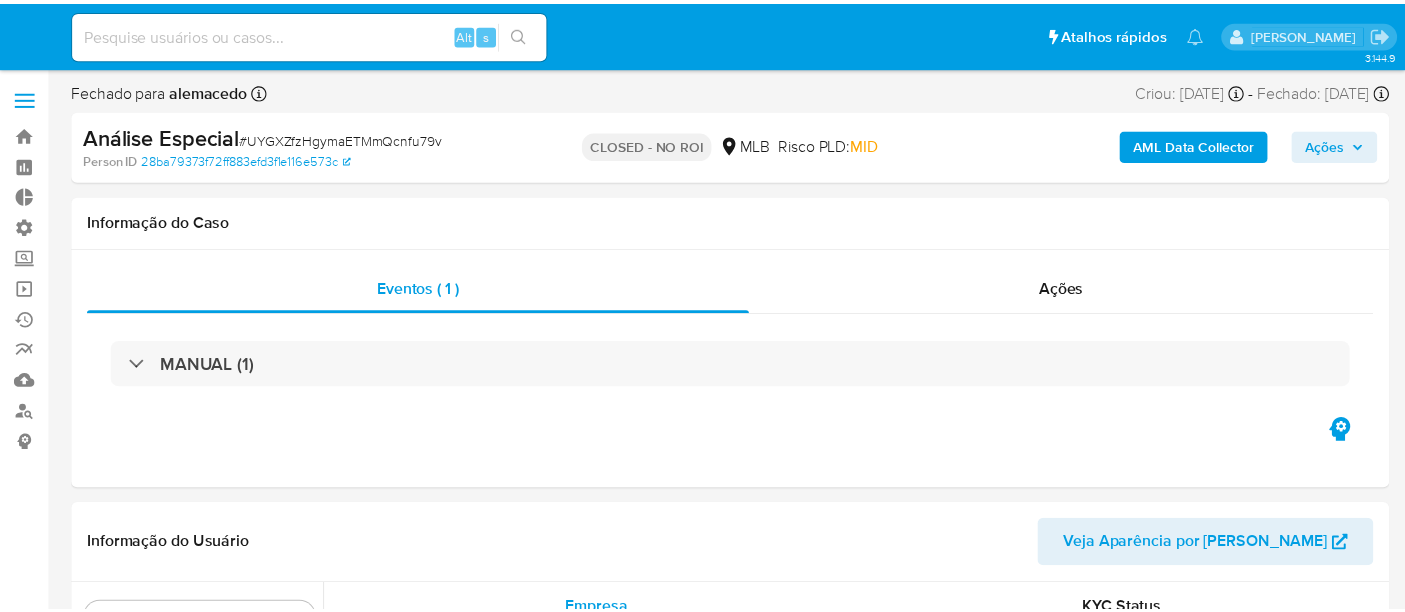 scroll, scrollTop: 0, scrollLeft: 0, axis: both 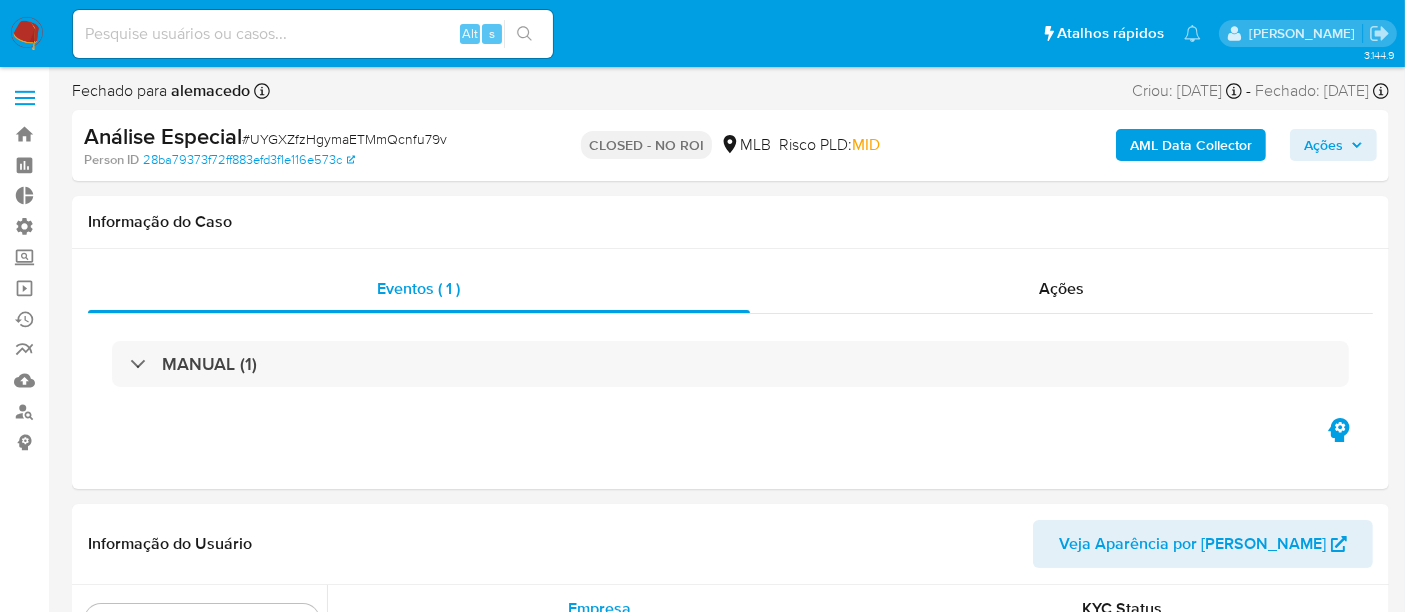 click at bounding box center (313, 34) 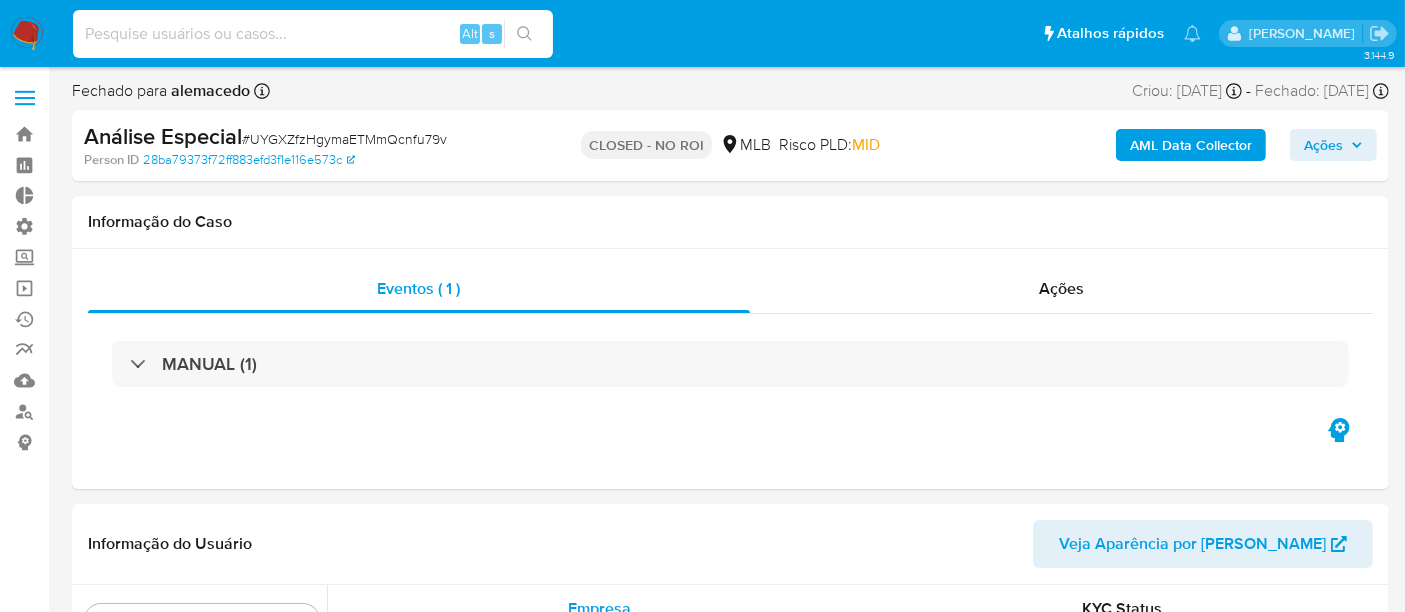 paste on "2050664133" 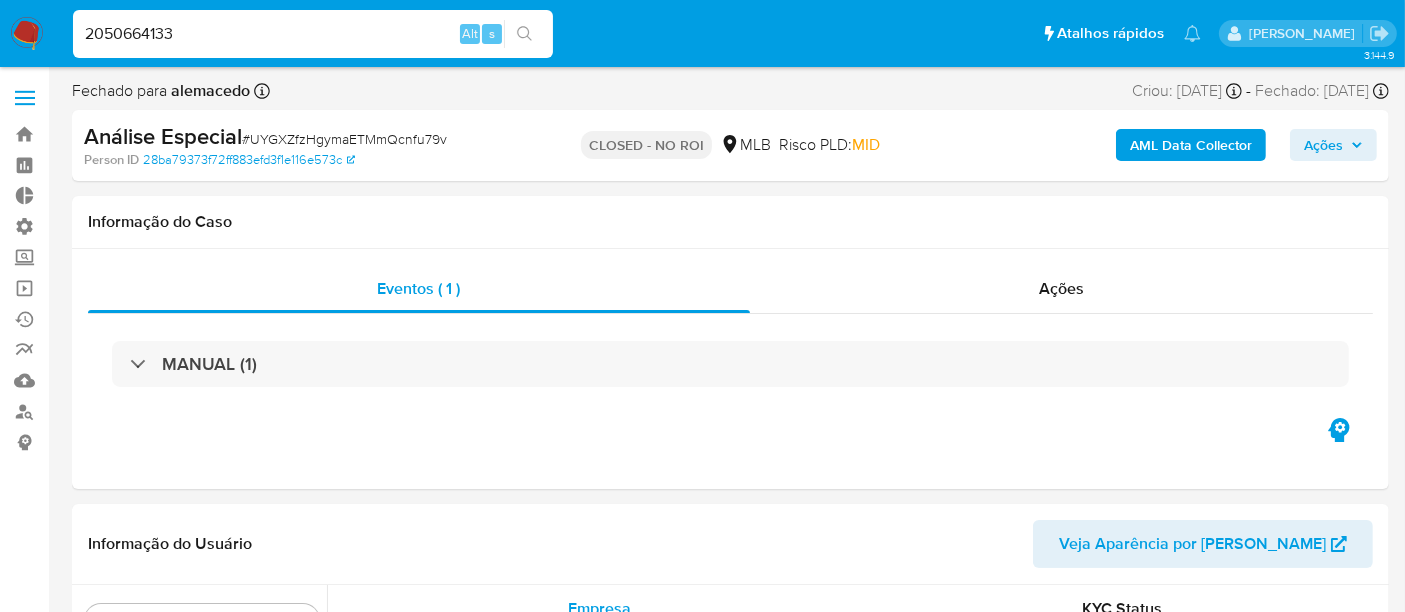 type on "2050664133" 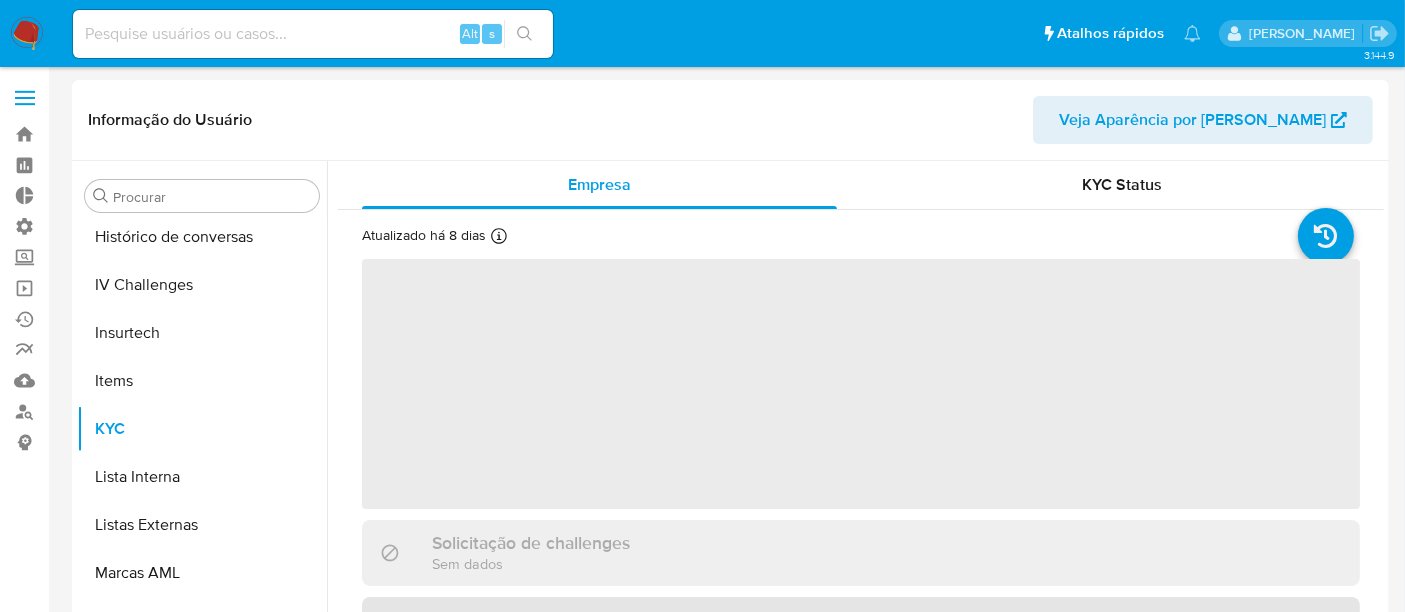 scroll, scrollTop: 844, scrollLeft: 0, axis: vertical 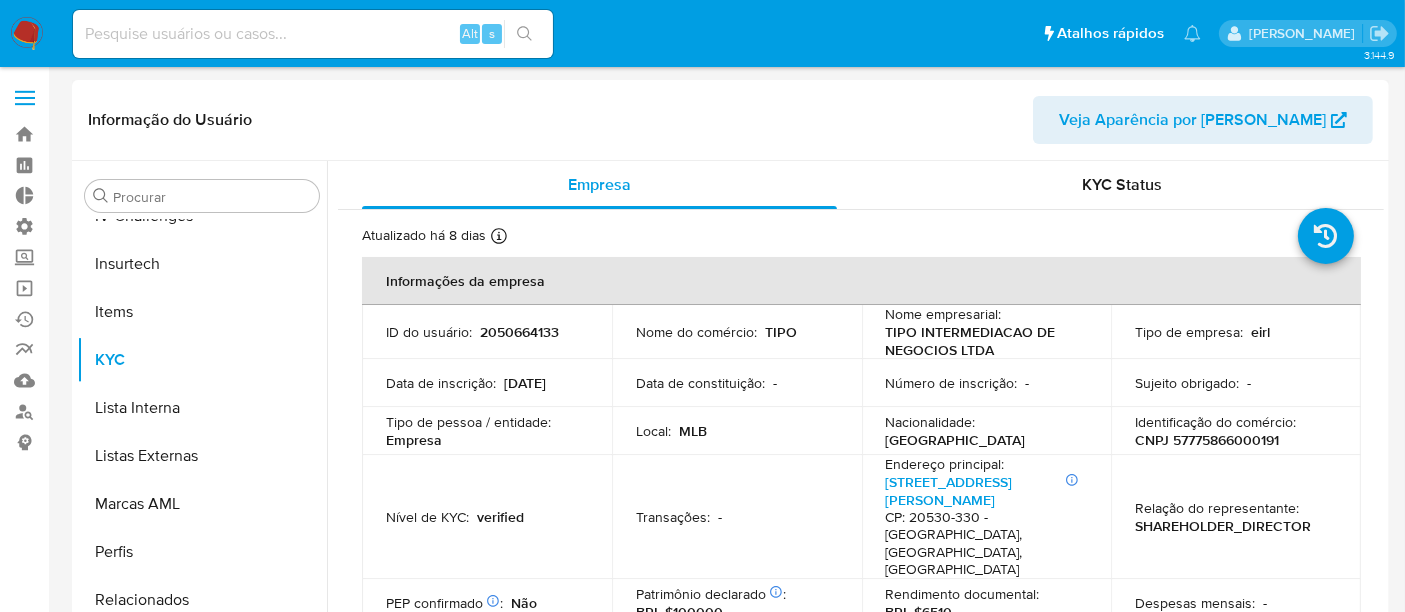 select on "10" 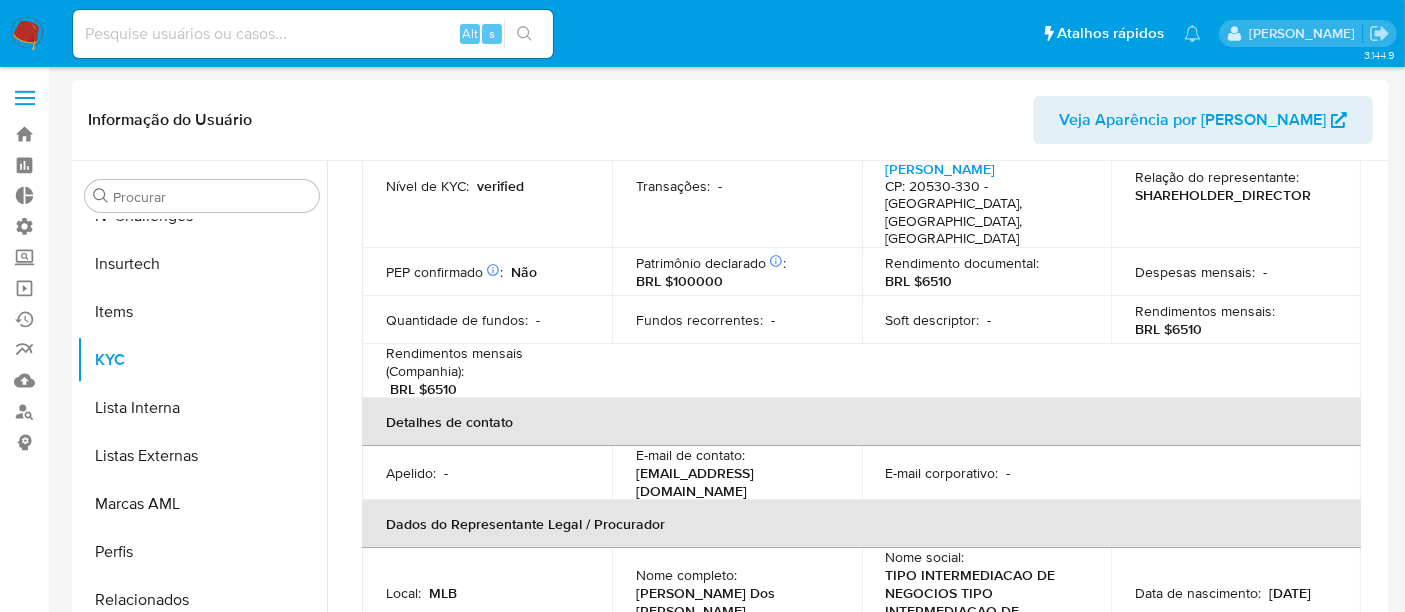 scroll, scrollTop: 333, scrollLeft: 0, axis: vertical 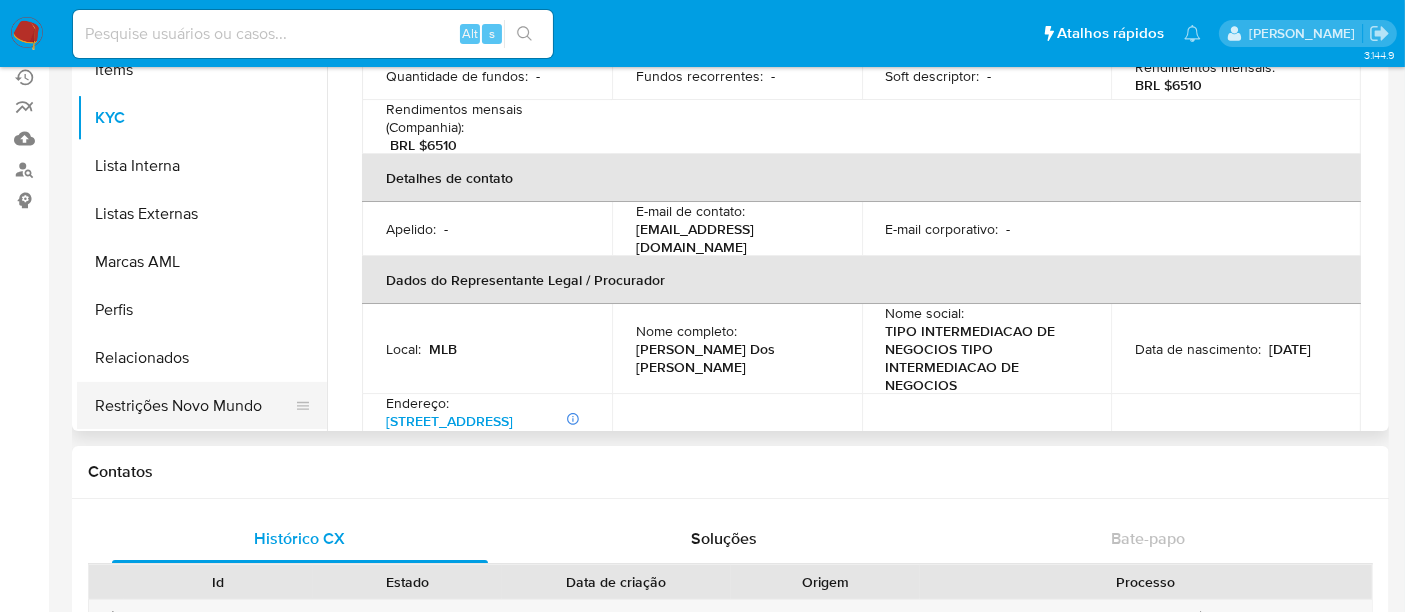 click on "Restrições Novo Mundo" at bounding box center (194, 406) 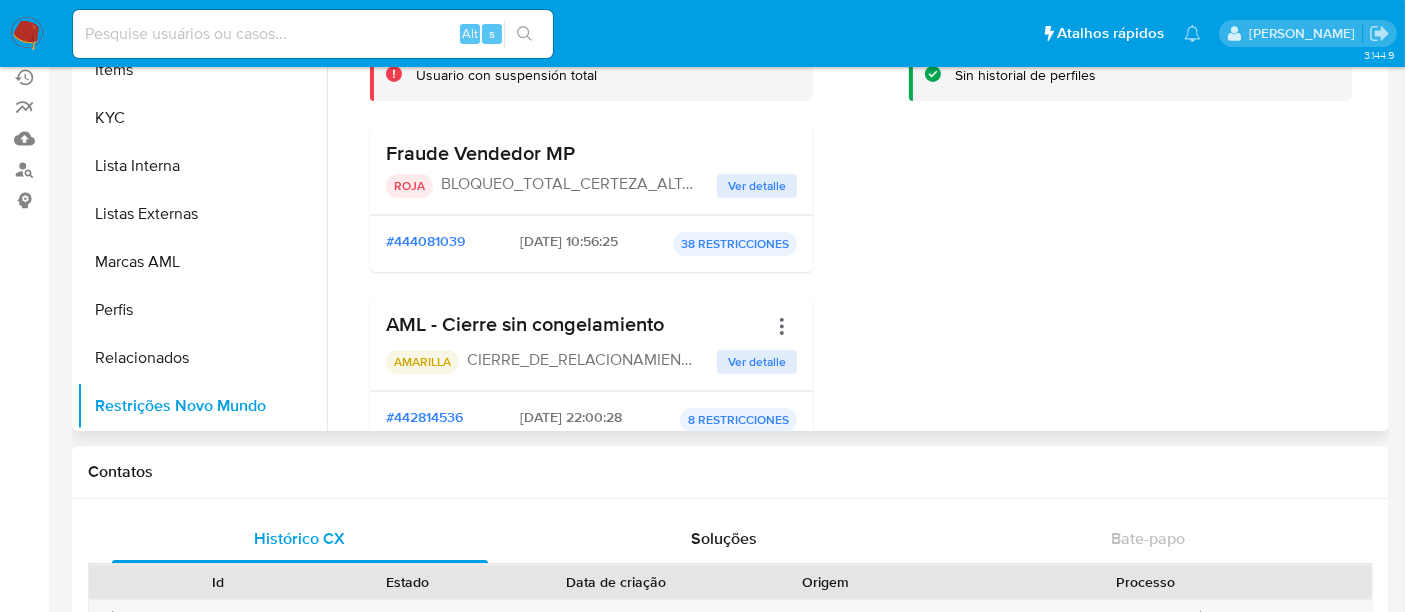 type 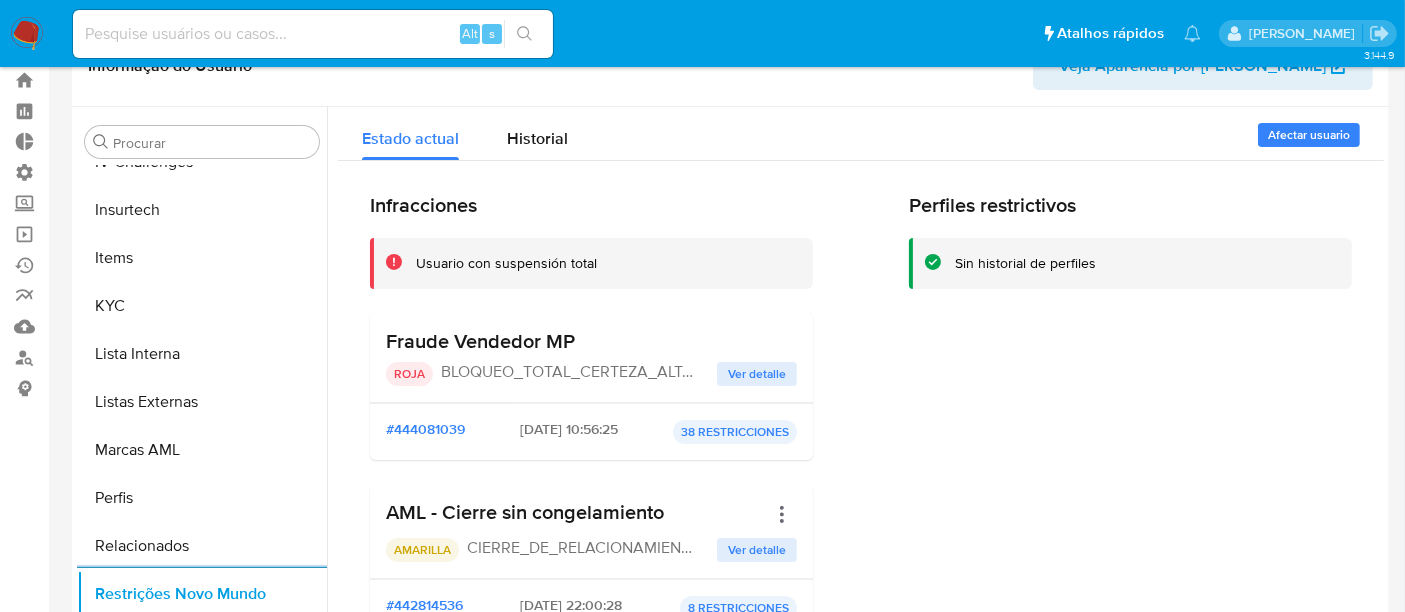 scroll, scrollTop: 20, scrollLeft: 0, axis: vertical 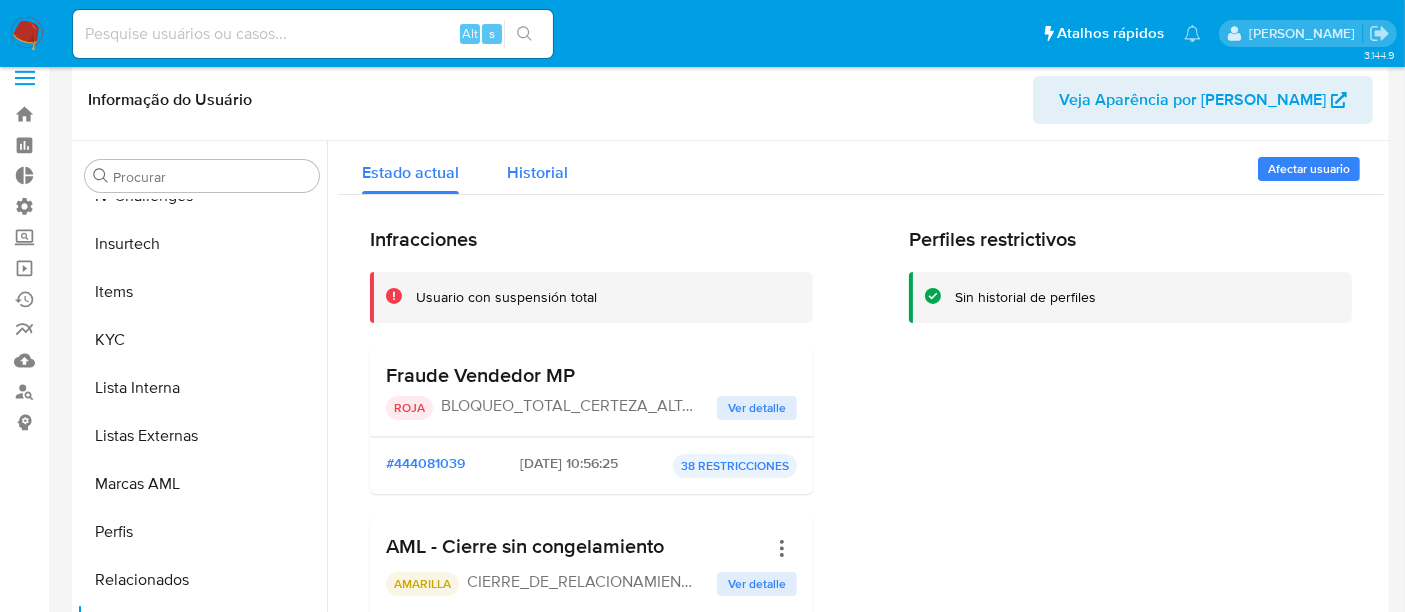 click on "Historial" at bounding box center (537, 167) 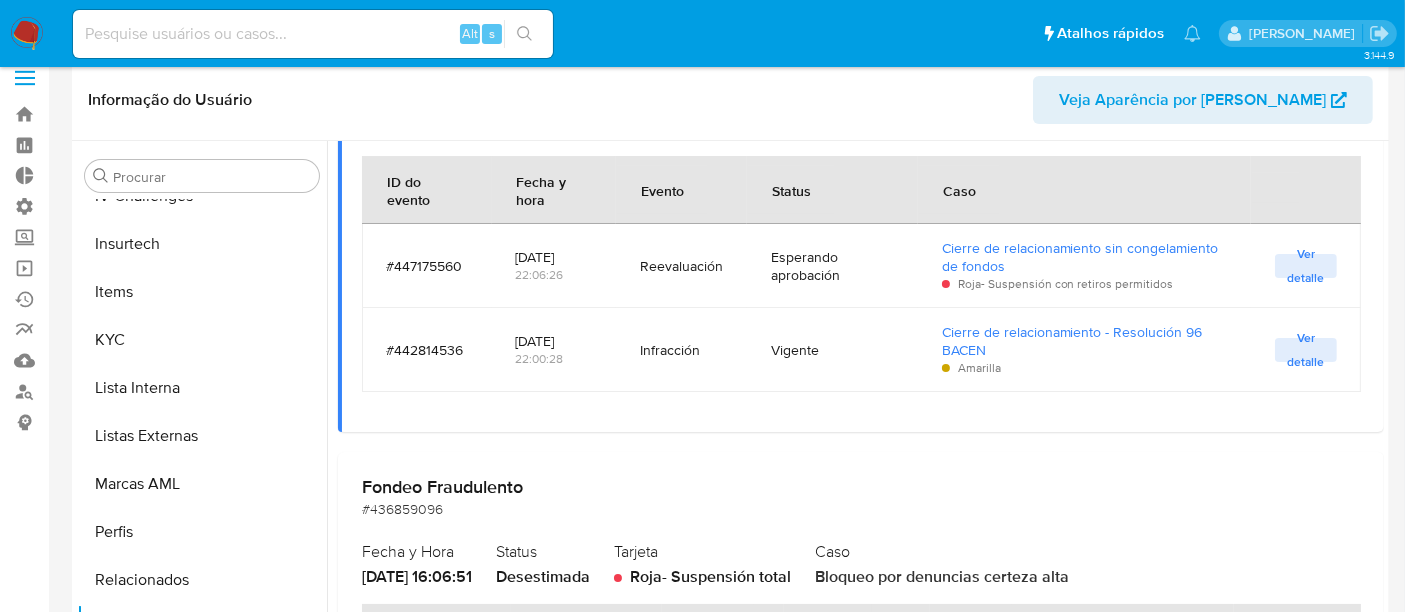 scroll, scrollTop: 888, scrollLeft: 0, axis: vertical 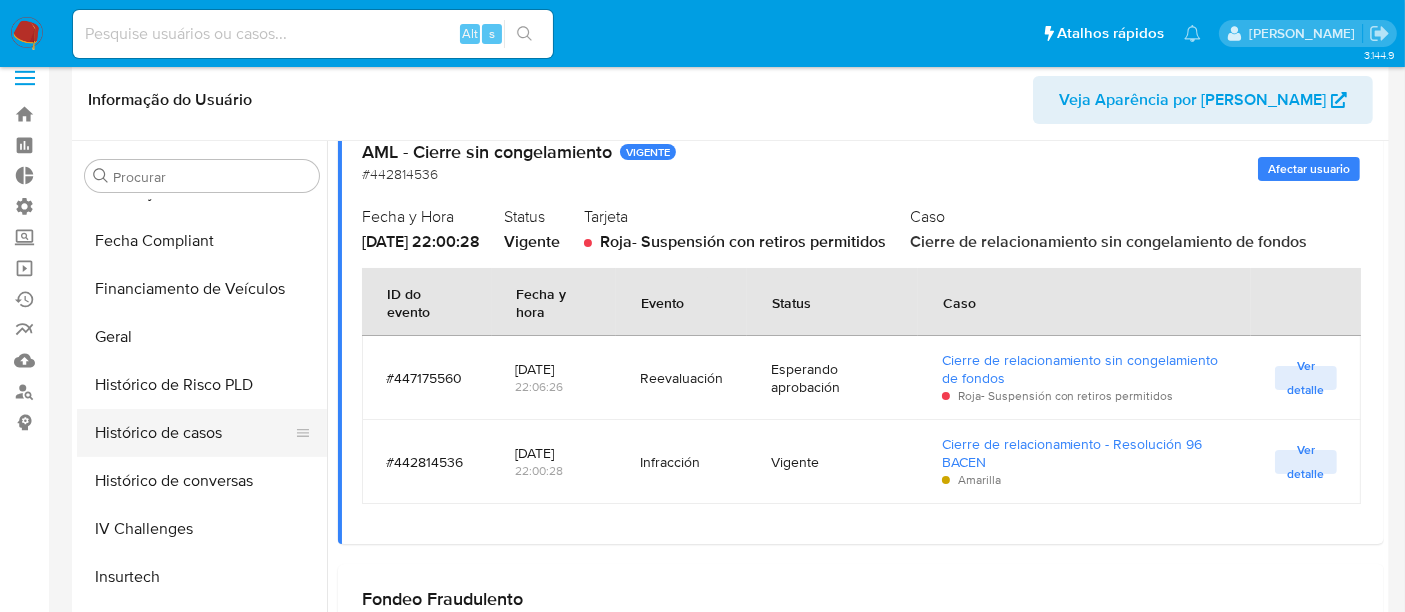 click on "Histórico de casos" at bounding box center (194, 433) 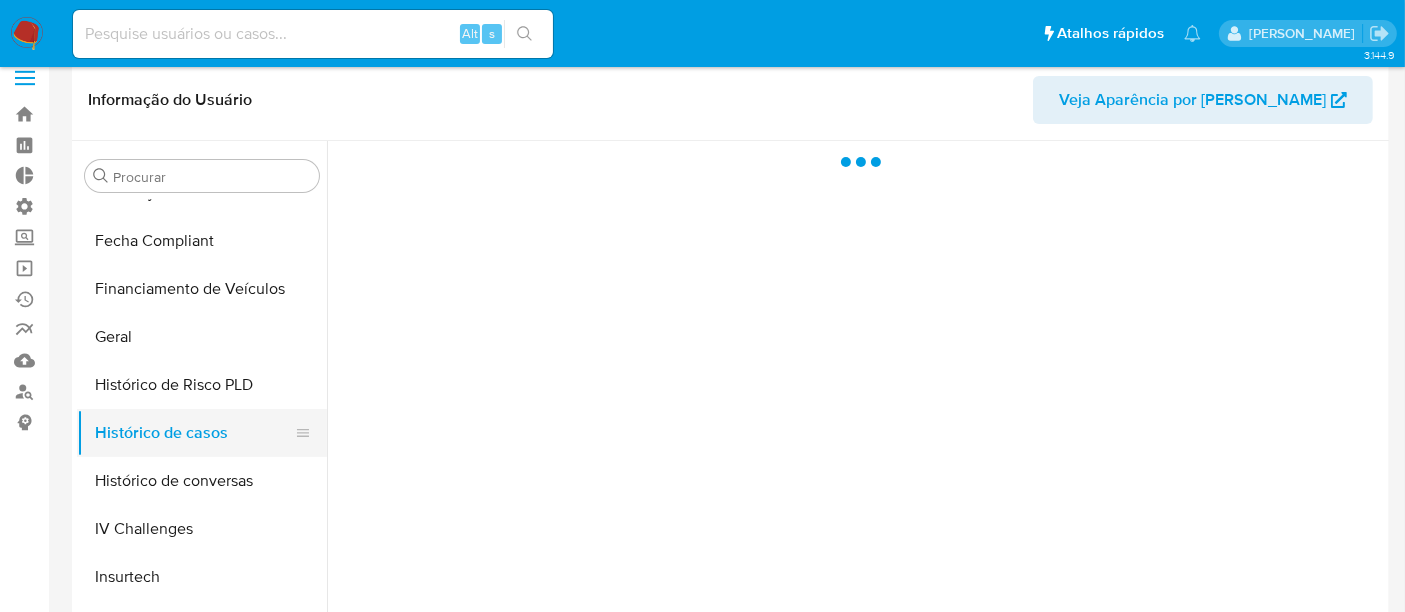 scroll, scrollTop: 0, scrollLeft: 0, axis: both 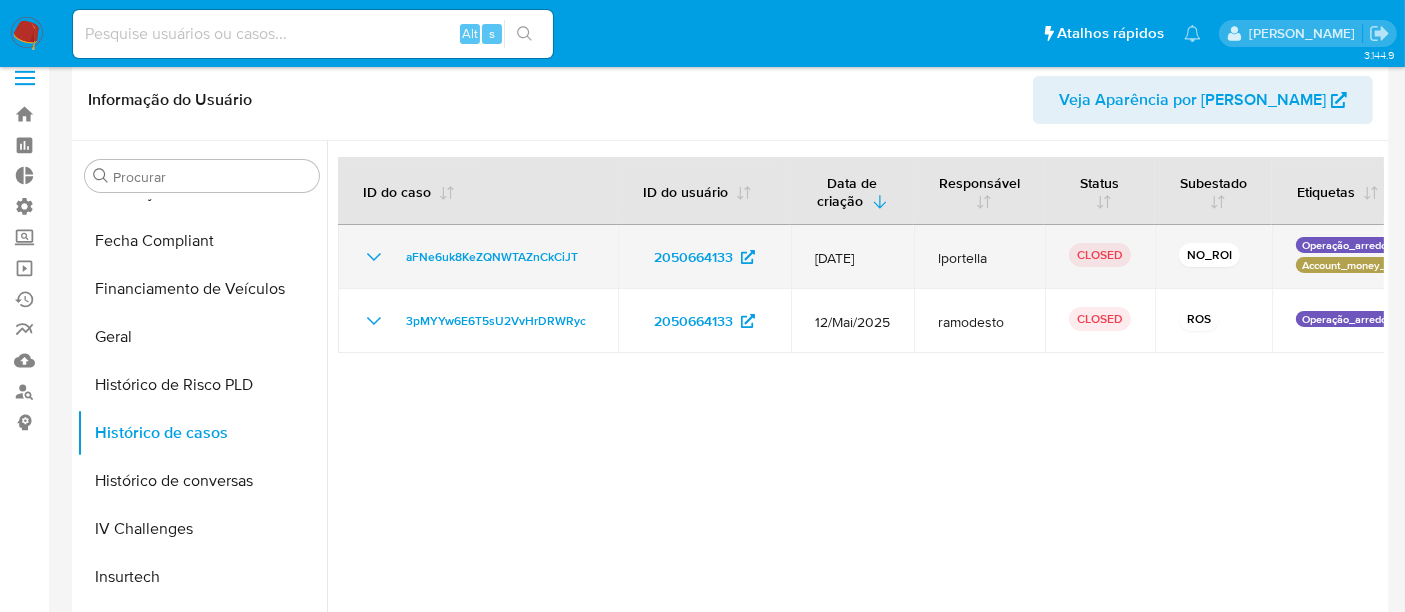 click 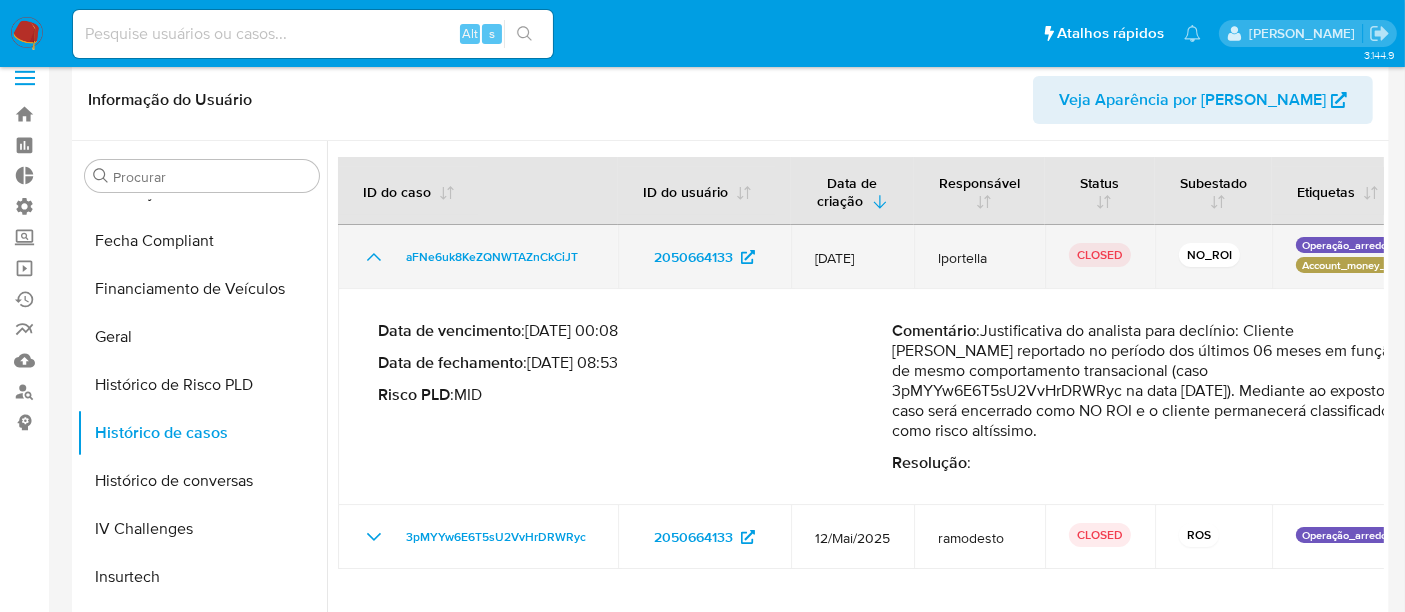 click 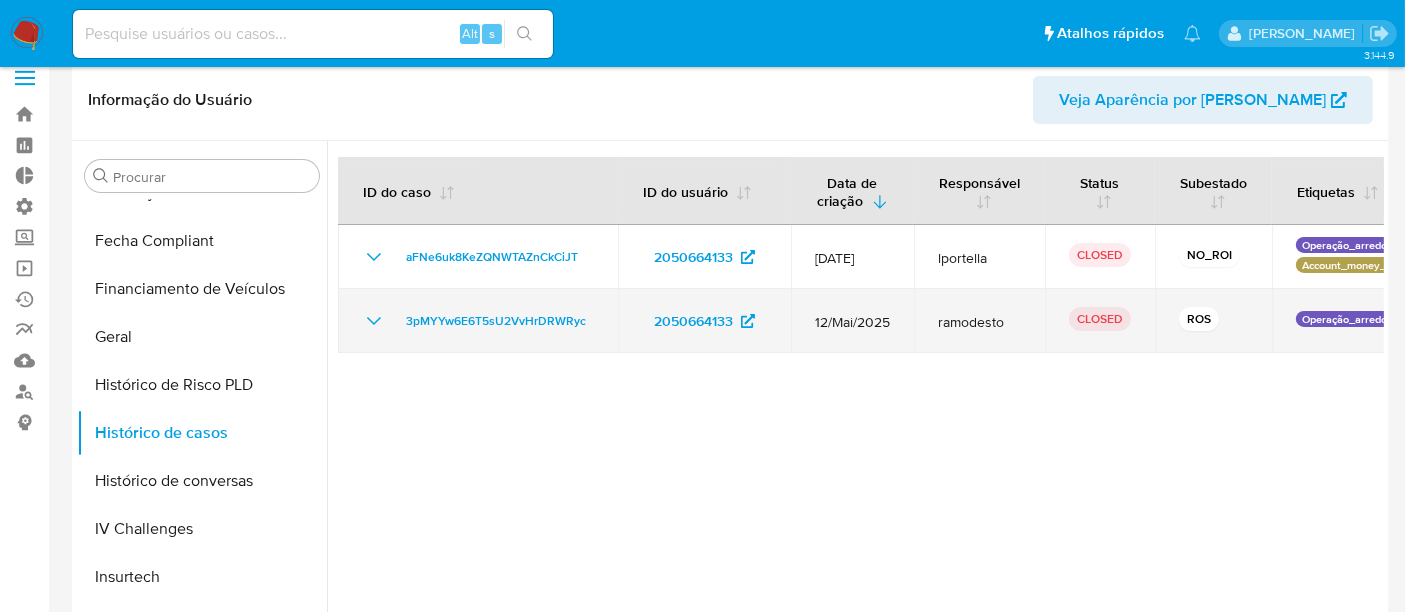 click 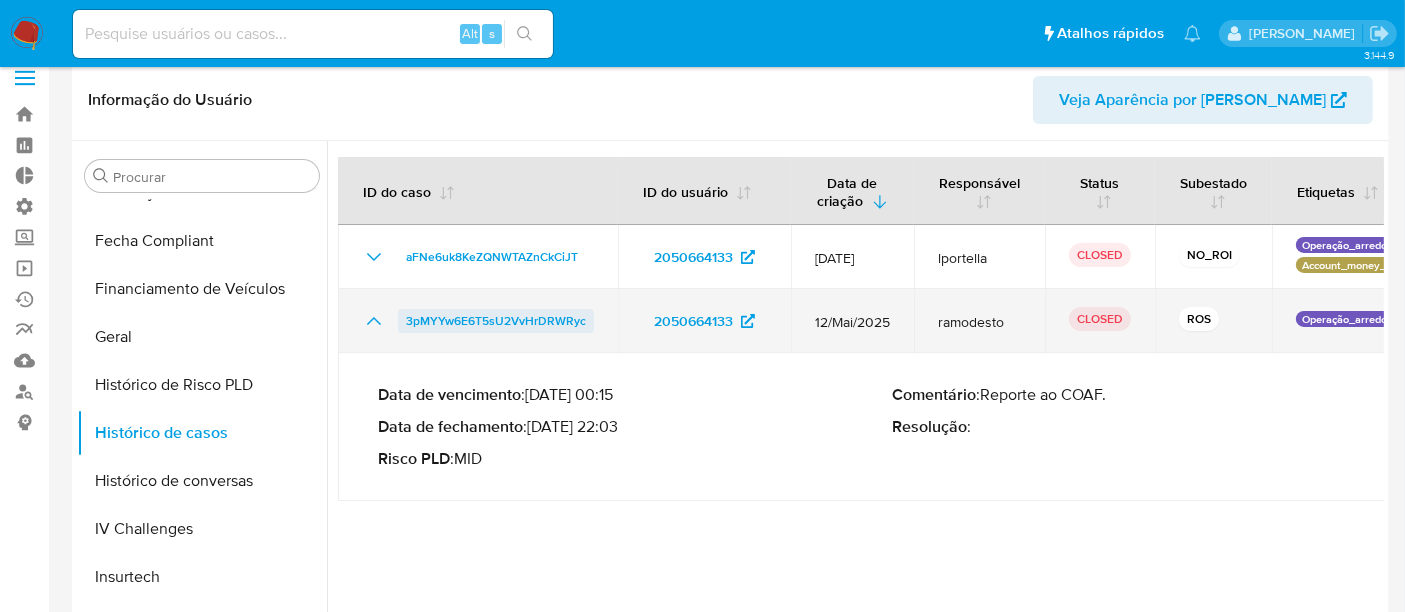 click on "3pMYYw6E6T5sU2VvHrDRWRyc" at bounding box center (496, 321) 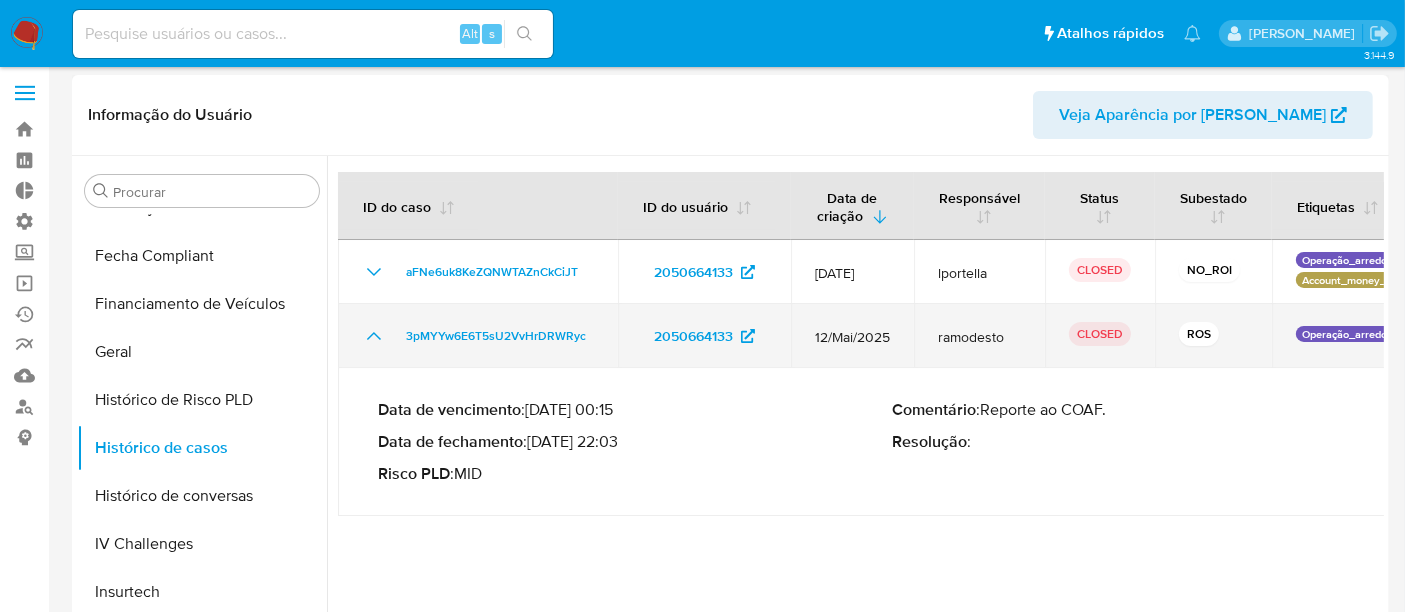 scroll, scrollTop: 0, scrollLeft: 0, axis: both 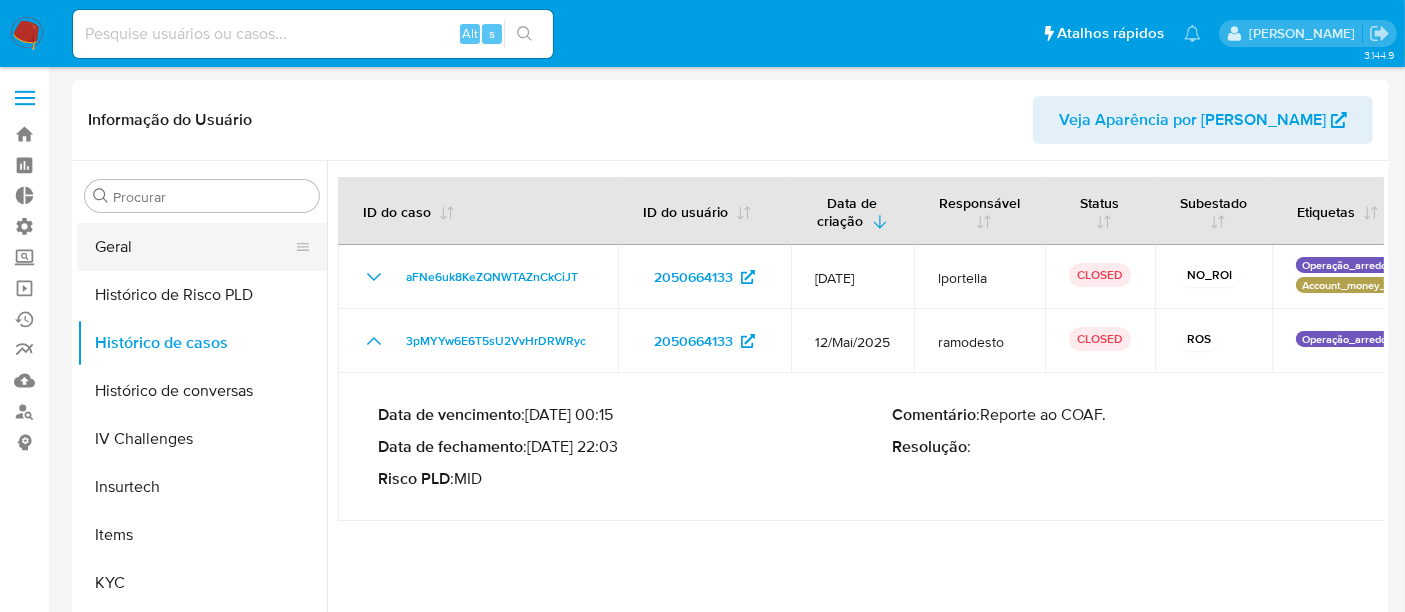 click on "Geral" at bounding box center (194, 247) 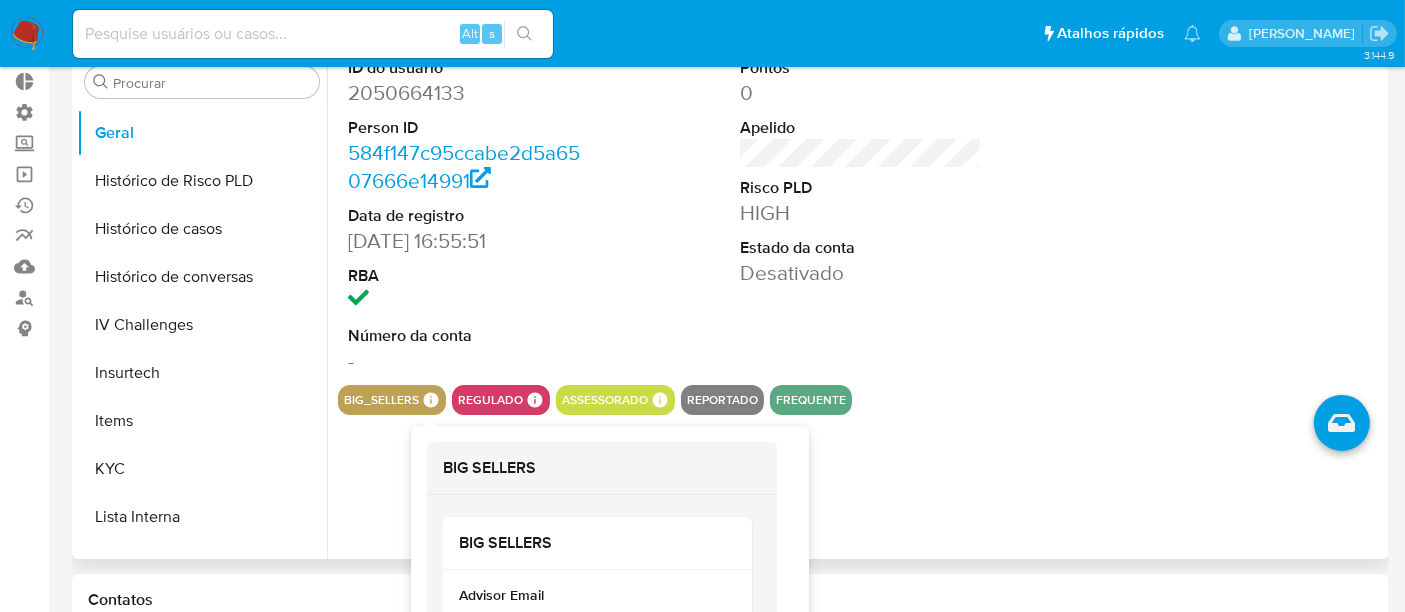 scroll, scrollTop: 222, scrollLeft: 0, axis: vertical 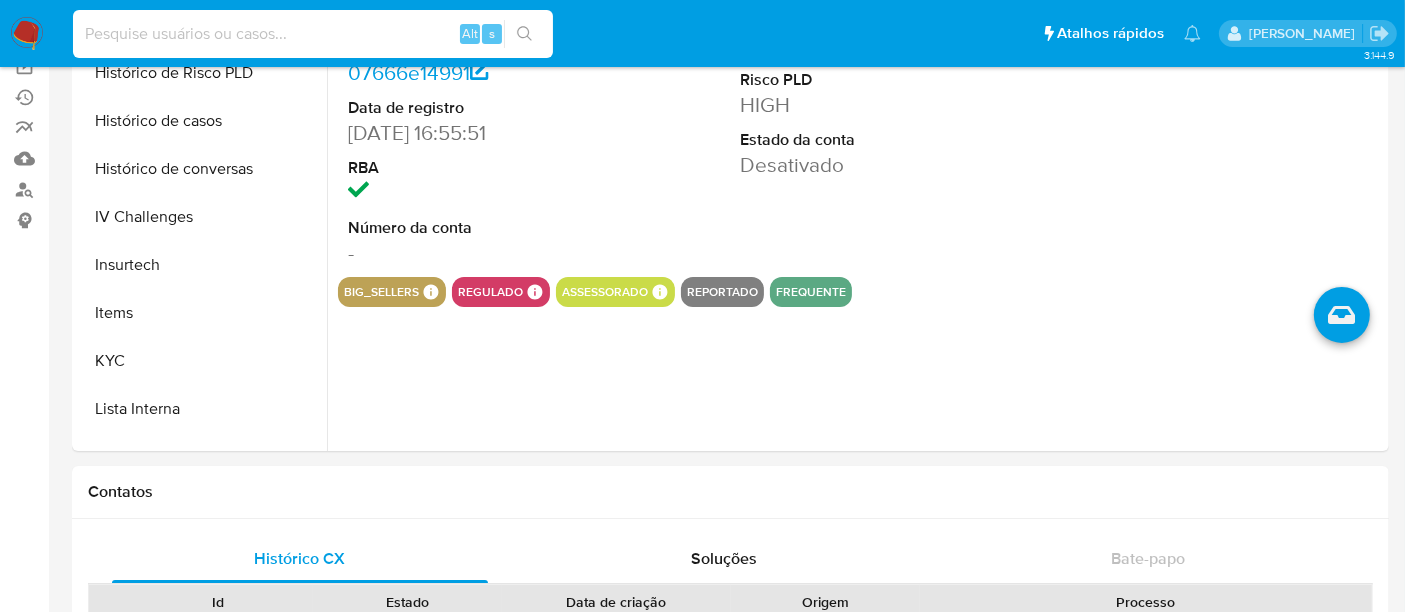 click at bounding box center (313, 34) 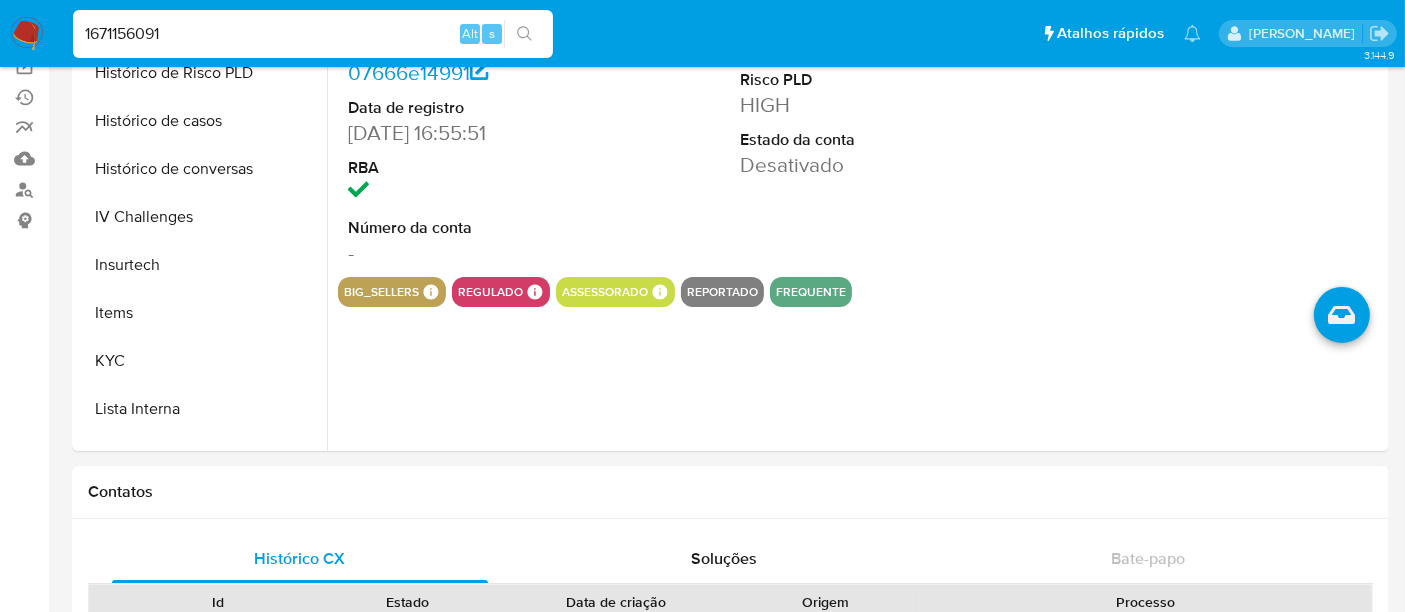type on "1671156091" 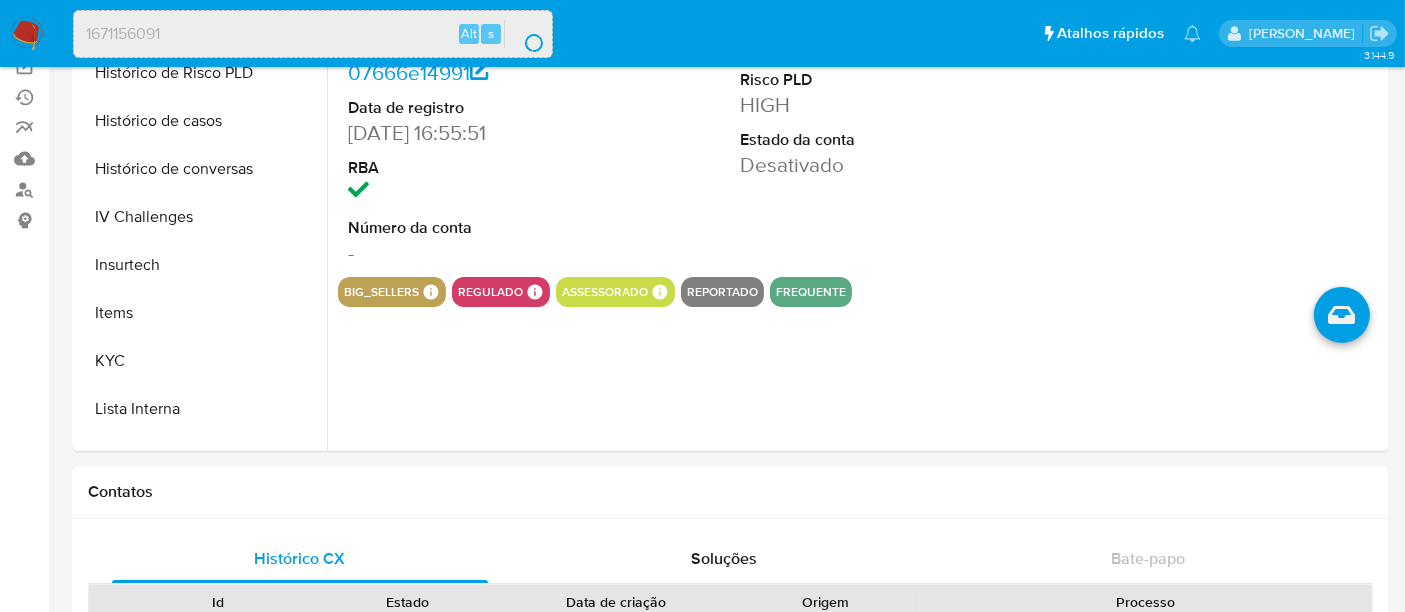 scroll, scrollTop: 0, scrollLeft: 0, axis: both 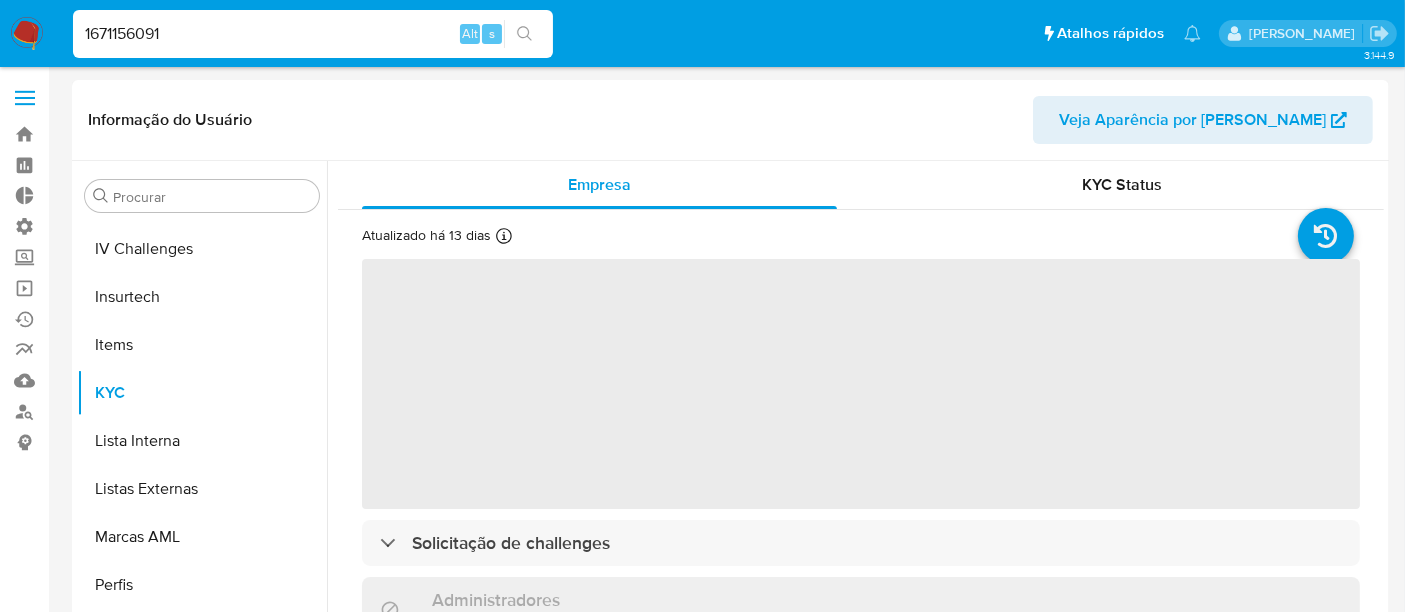 select on "10" 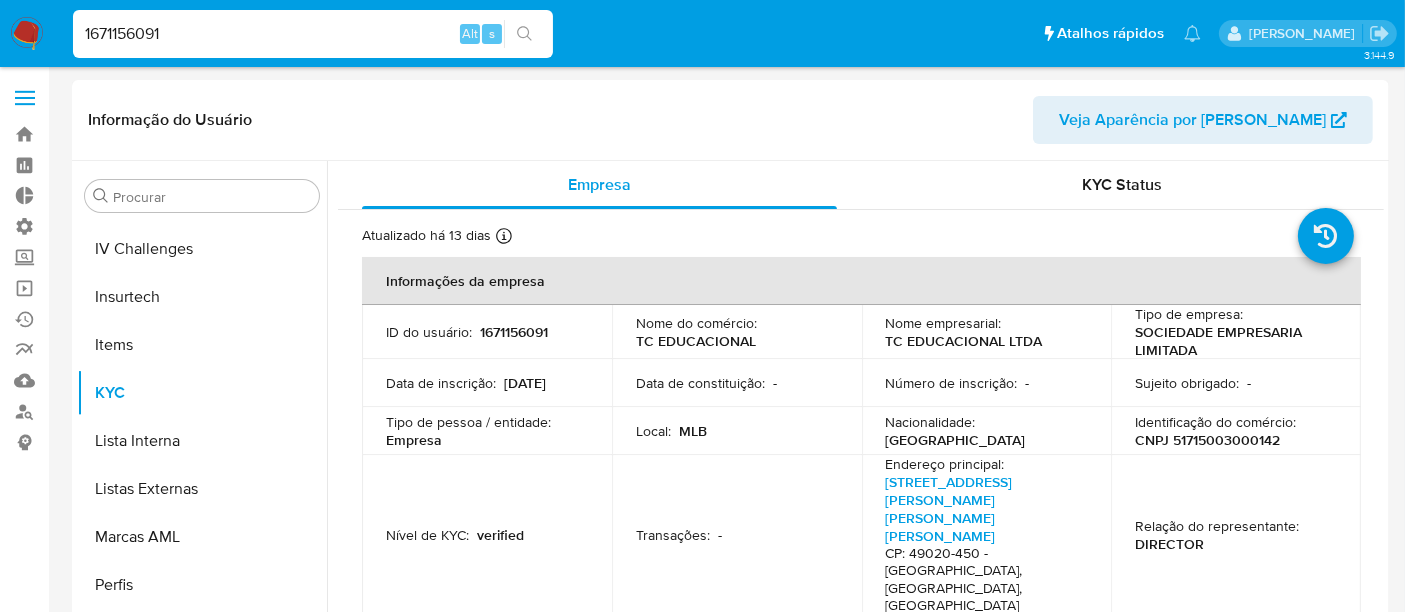 scroll, scrollTop: 844, scrollLeft: 0, axis: vertical 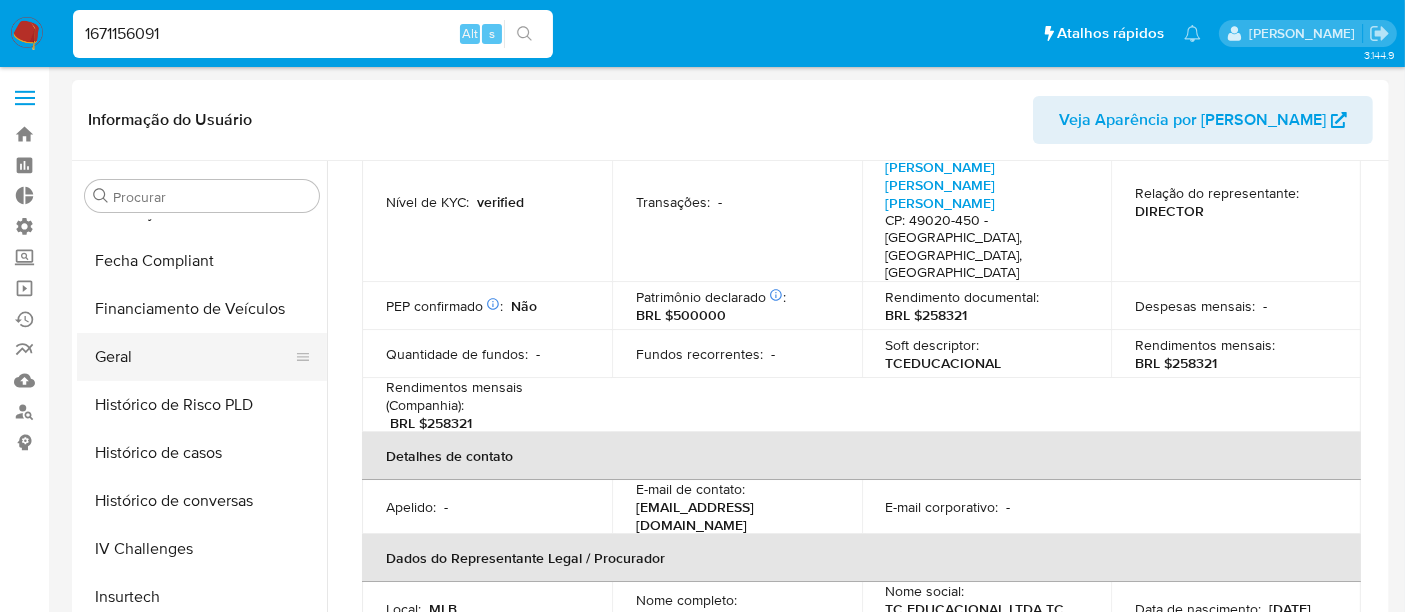 click on "Geral" at bounding box center (194, 357) 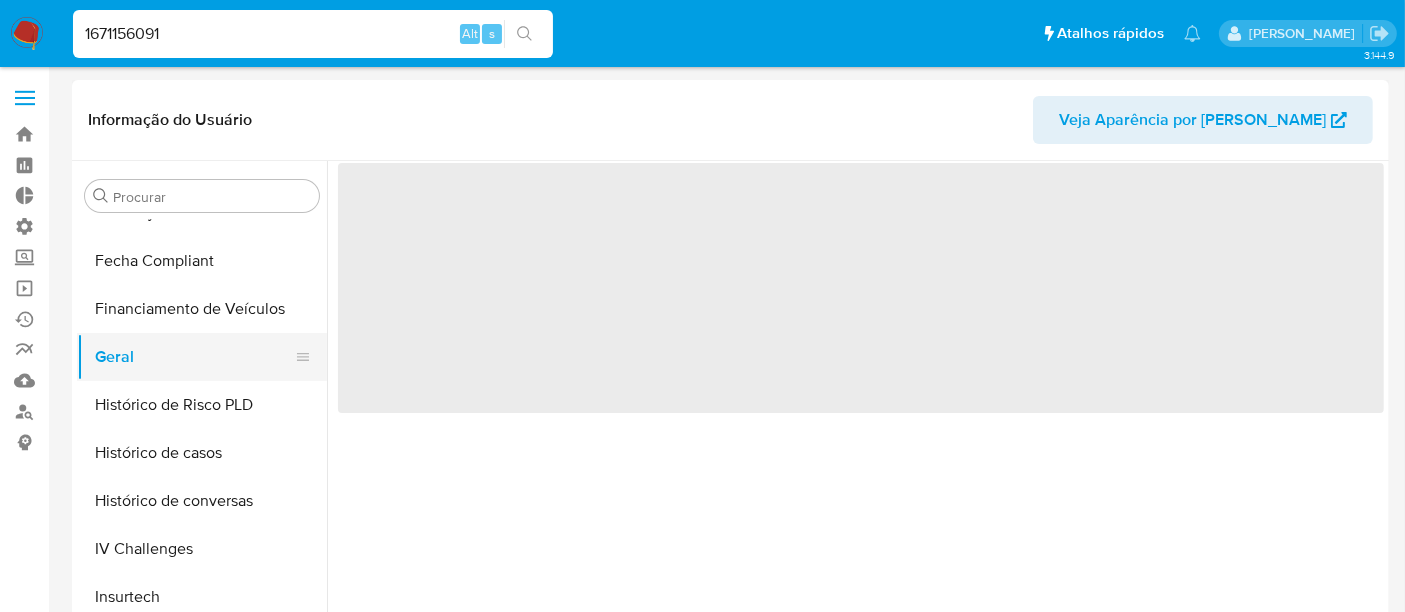 scroll, scrollTop: 0, scrollLeft: 0, axis: both 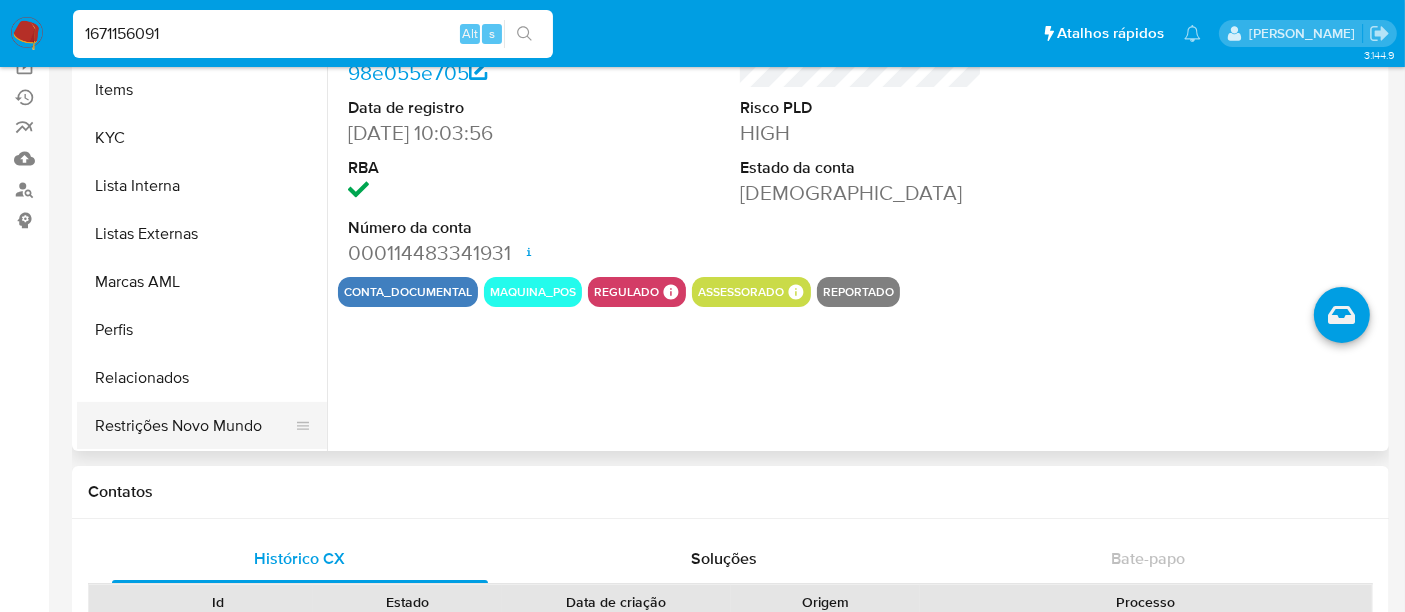 click on "Restrições Novo Mundo" at bounding box center (194, 426) 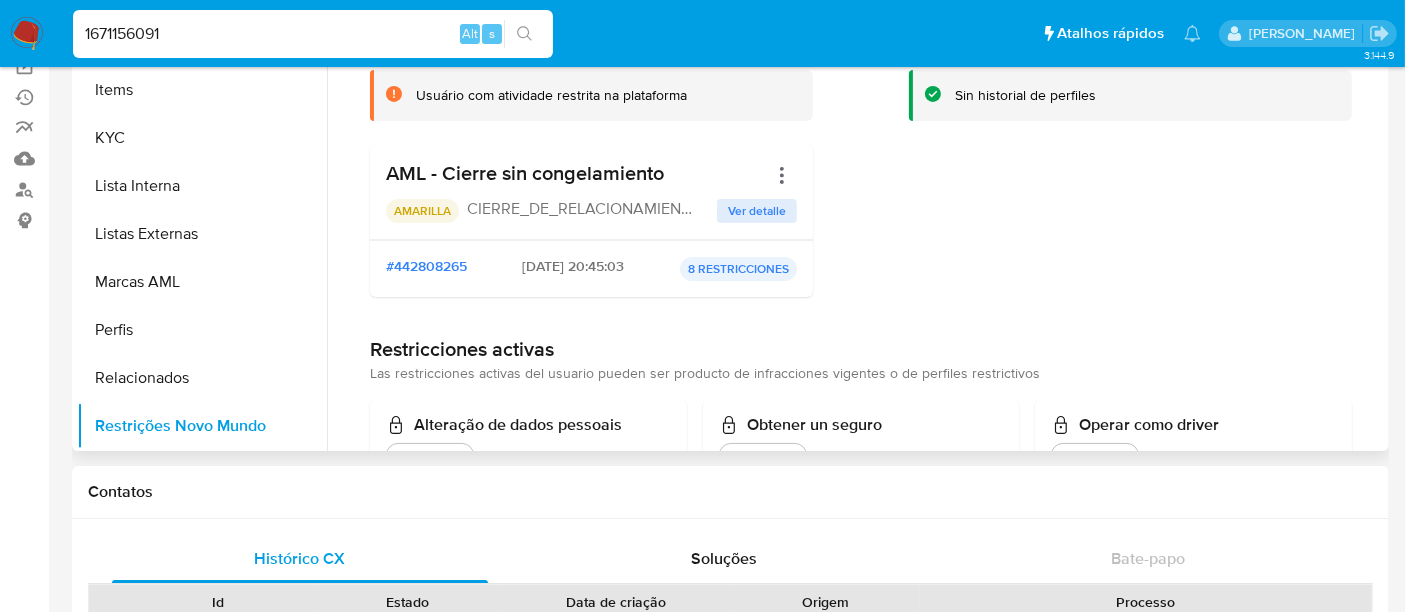scroll, scrollTop: 0, scrollLeft: 0, axis: both 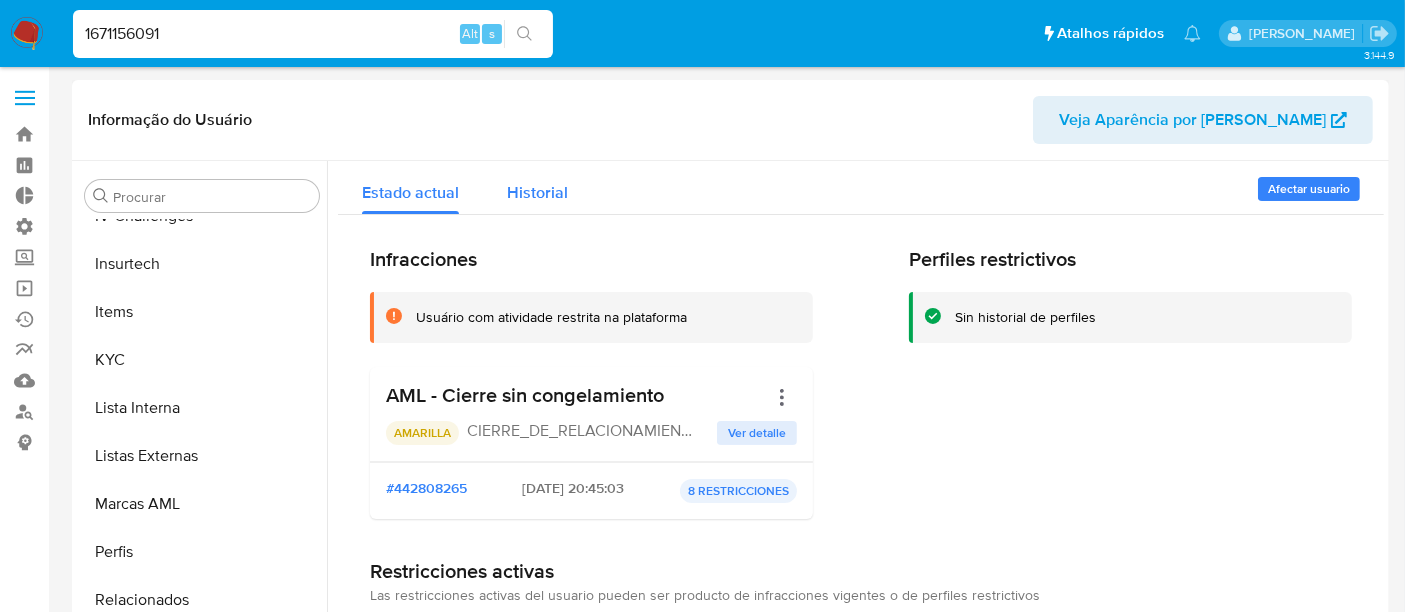 click on "Historial" at bounding box center (537, 192) 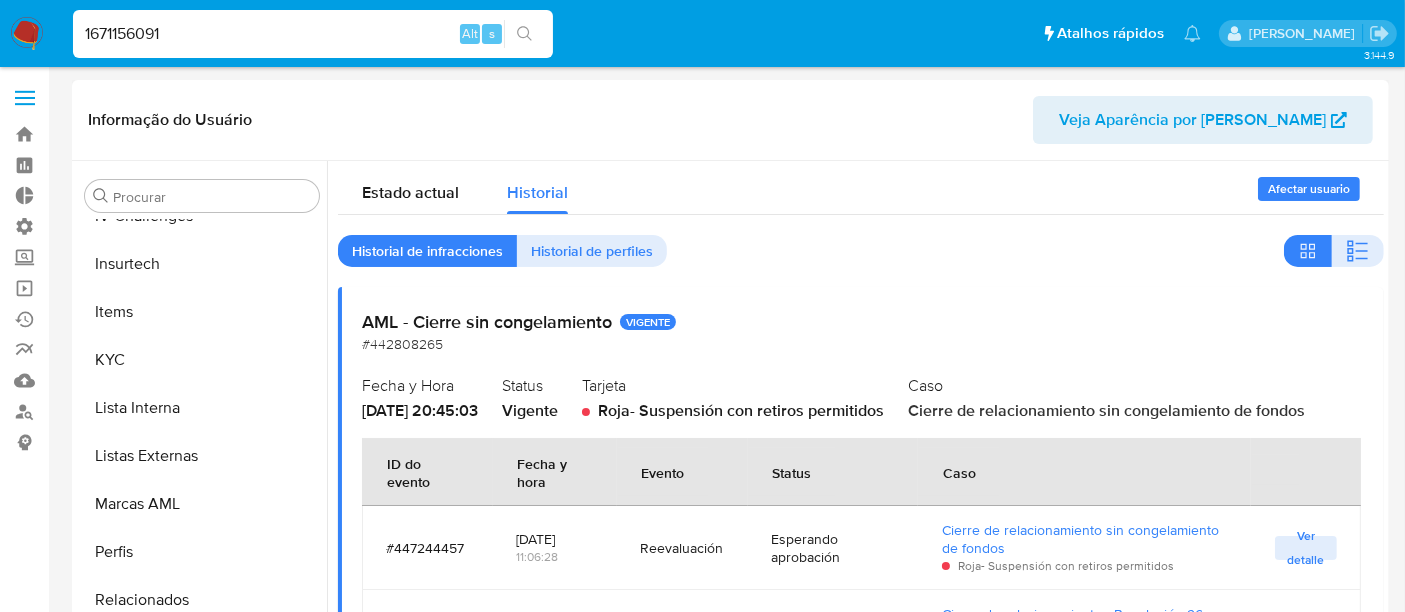 scroll, scrollTop: 66, scrollLeft: 0, axis: vertical 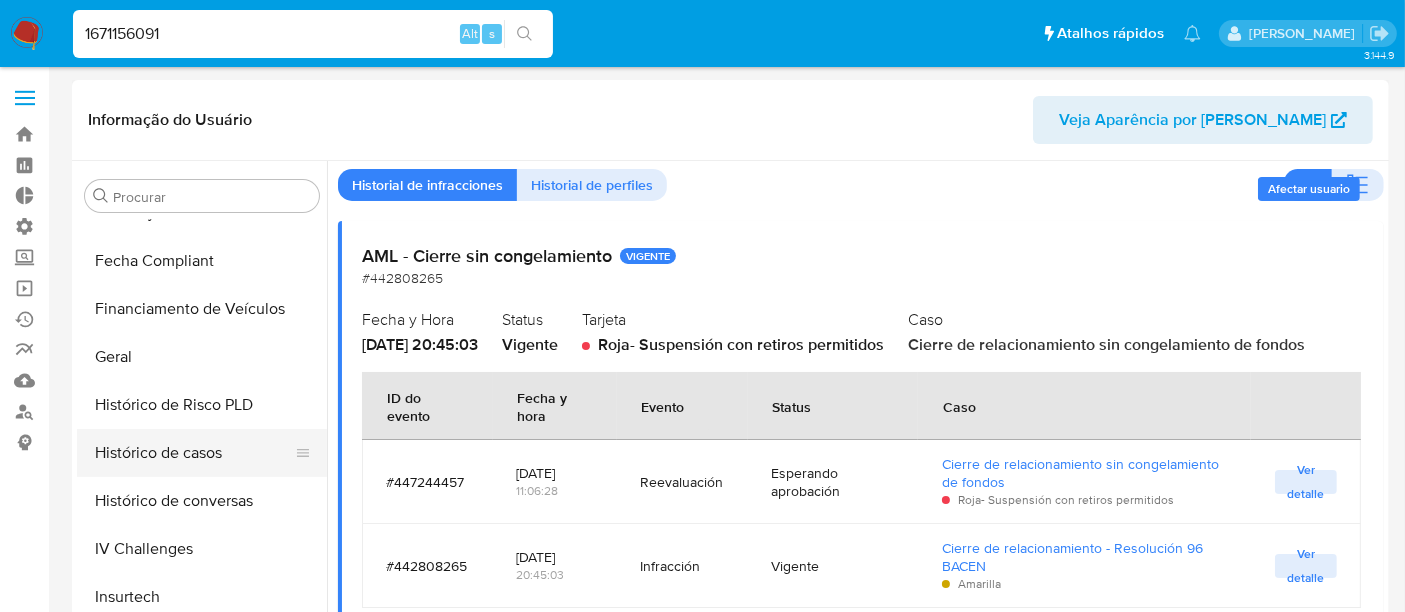 click on "Histórico de casos" at bounding box center (194, 453) 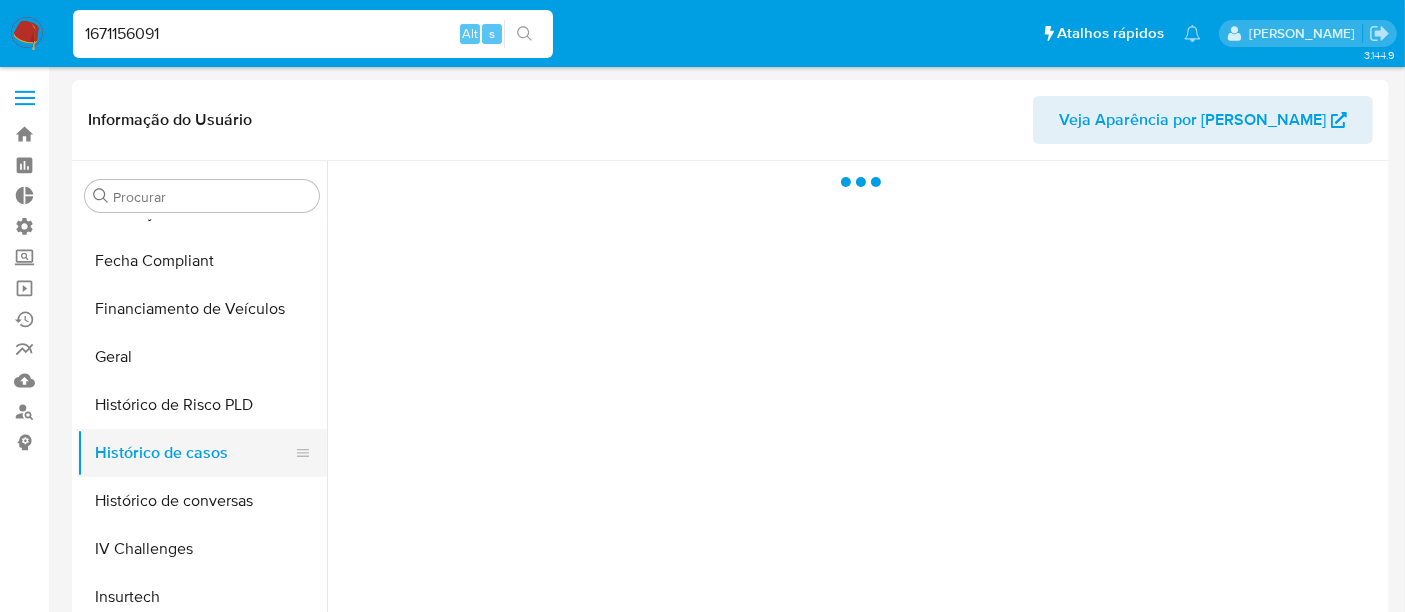 scroll, scrollTop: 0, scrollLeft: 0, axis: both 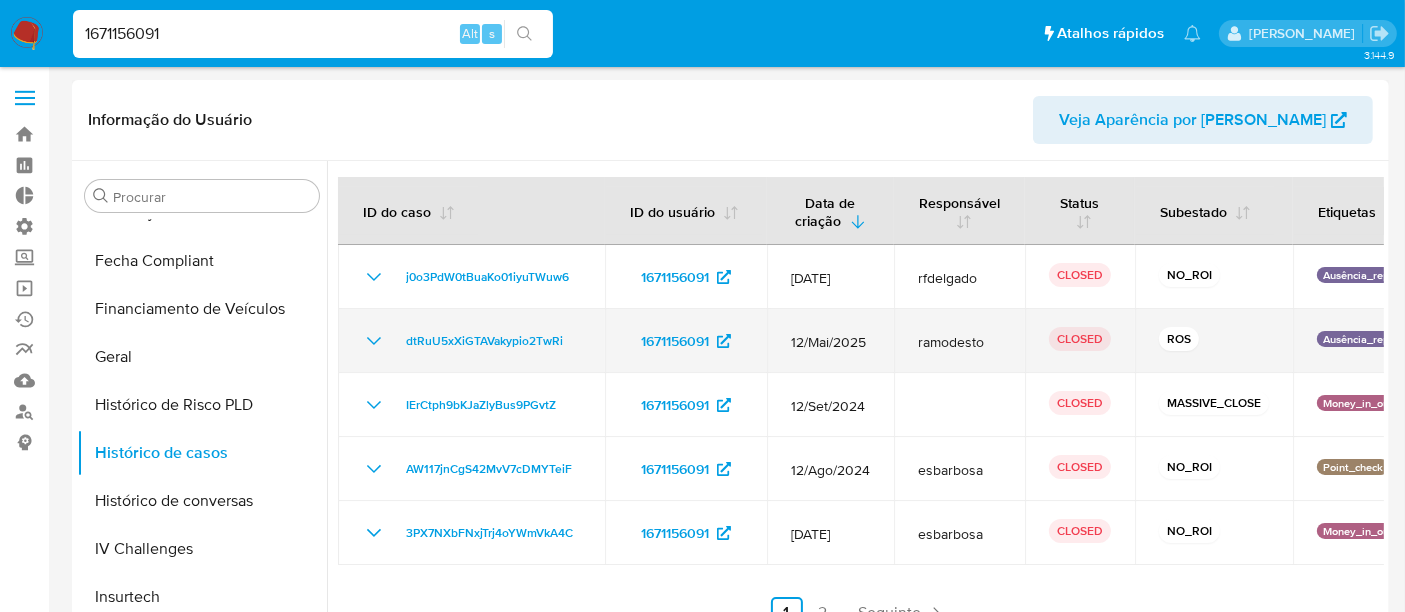 click 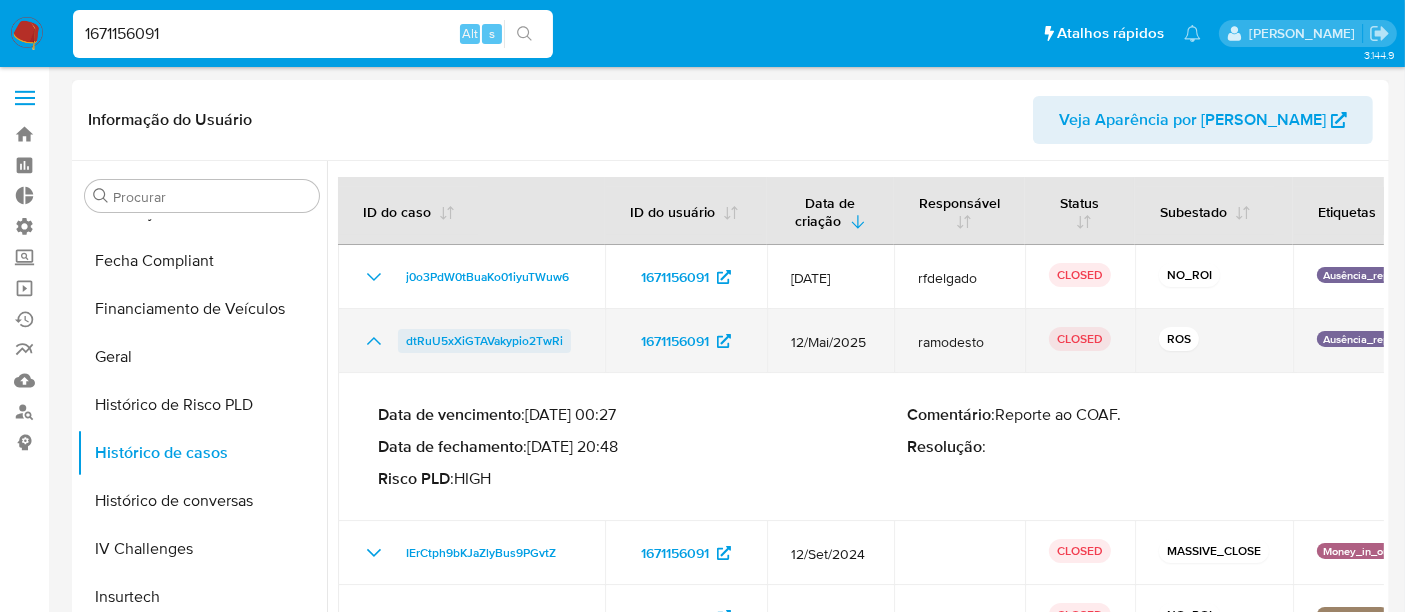 click on "dtRuU5xXiGTAVakypio2TwRi" at bounding box center (484, 341) 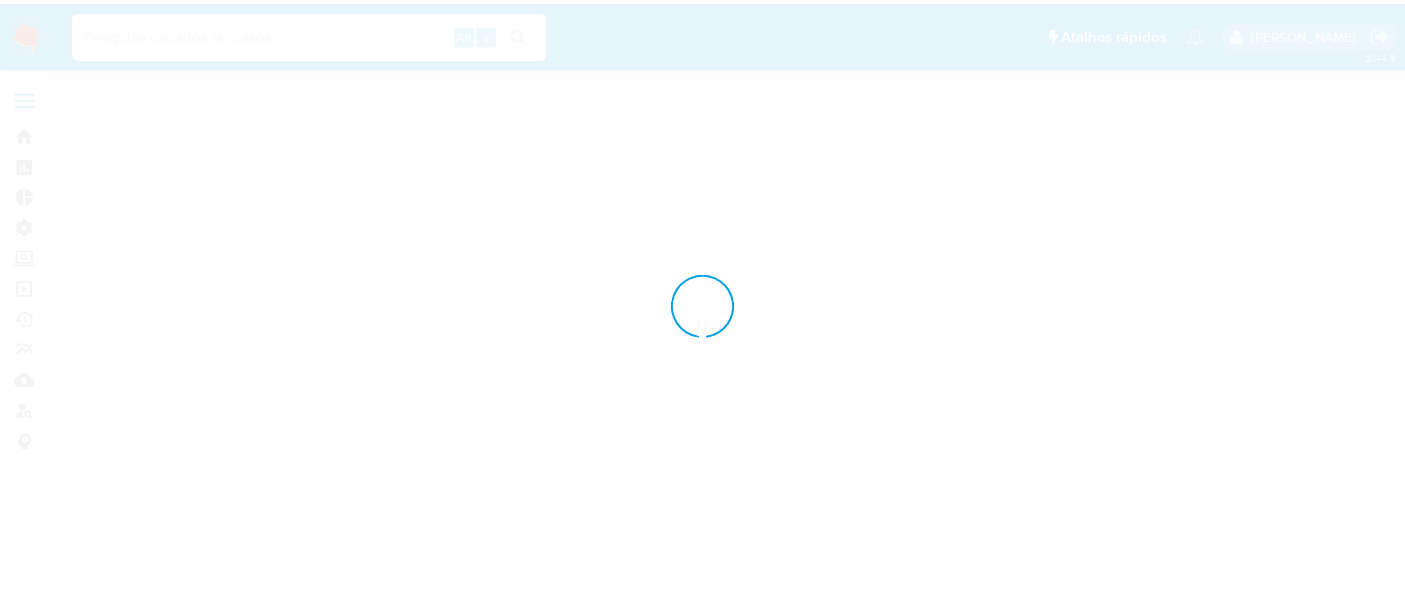 scroll, scrollTop: 0, scrollLeft: 0, axis: both 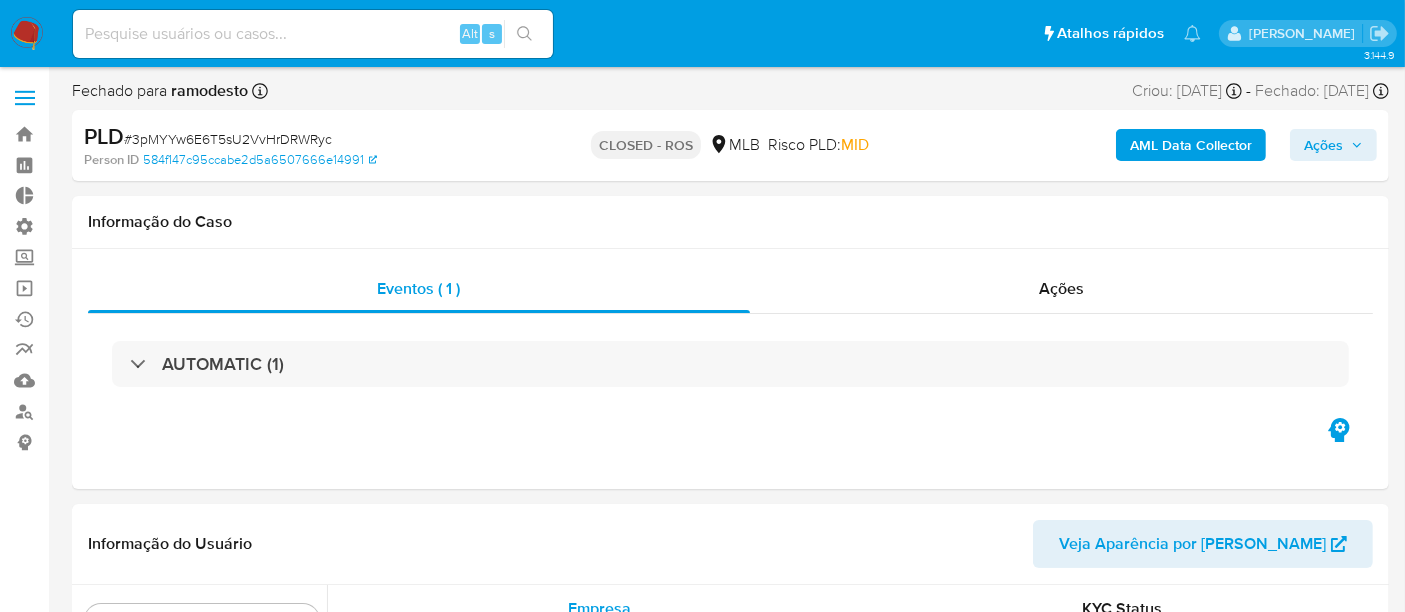 select on "10" 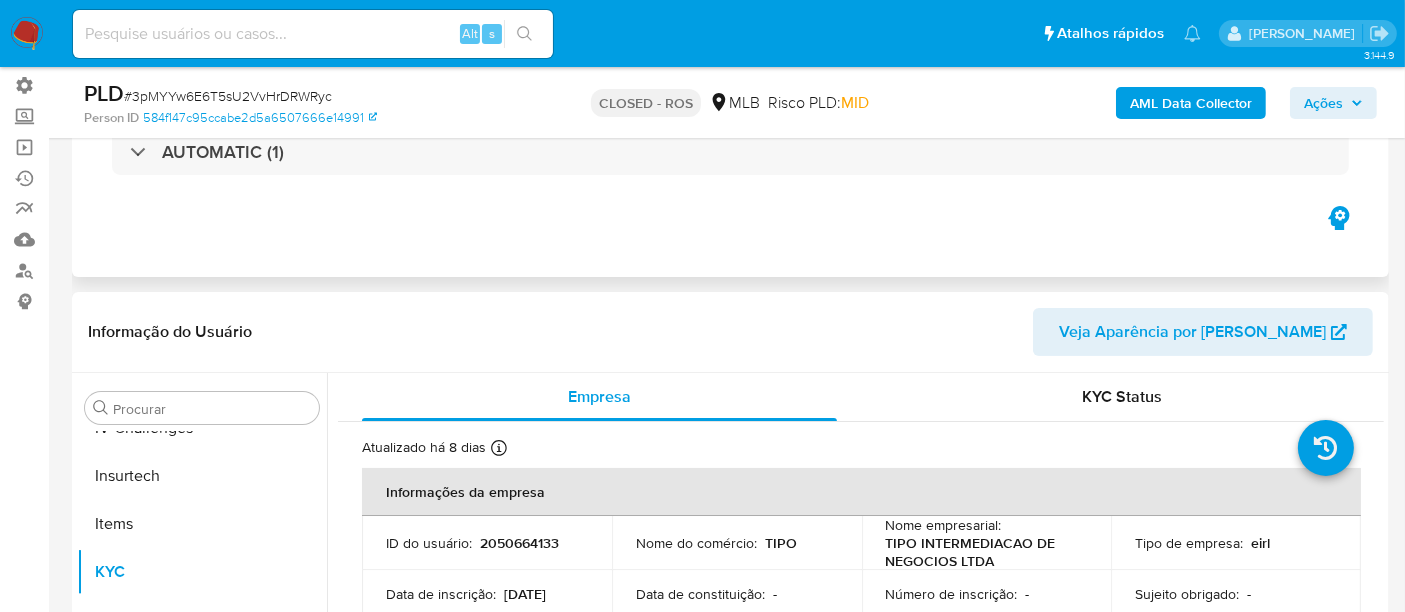 scroll, scrollTop: 0, scrollLeft: 0, axis: both 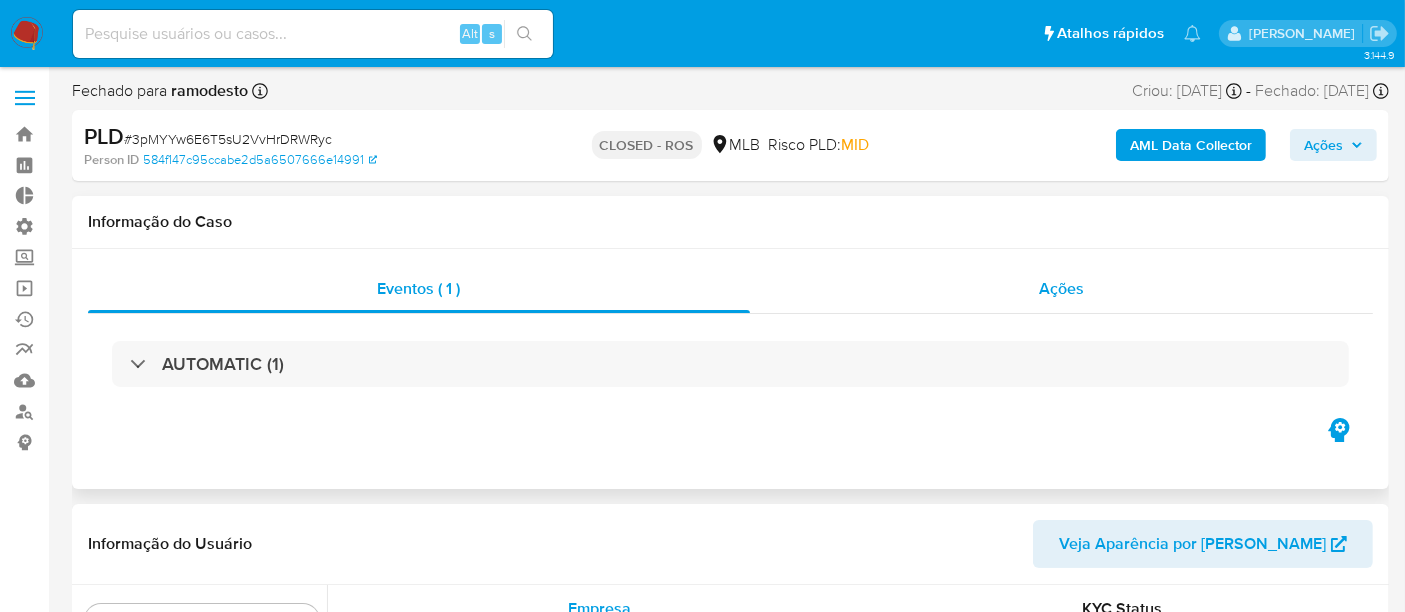 click on "Ações" at bounding box center [1061, 288] 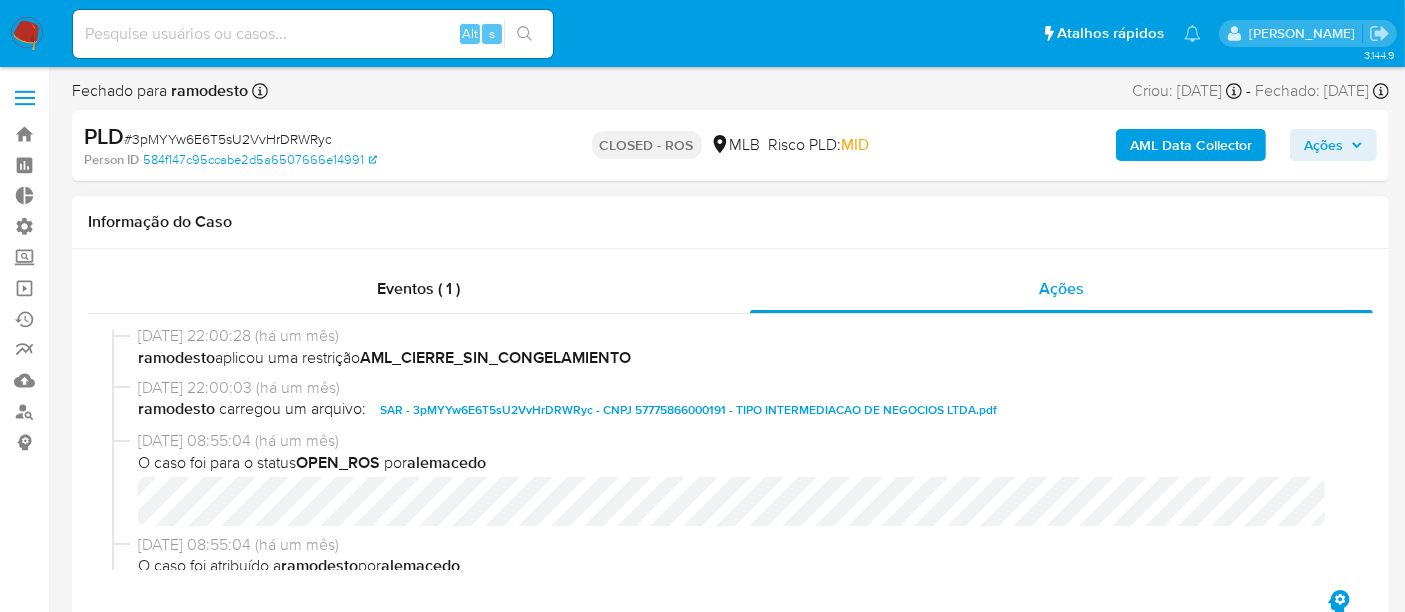 scroll, scrollTop: 0, scrollLeft: 0, axis: both 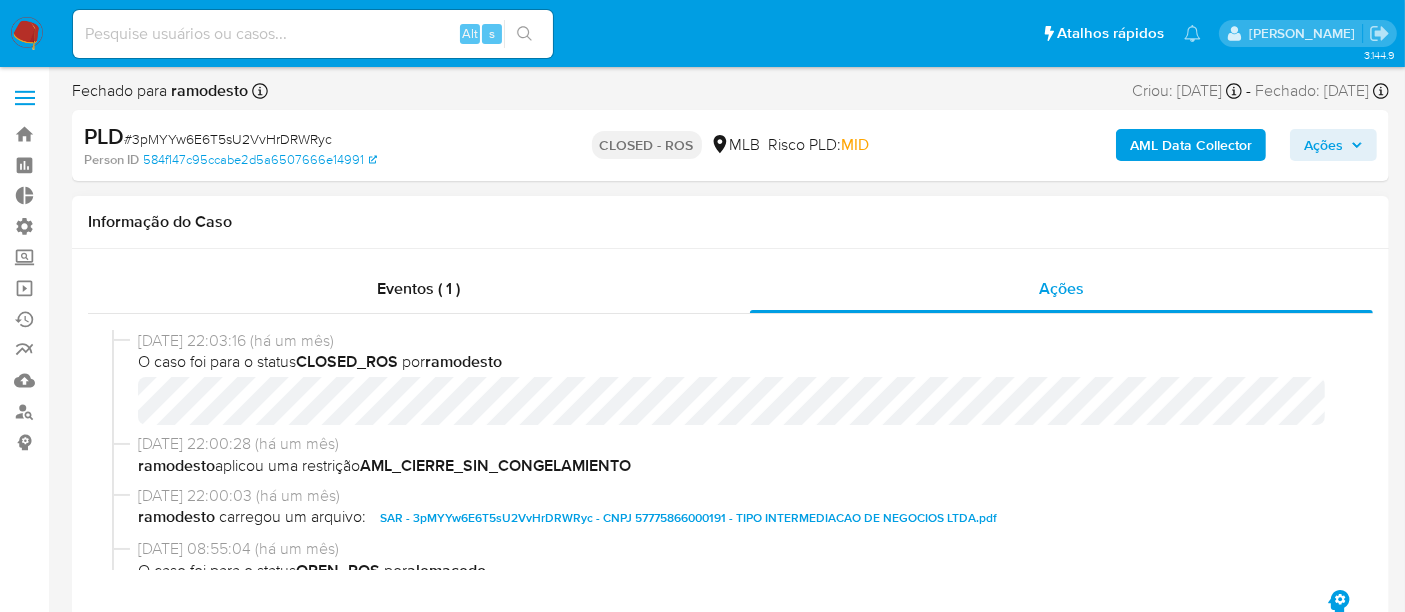 click on "SAR - 3pMYYw6E6T5sU2VvHrDRWRyc - CNPJ 57775866000191 - TIPO INTERMEDIACAO DE NEGOCIOS LTDA.pdf" at bounding box center [688, 518] 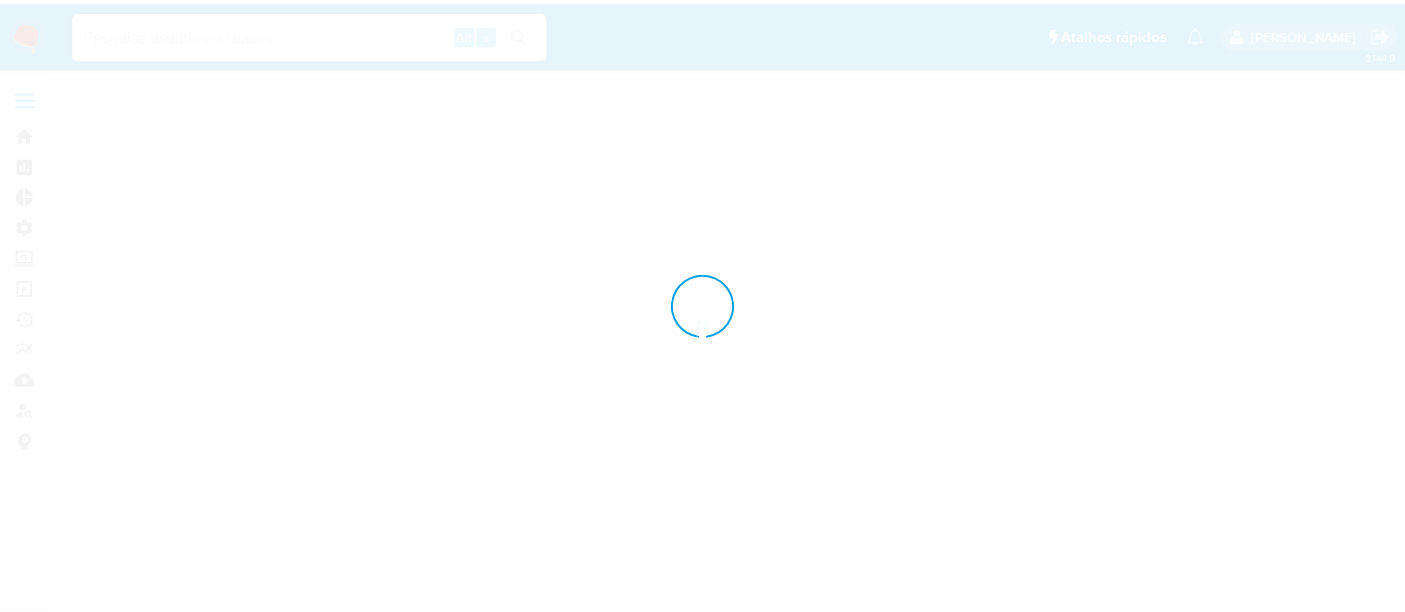 scroll, scrollTop: 0, scrollLeft: 0, axis: both 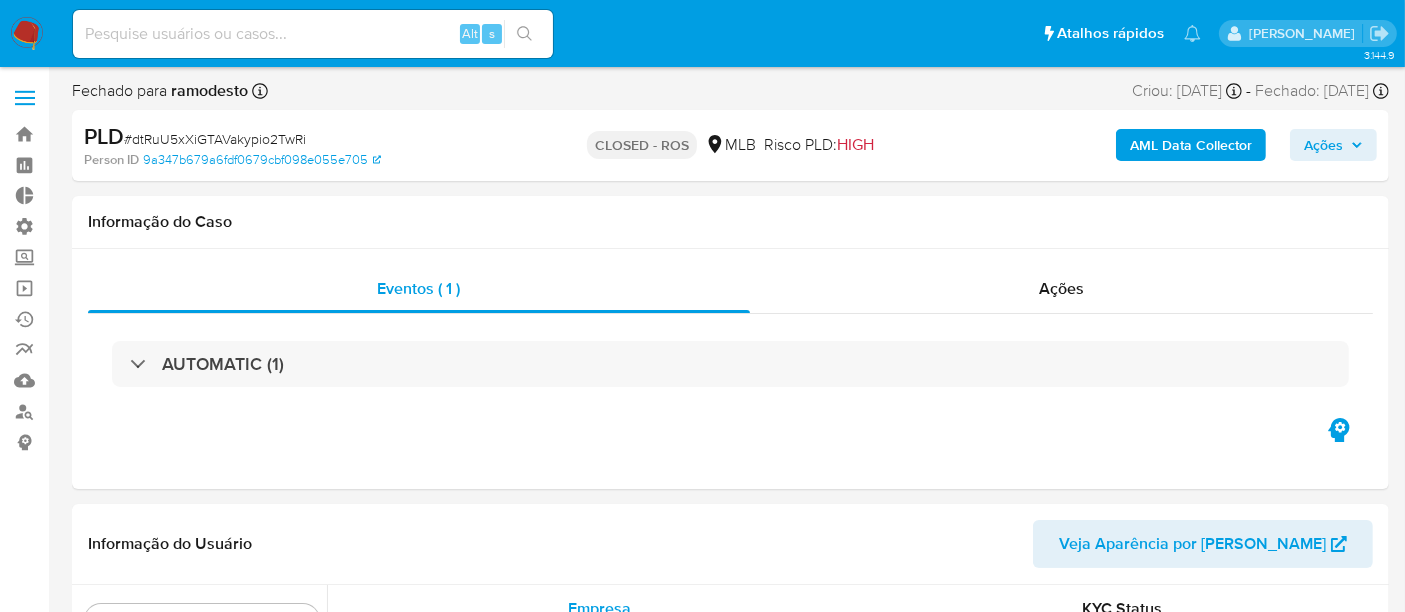 select on "10" 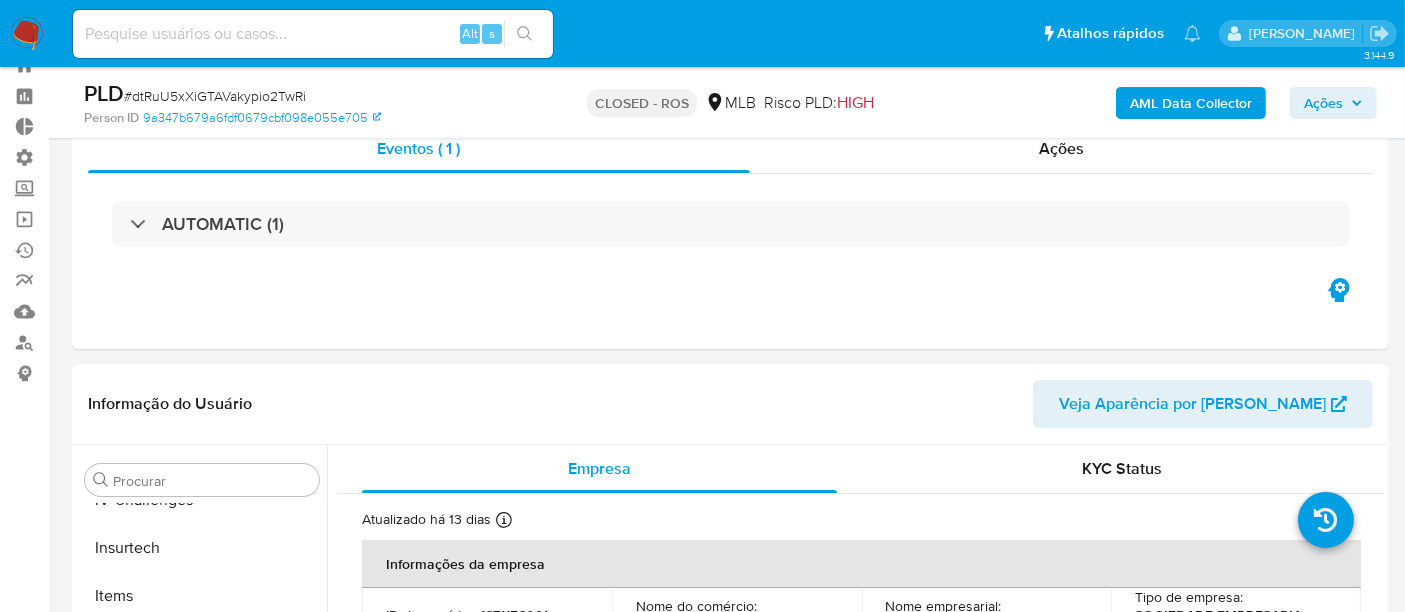 scroll, scrollTop: 0, scrollLeft: 0, axis: both 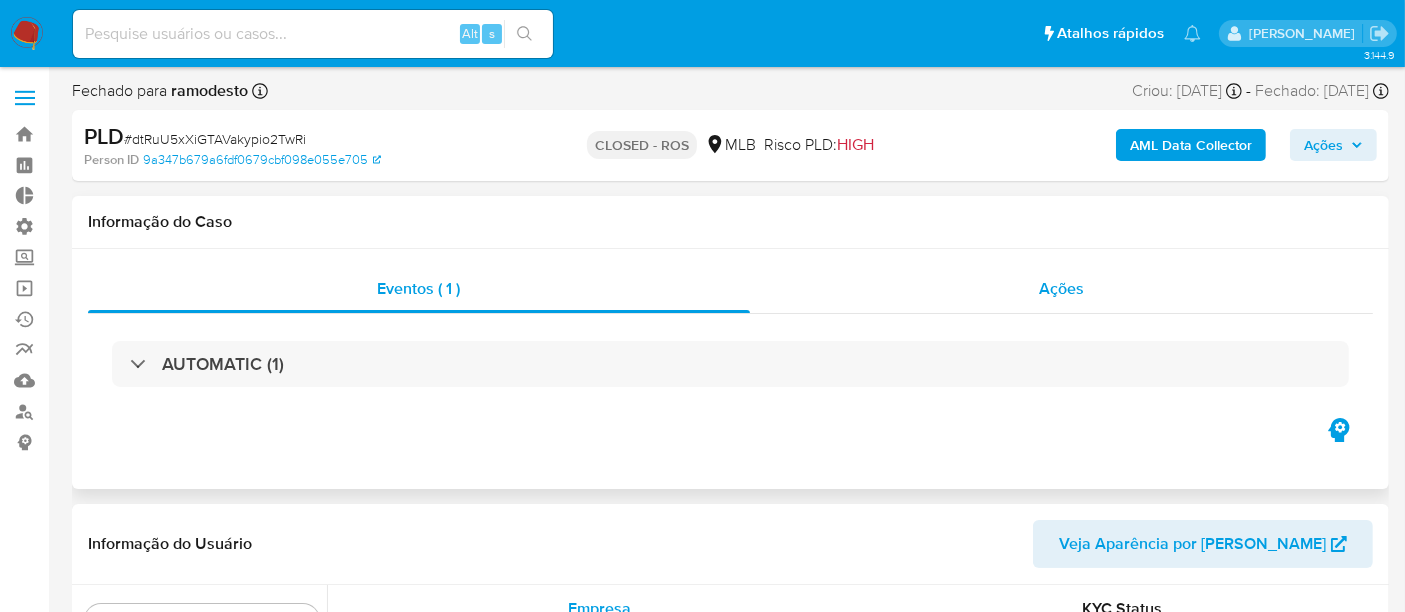 click on "Ações" at bounding box center (1062, 289) 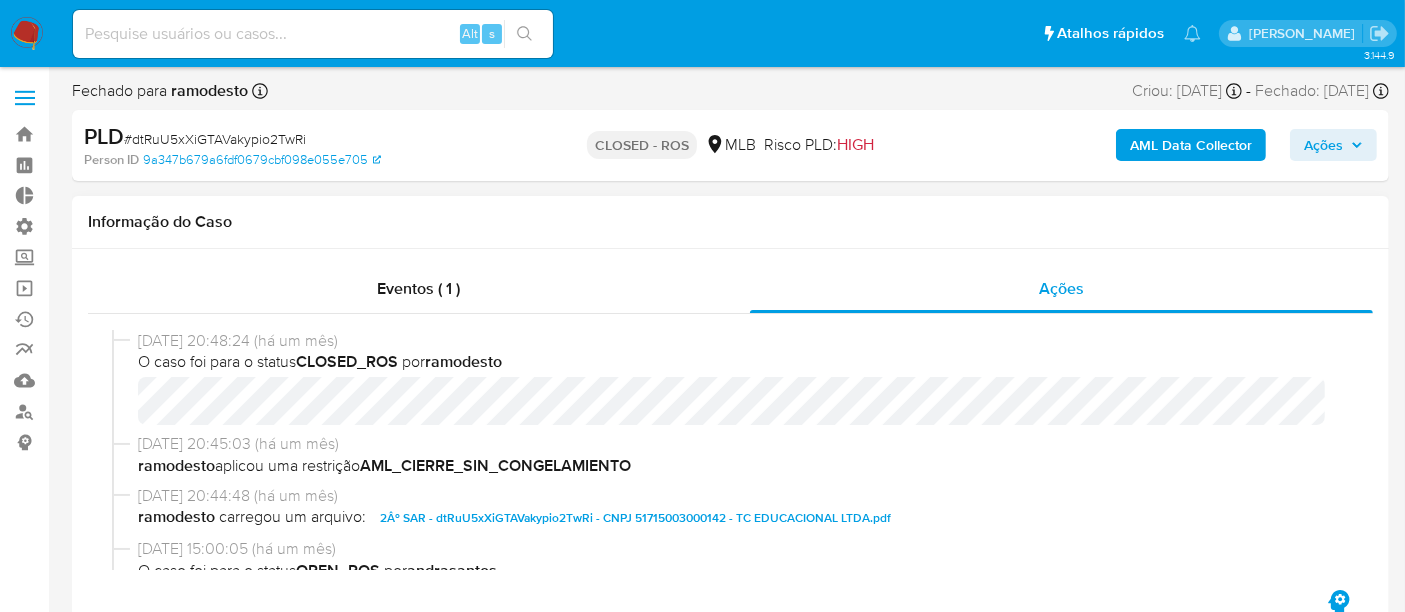 click on "2Âº SAR - dtRuU5xXiGTAVakypio2TwRi - CNPJ 51715003000142 - TC EDUCACIONAL LTDA.pdf" at bounding box center [635, 518] 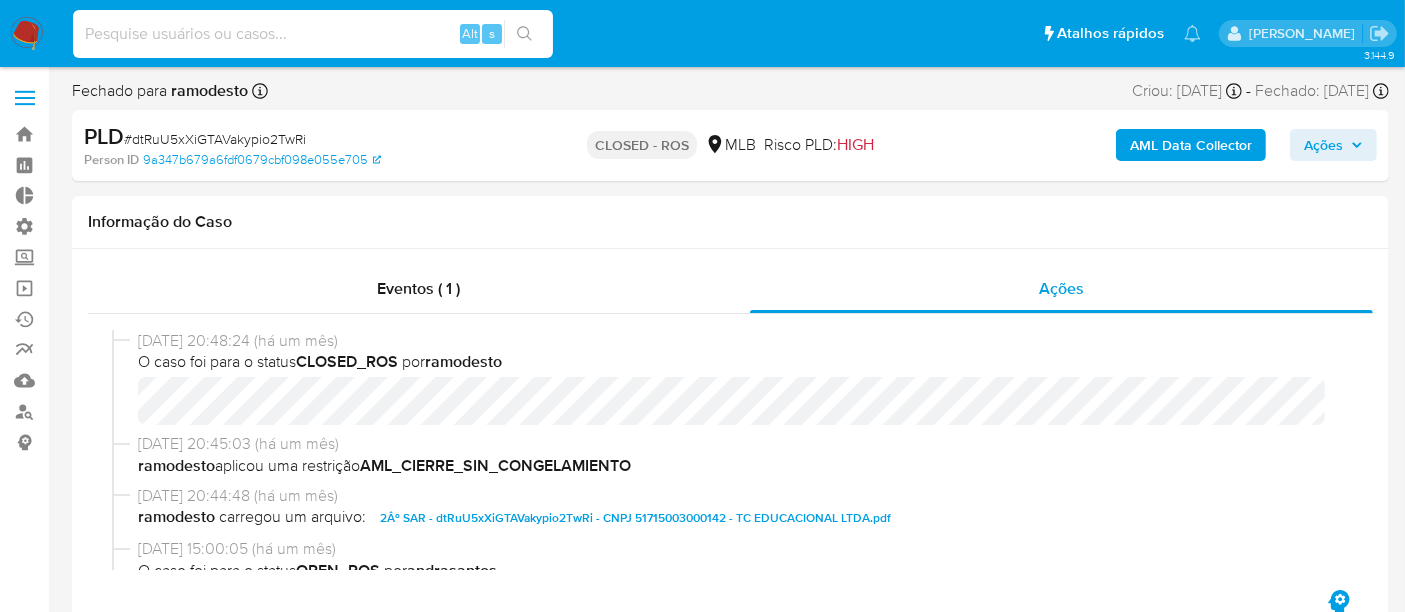 click at bounding box center [313, 34] 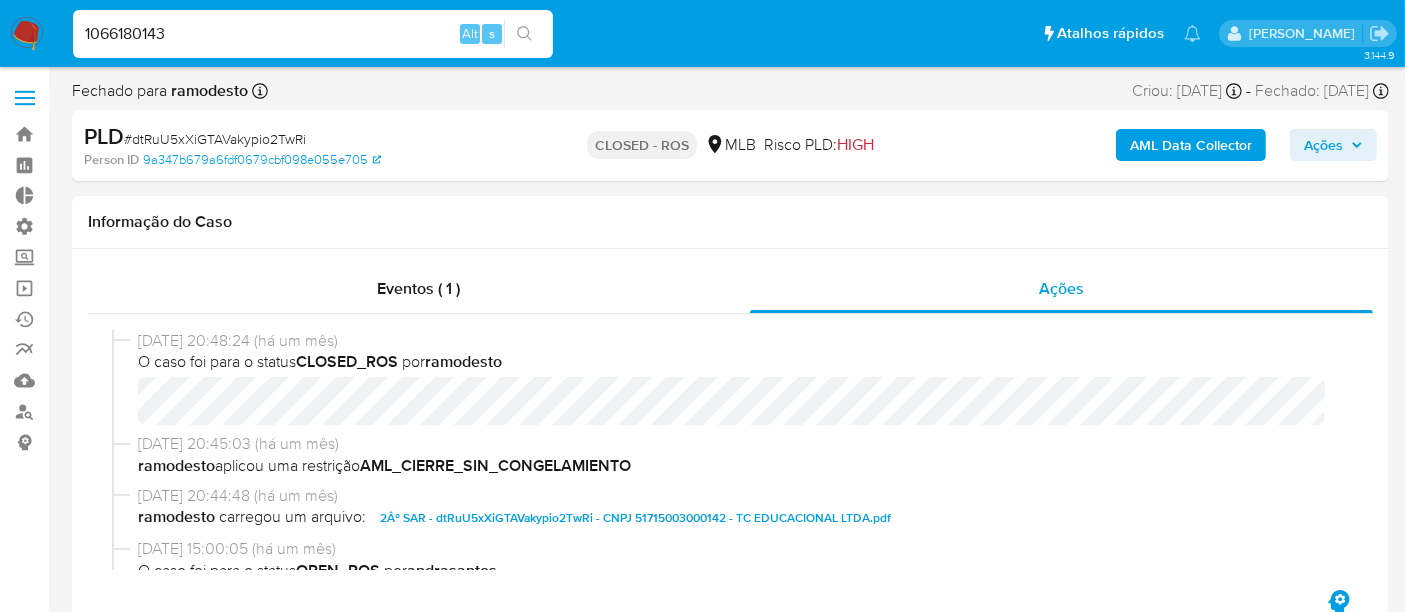 type on "1066180143" 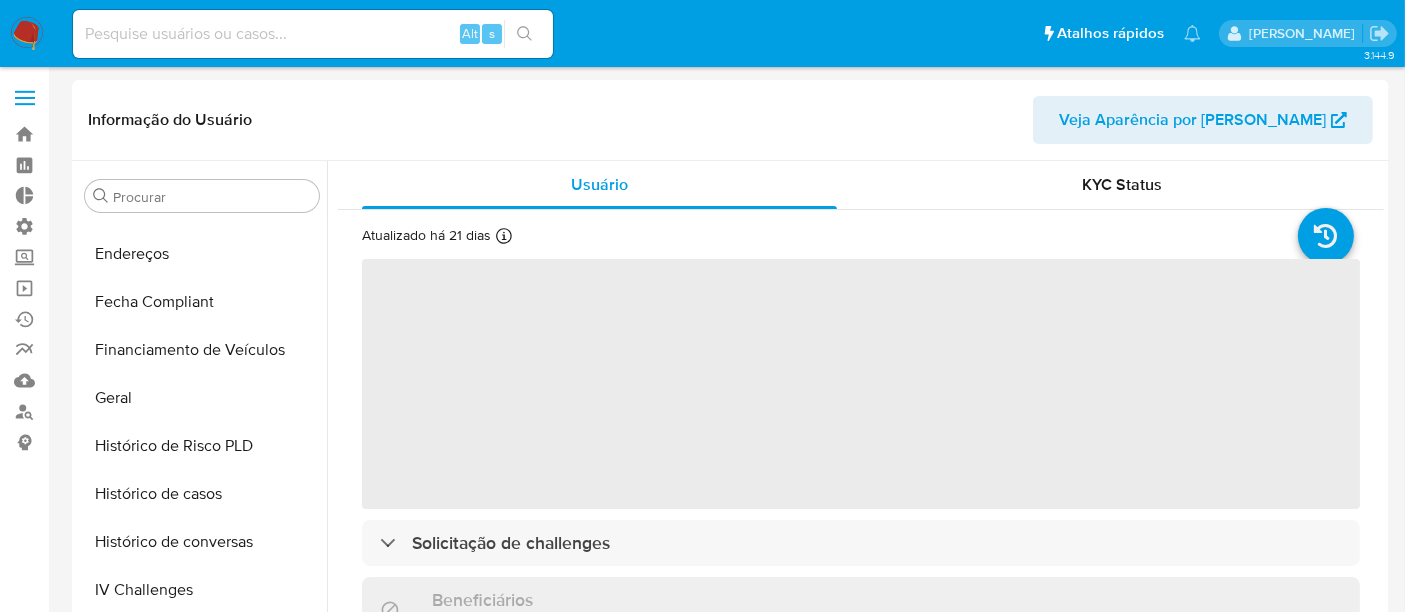 scroll, scrollTop: 844, scrollLeft: 0, axis: vertical 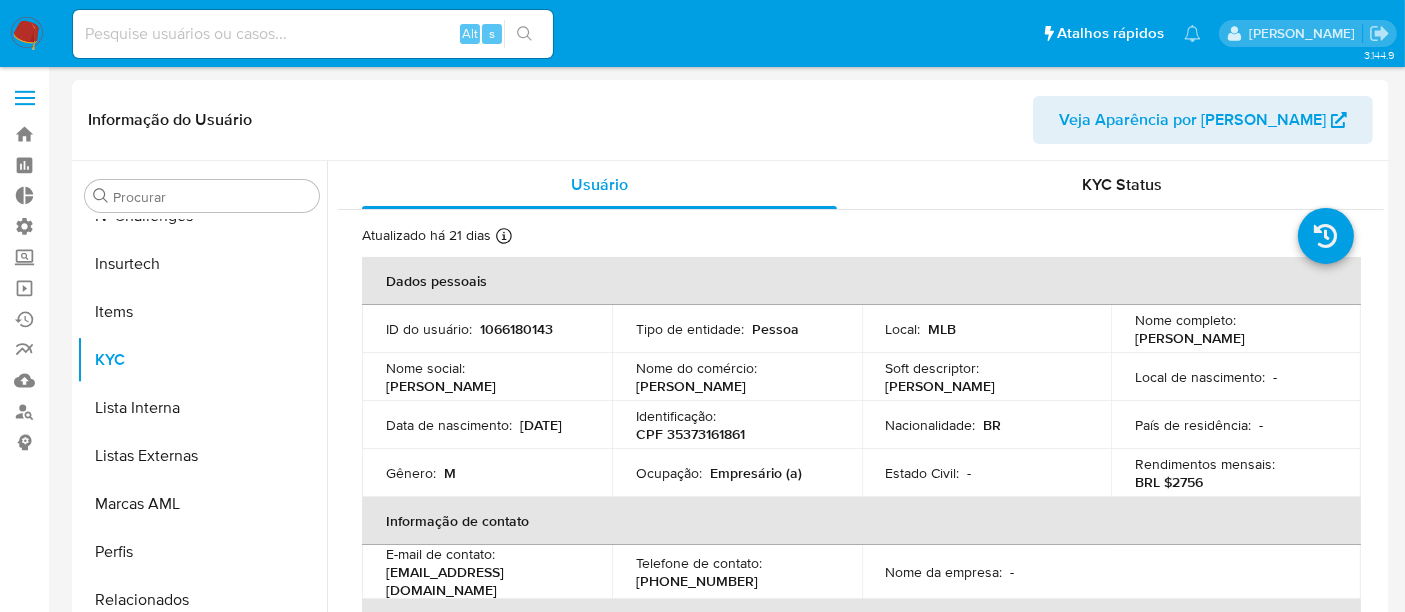 select on "10" 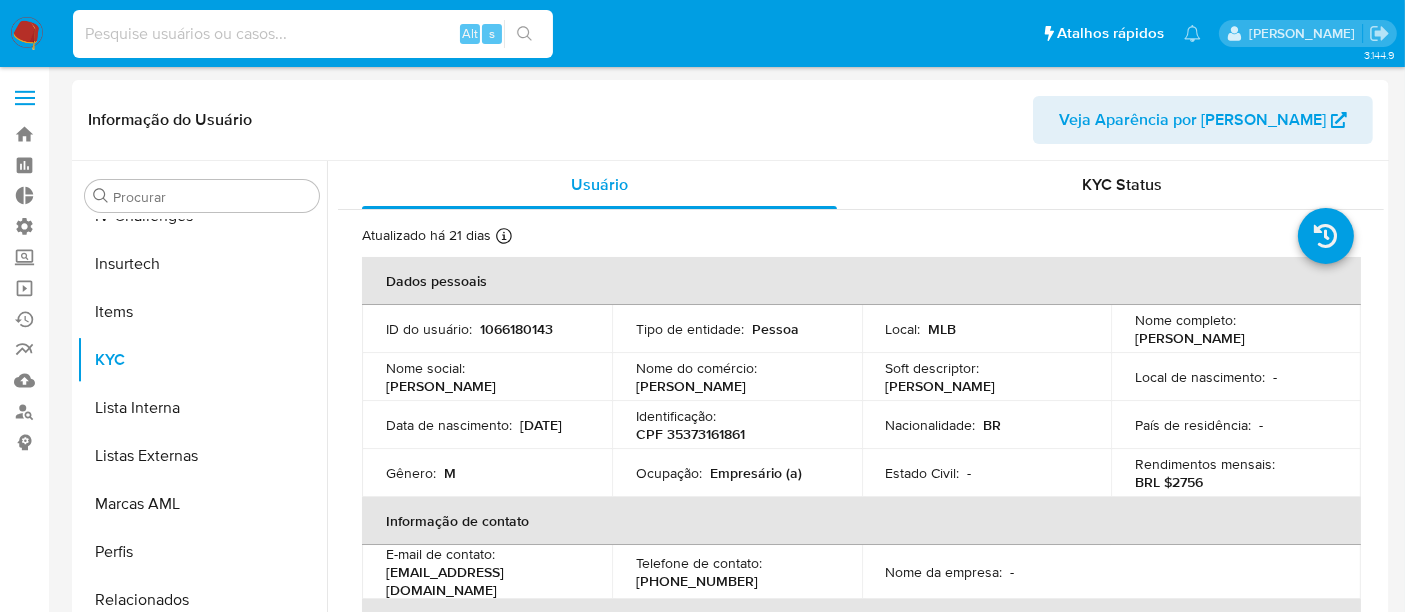 click at bounding box center [313, 34] 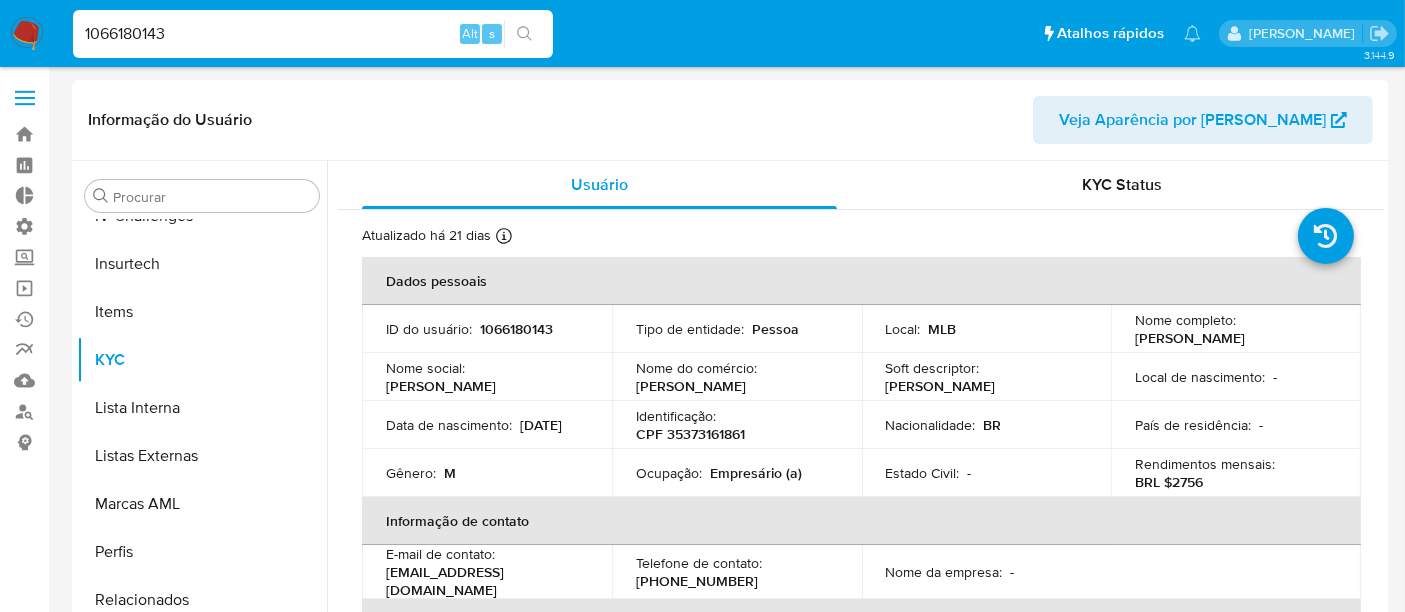 type on "1066180143" 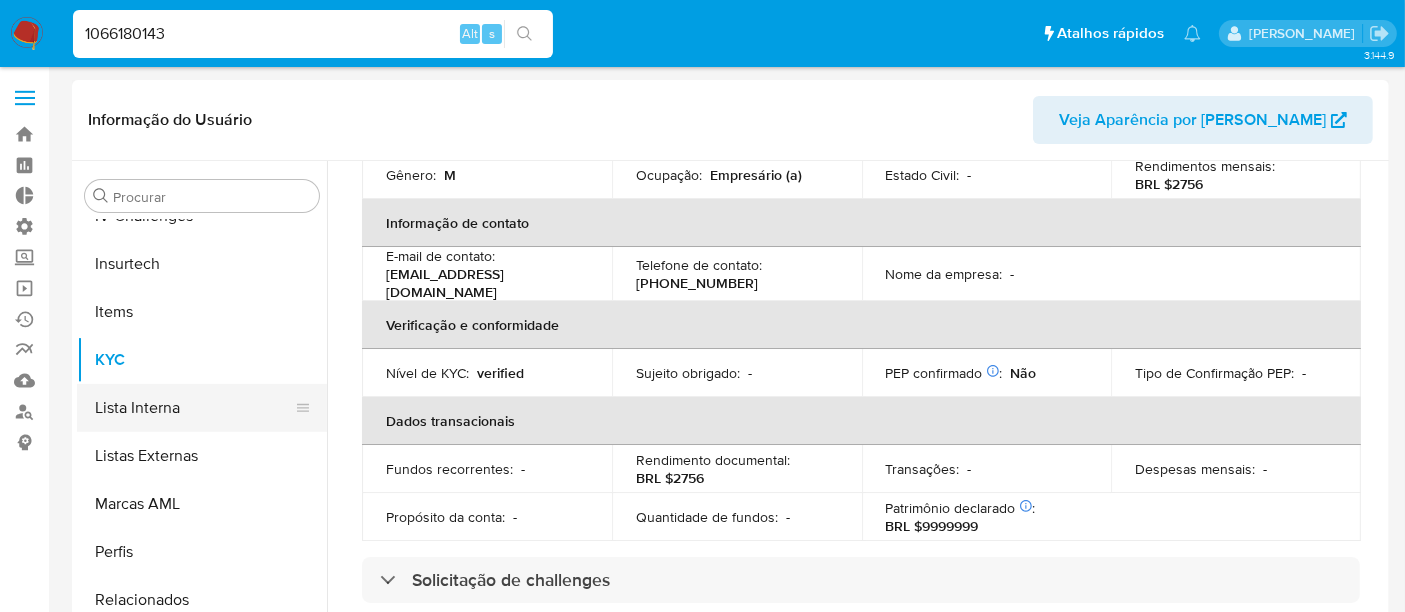 scroll, scrollTop: 333, scrollLeft: 0, axis: vertical 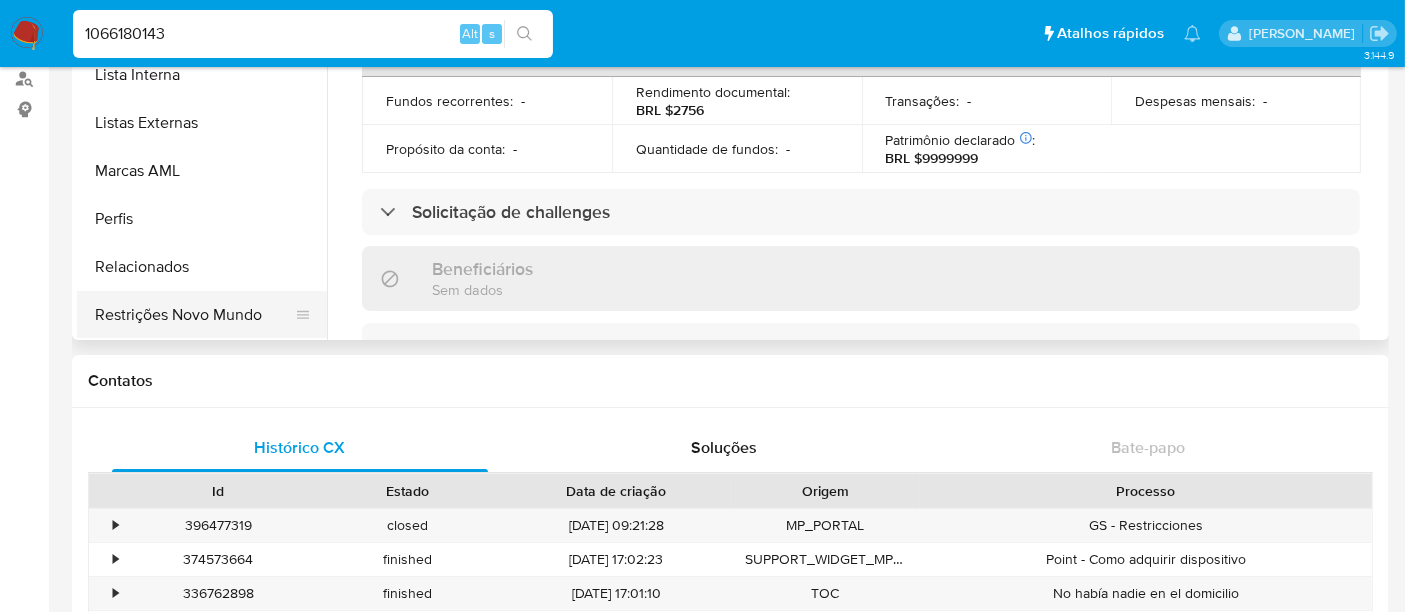 click on "Restrições Novo Mundo" at bounding box center [194, 315] 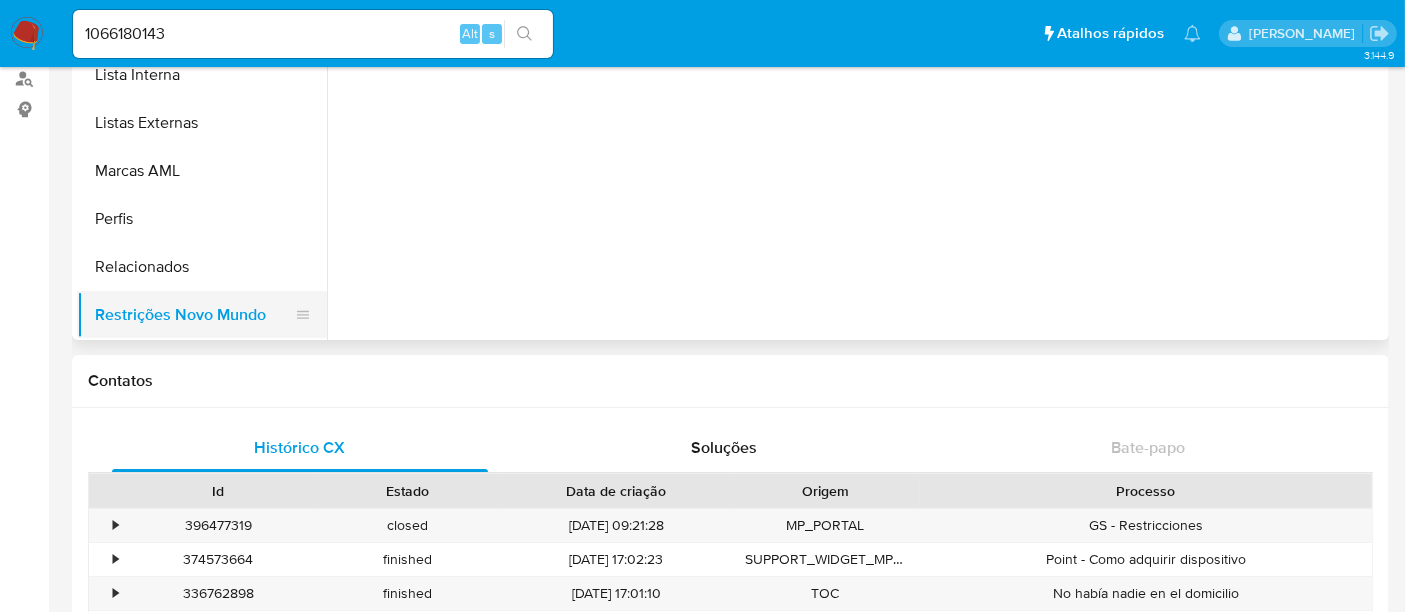 scroll, scrollTop: 0, scrollLeft: 0, axis: both 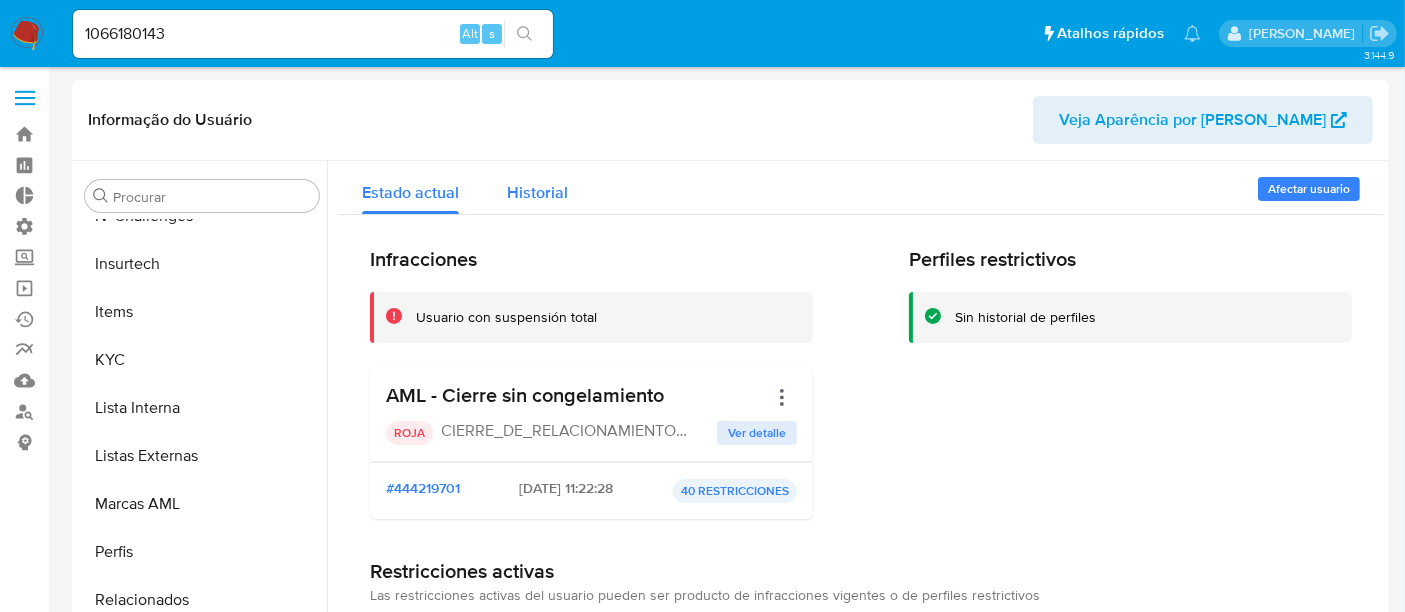 click on "Historial" at bounding box center [537, 192] 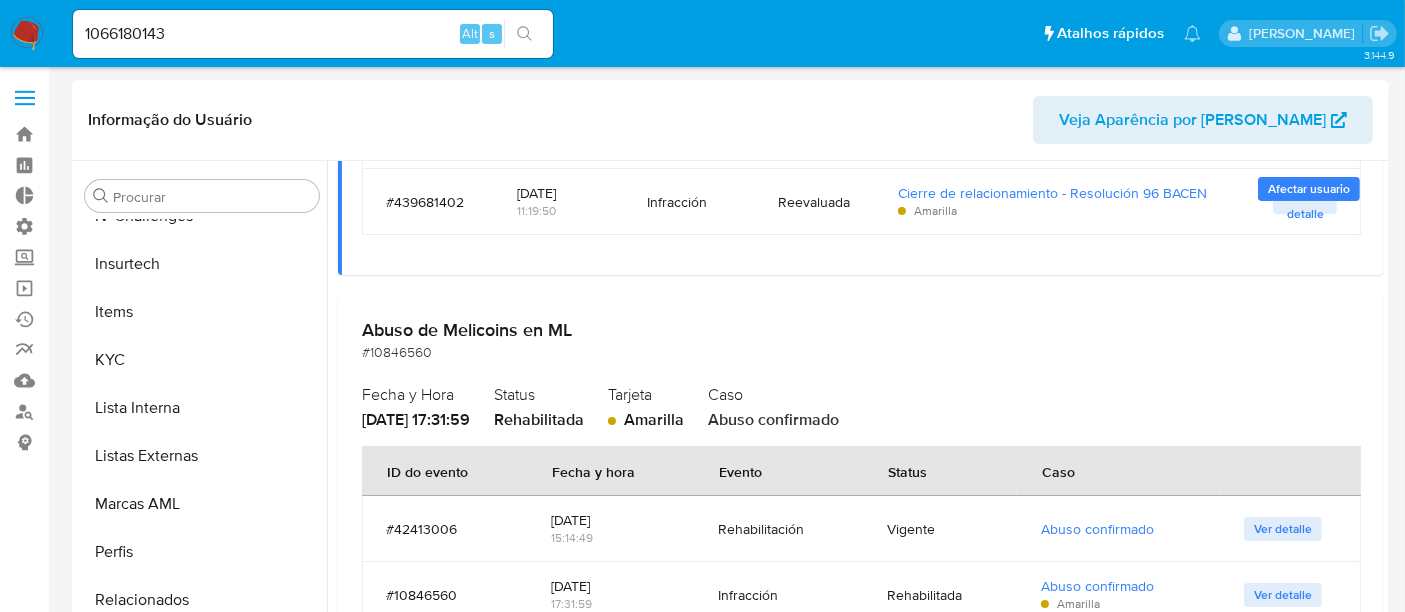 scroll, scrollTop: 442, scrollLeft: 0, axis: vertical 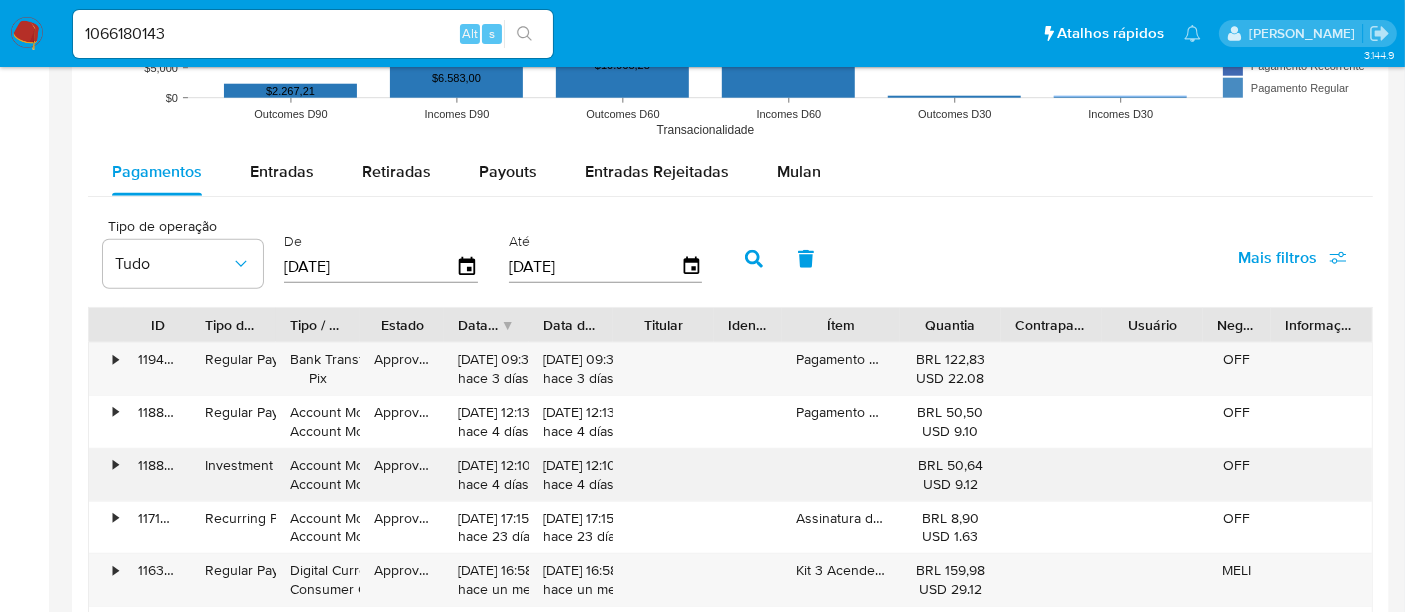 click on "•" at bounding box center [115, 465] 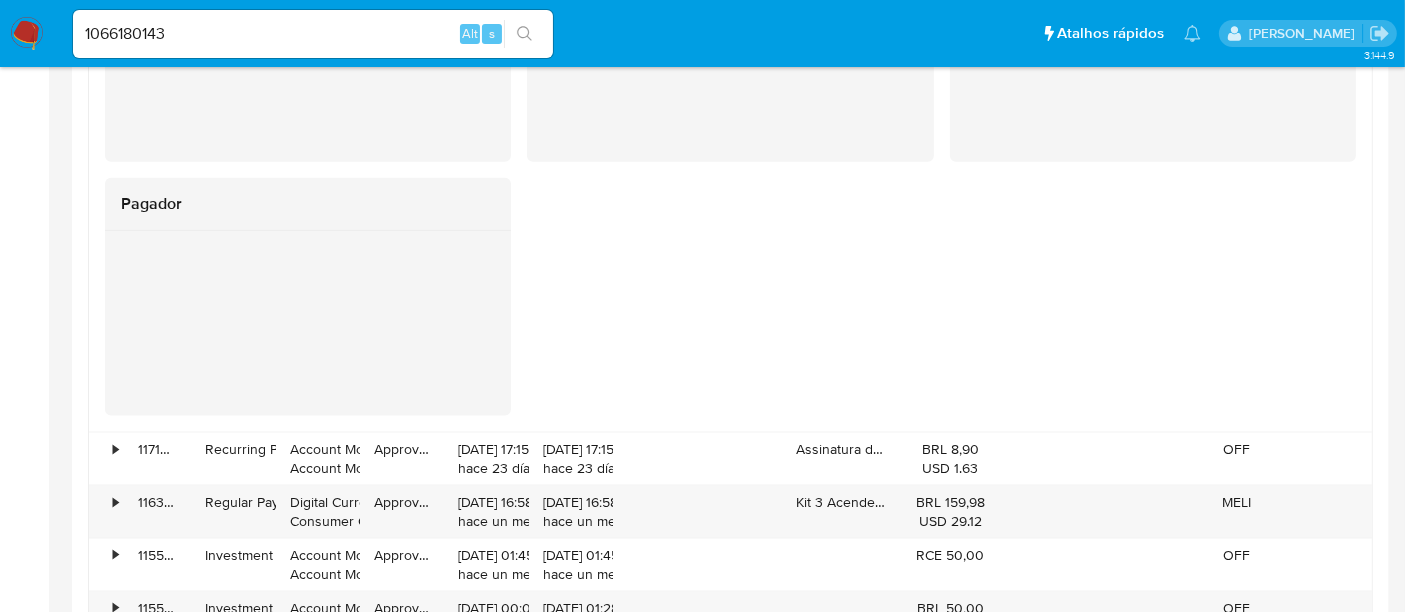 scroll, scrollTop: 2555, scrollLeft: 0, axis: vertical 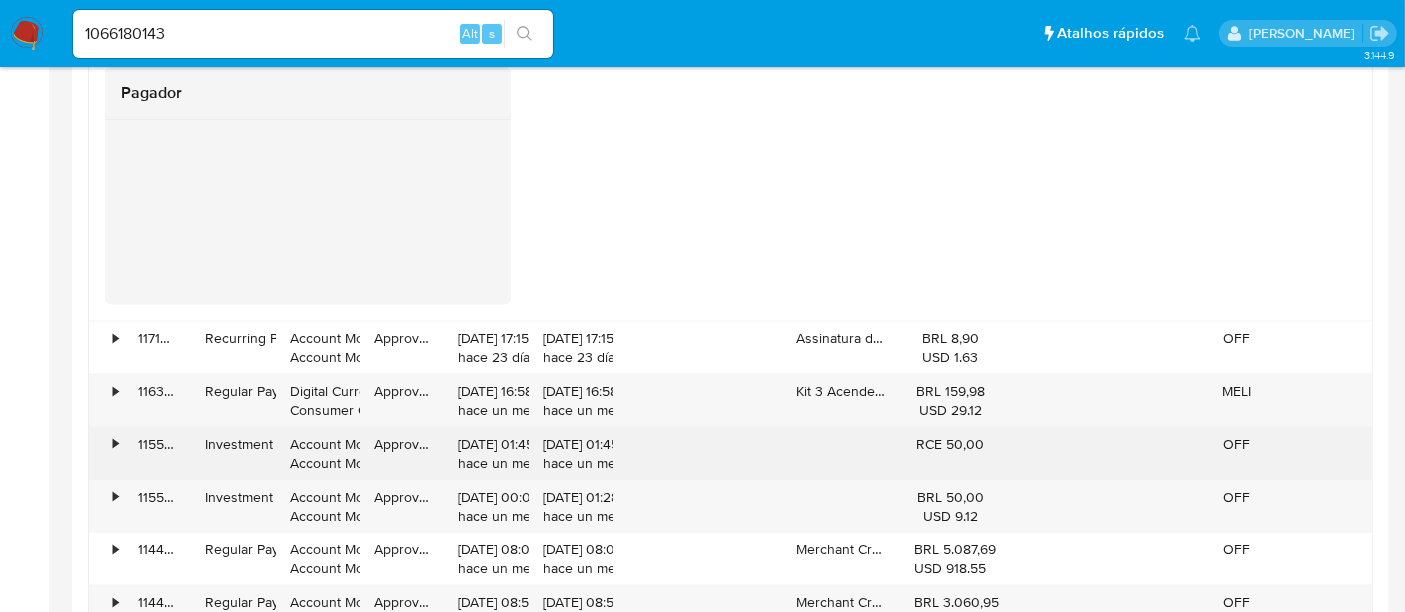 click on "•" at bounding box center (106, 454) 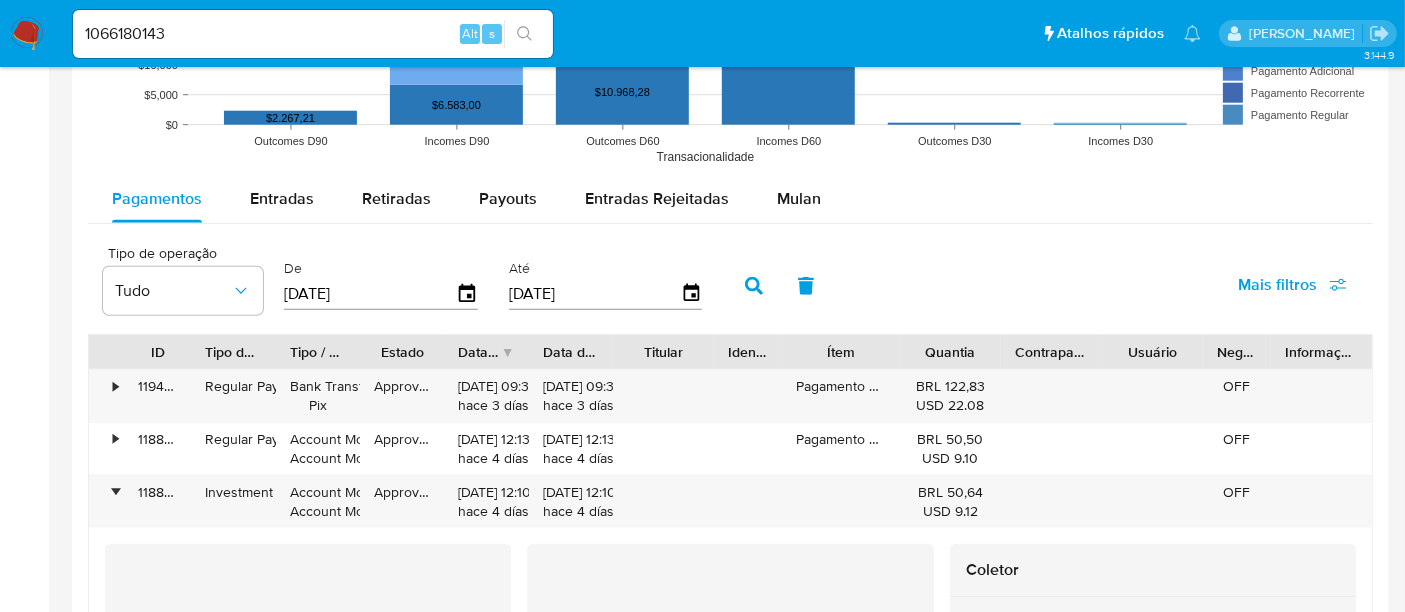 scroll, scrollTop: 1555, scrollLeft: 0, axis: vertical 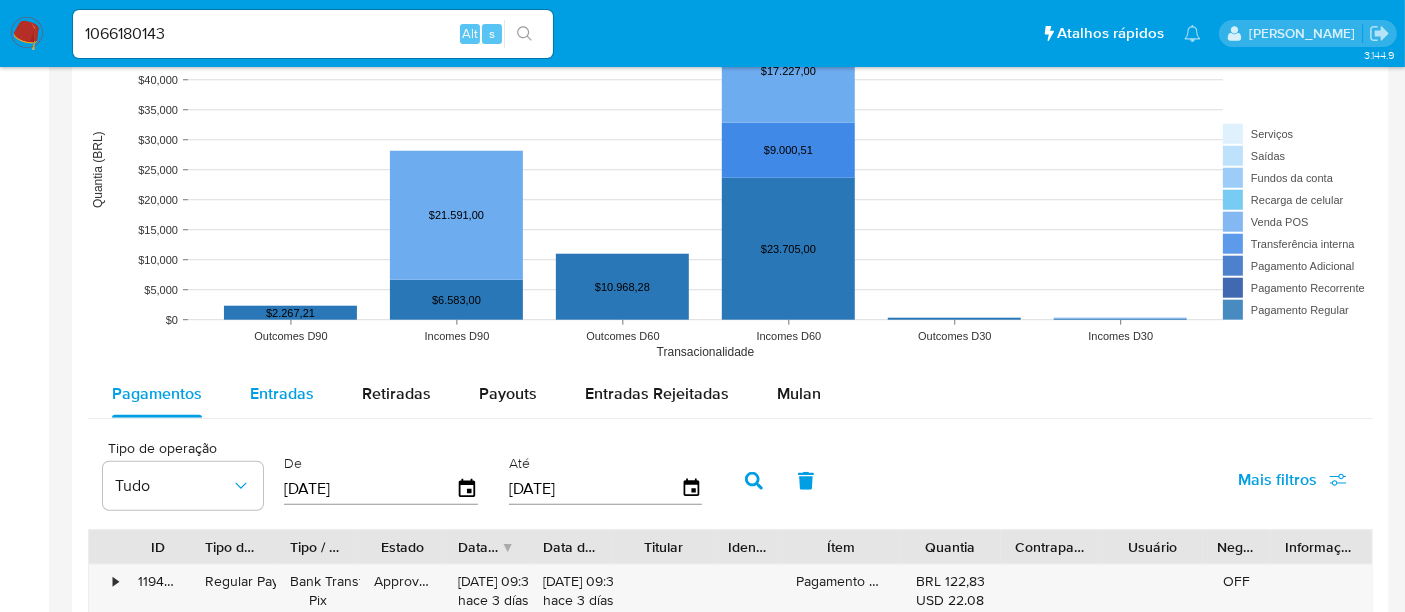 click on "Entradas" at bounding box center (282, 393) 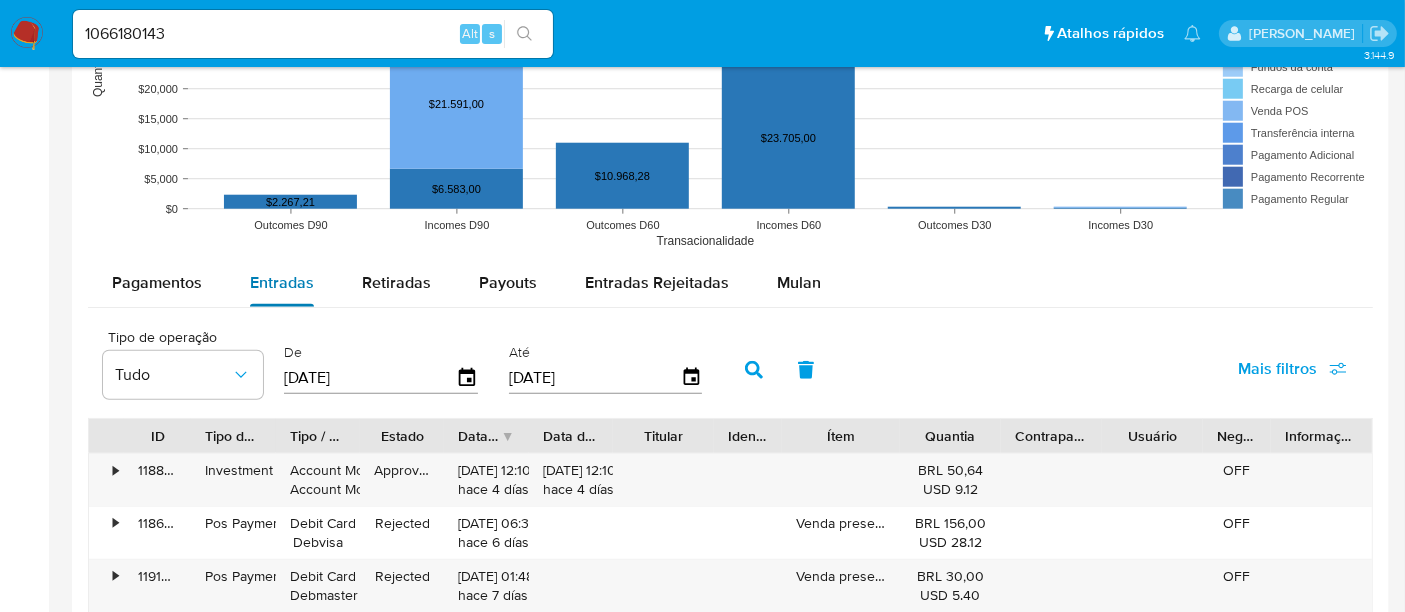 scroll, scrollTop: 1777, scrollLeft: 0, axis: vertical 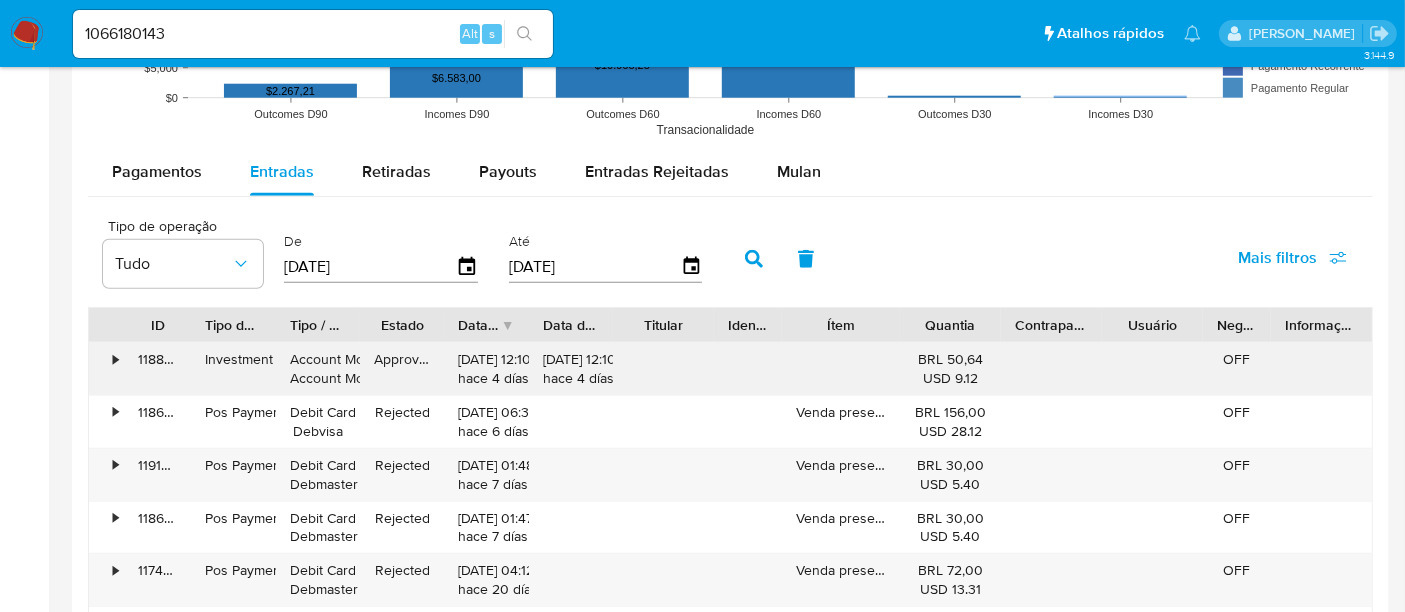 click on "•" at bounding box center [106, 369] 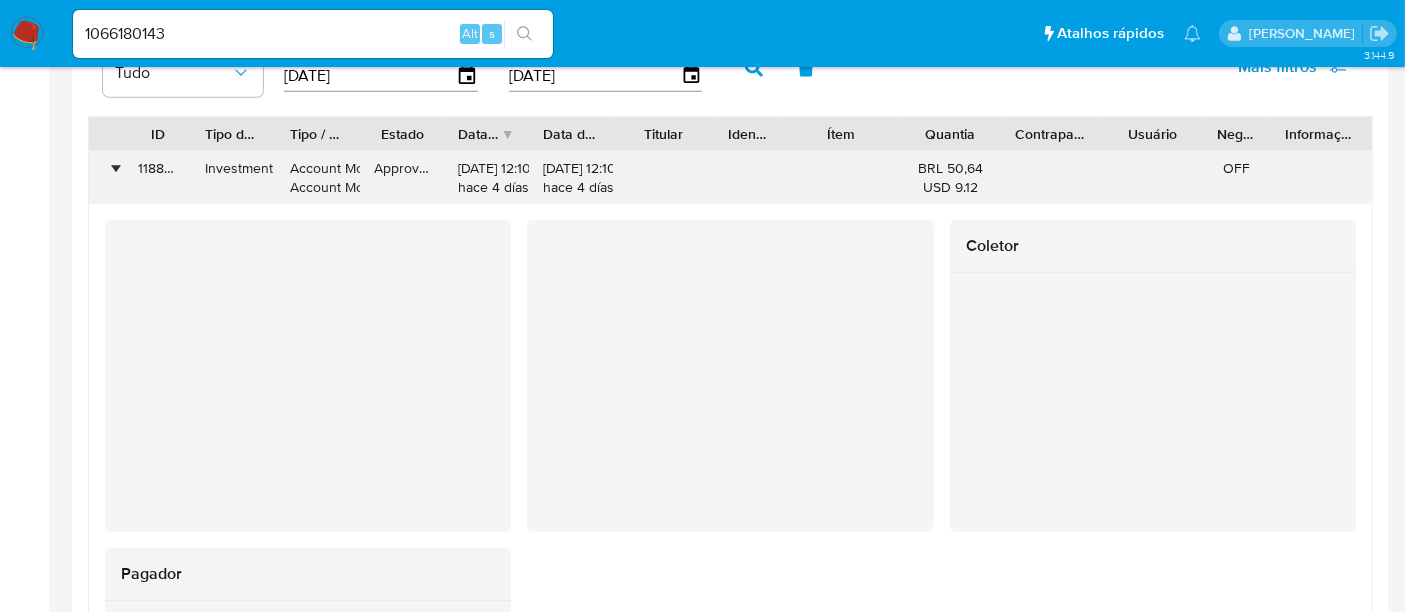 scroll, scrollTop: 1777, scrollLeft: 0, axis: vertical 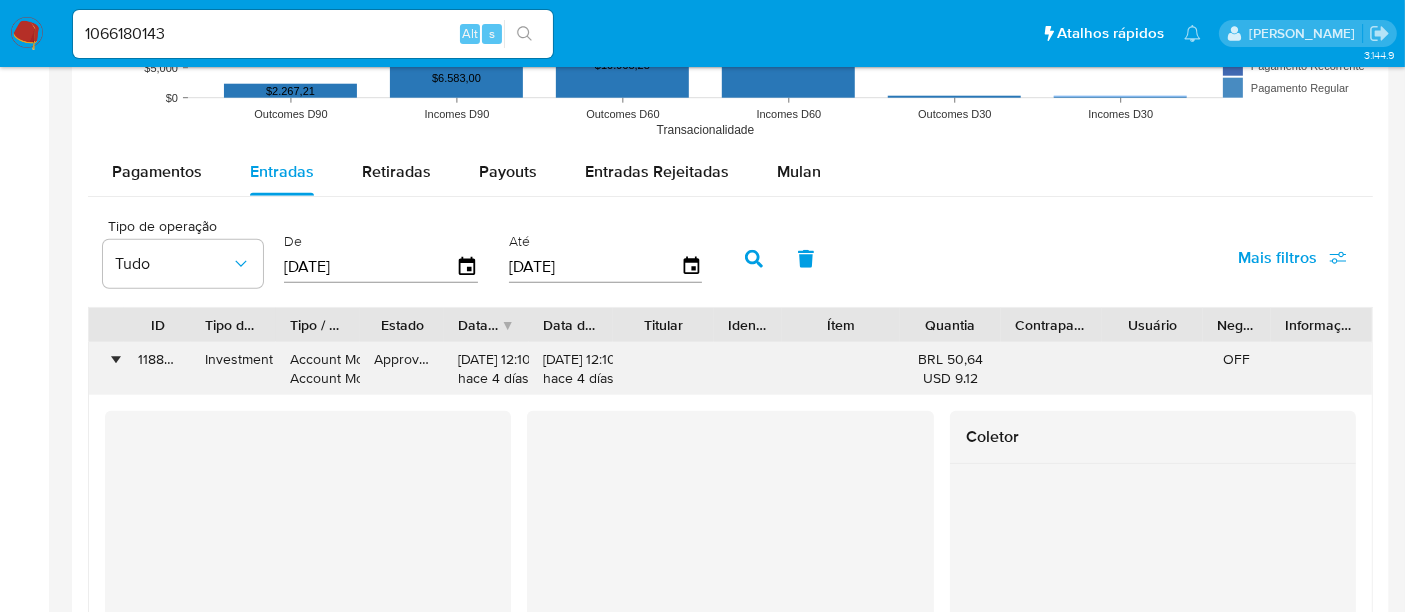 click on "•" at bounding box center (106, 369) 